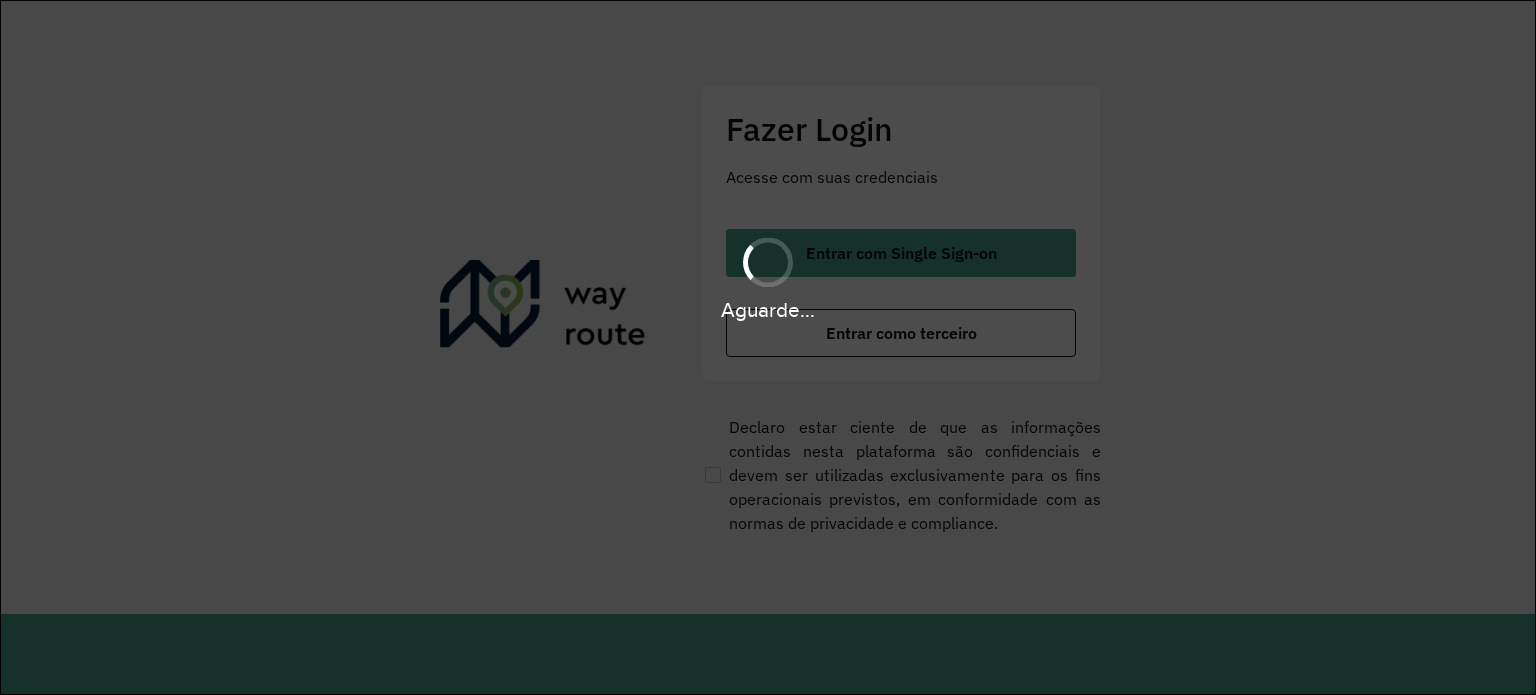 scroll, scrollTop: 0, scrollLeft: 0, axis: both 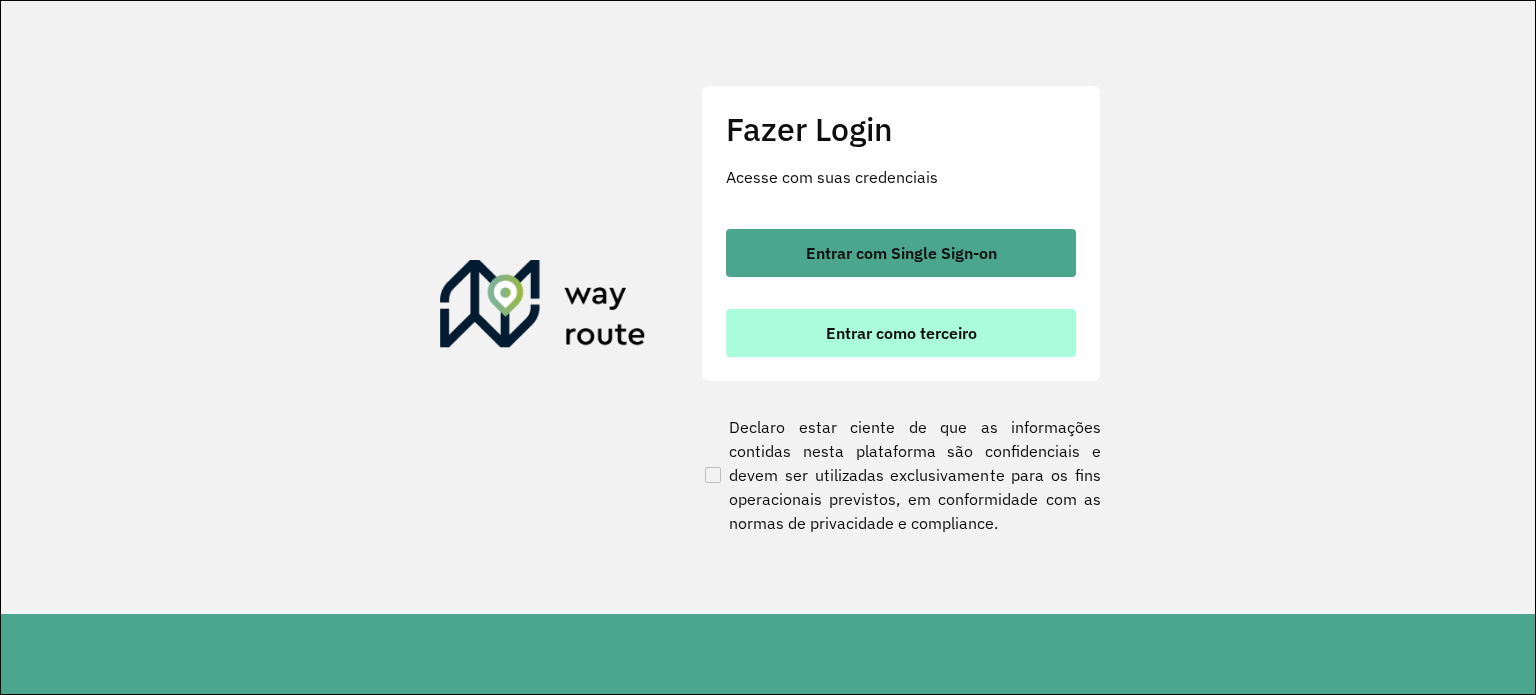 click on "Entrar como terceiro" at bounding box center (901, 333) 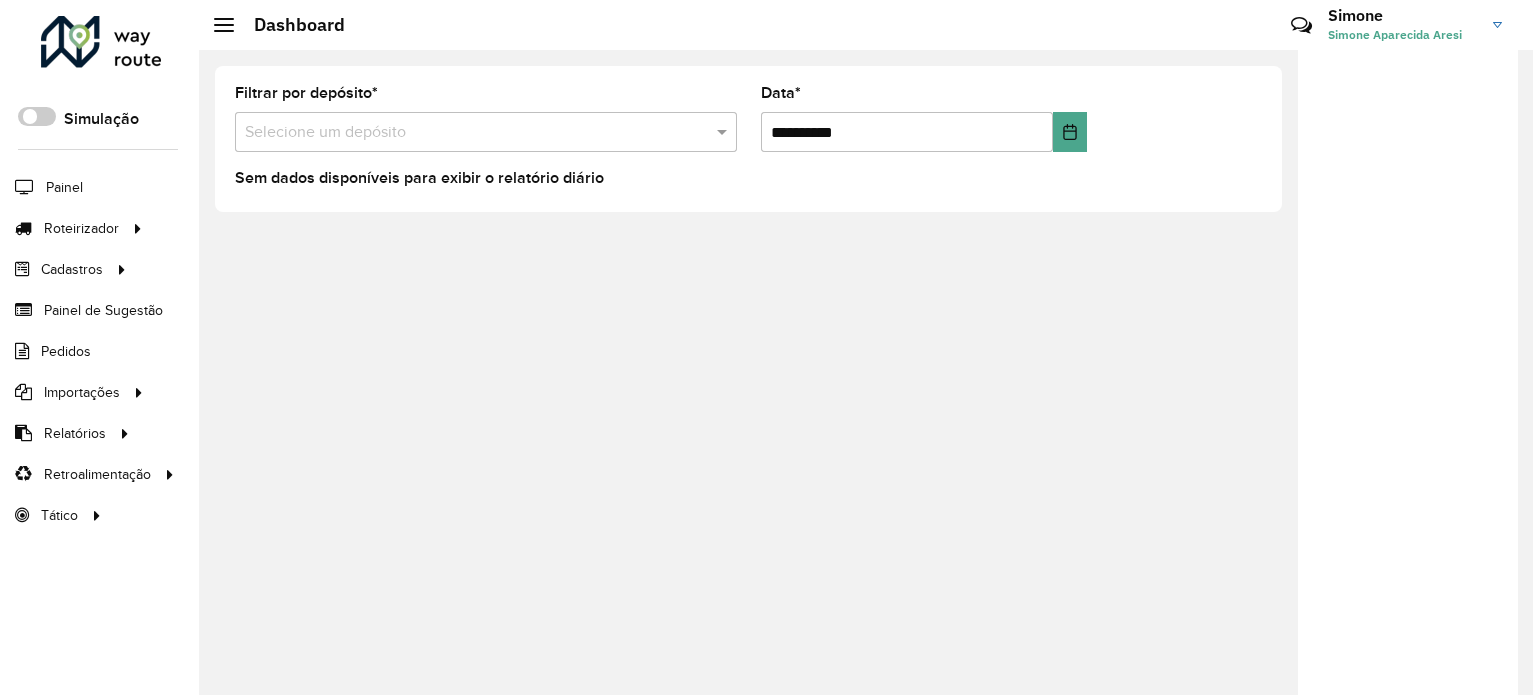 scroll, scrollTop: 0, scrollLeft: 0, axis: both 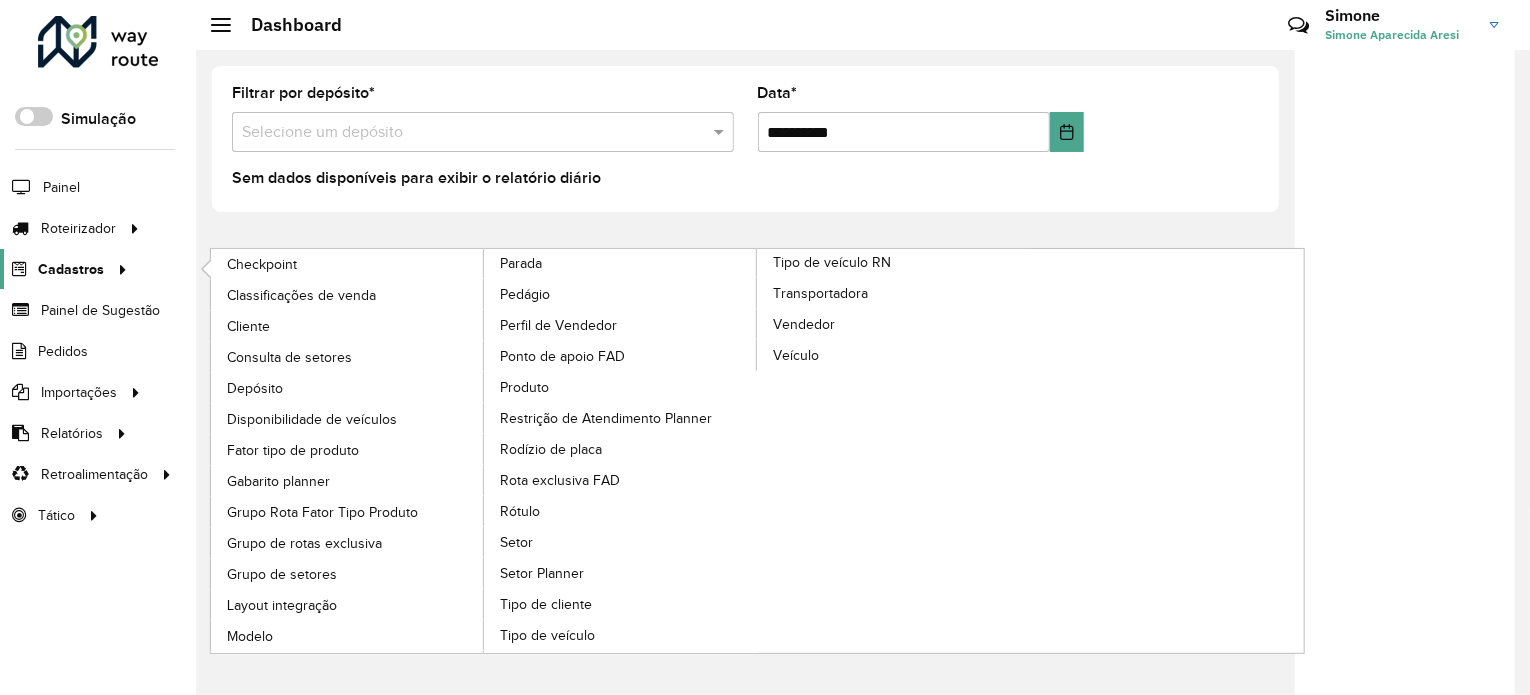 click 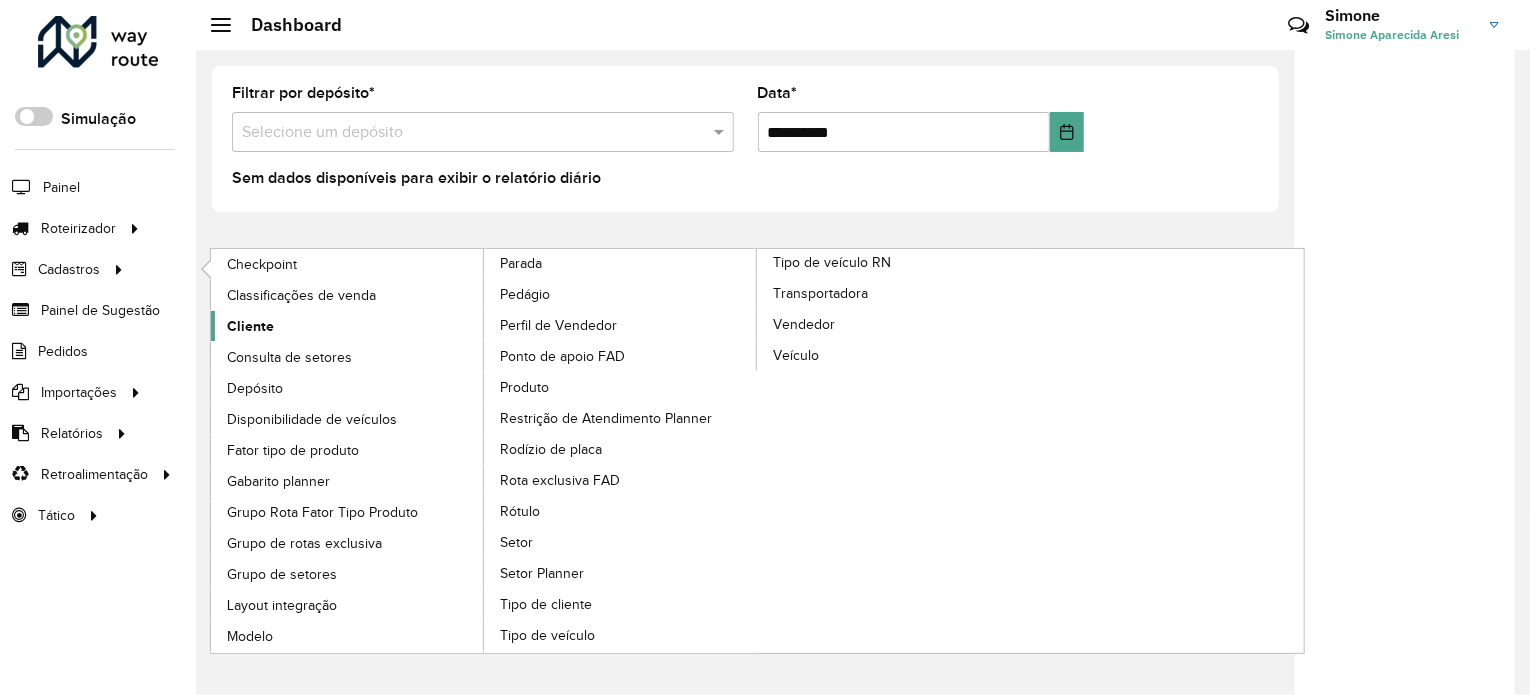click on "Cliente" 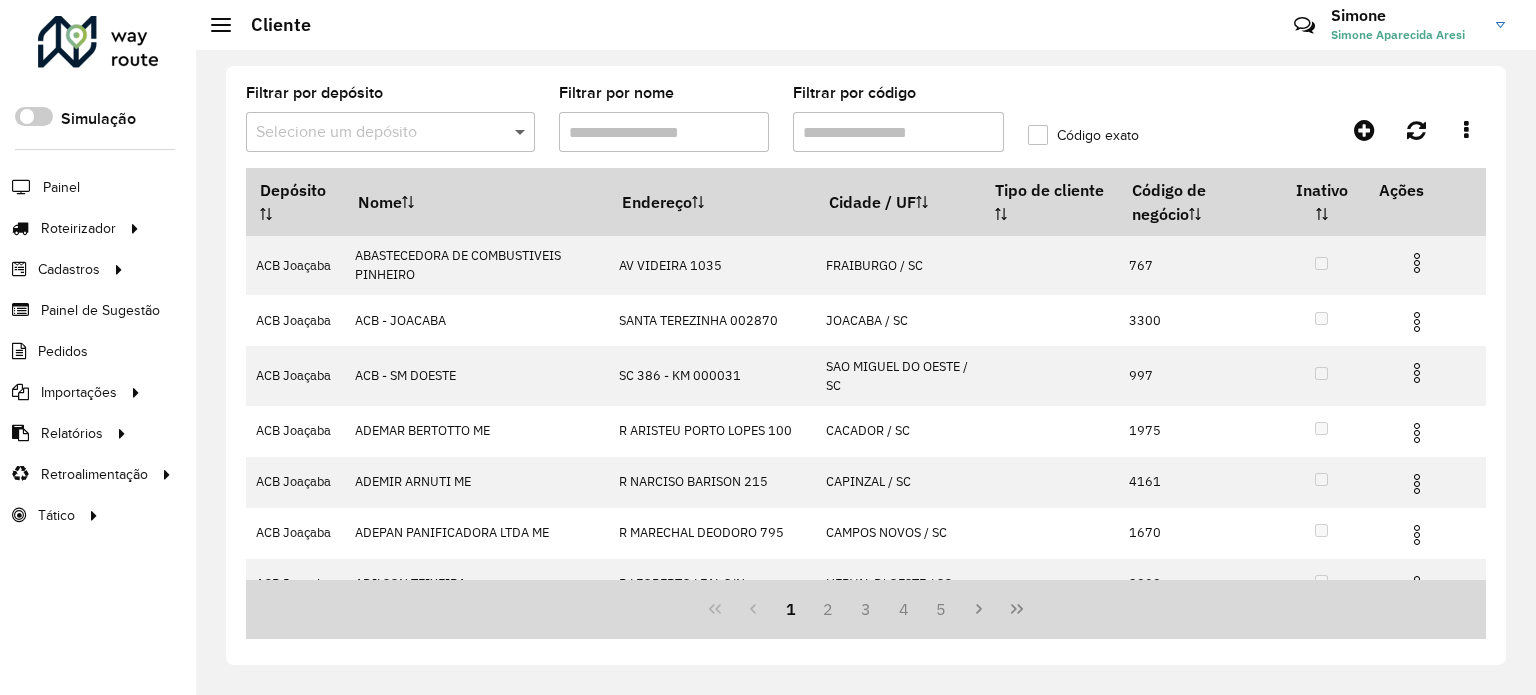 click at bounding box center [522, 132] 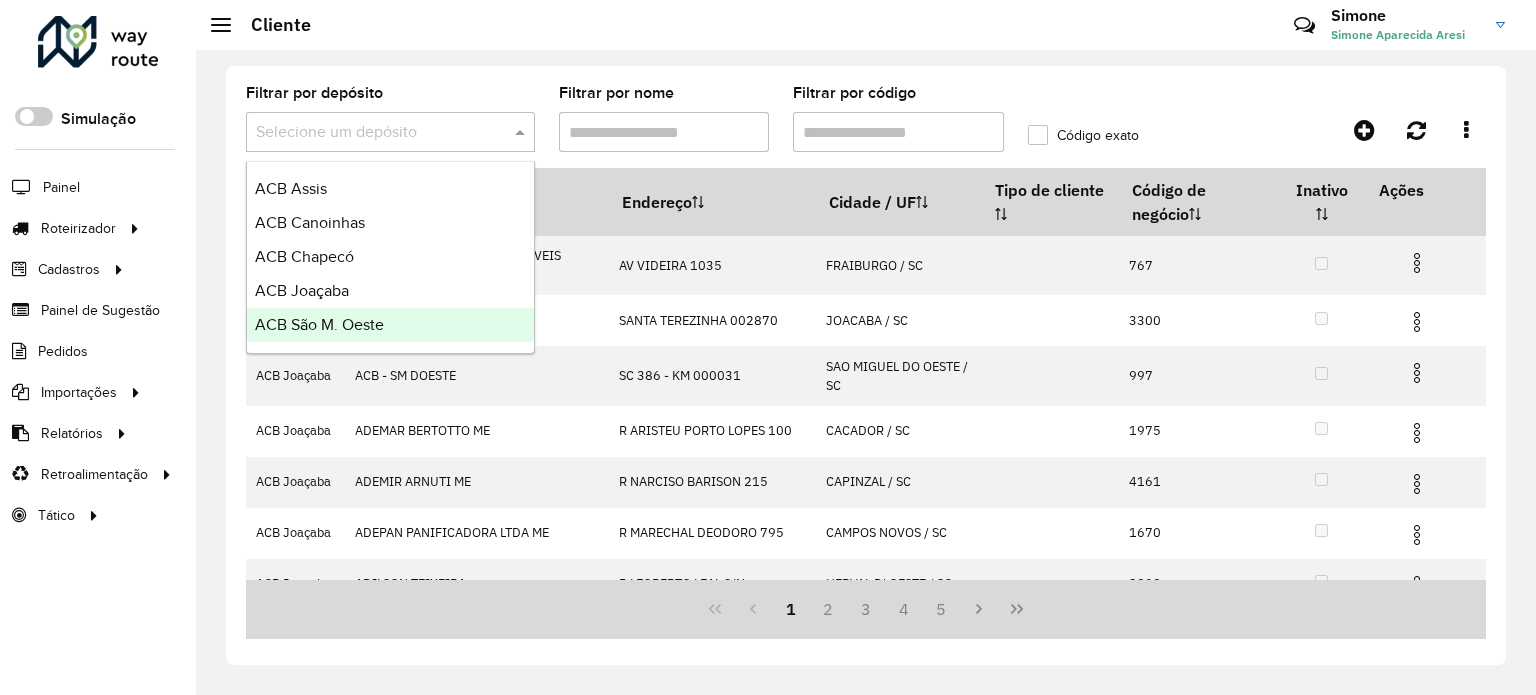 click on "ACB São M. Oeste" at bounding box center [319, 324] 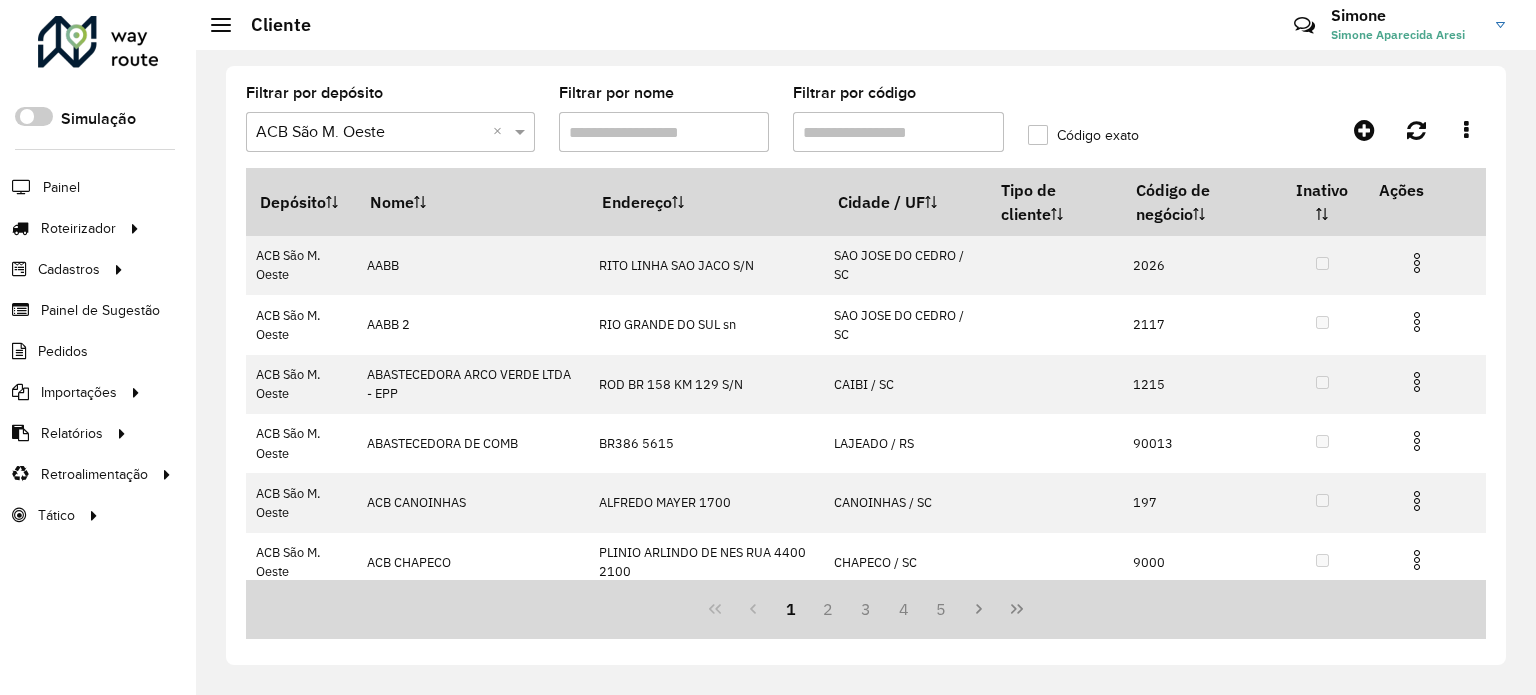 click on "Filtrar por código" at bounding box center (898, 132) 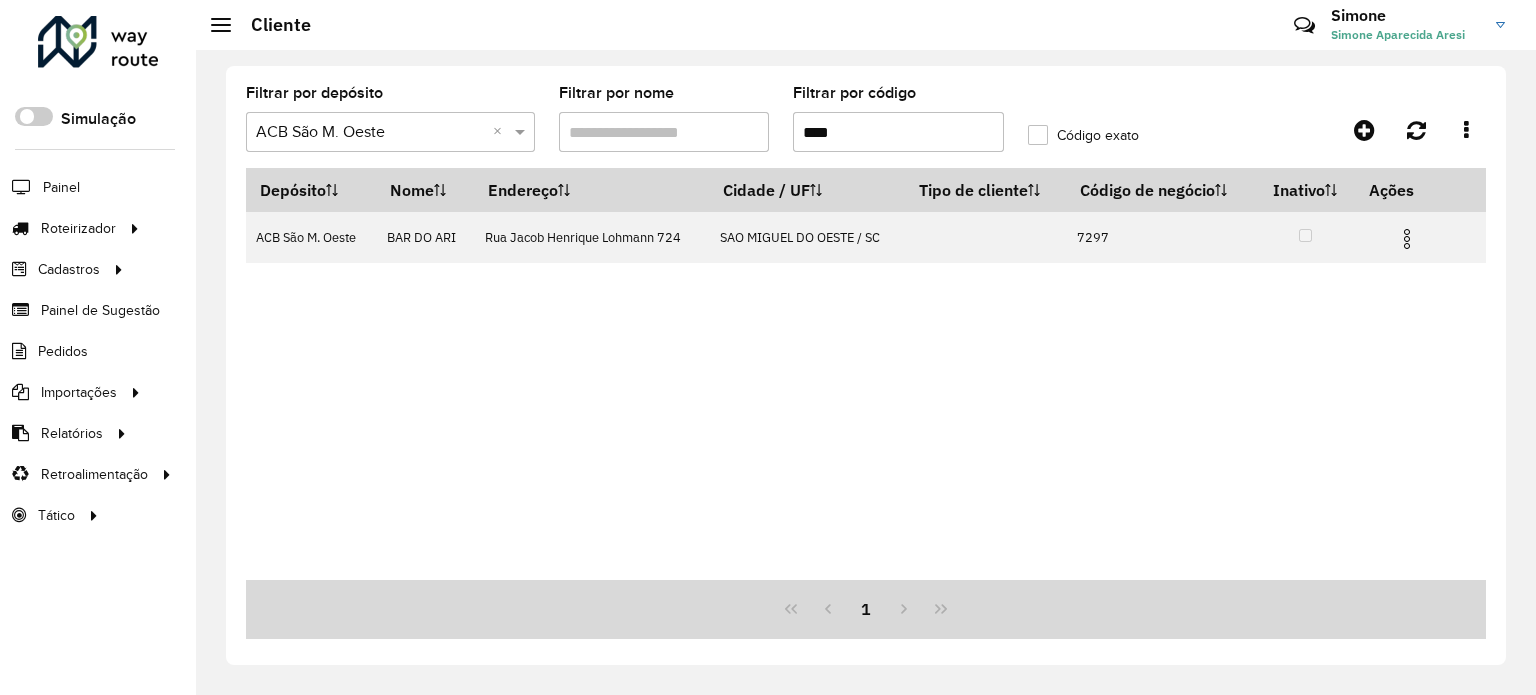 type on "****" 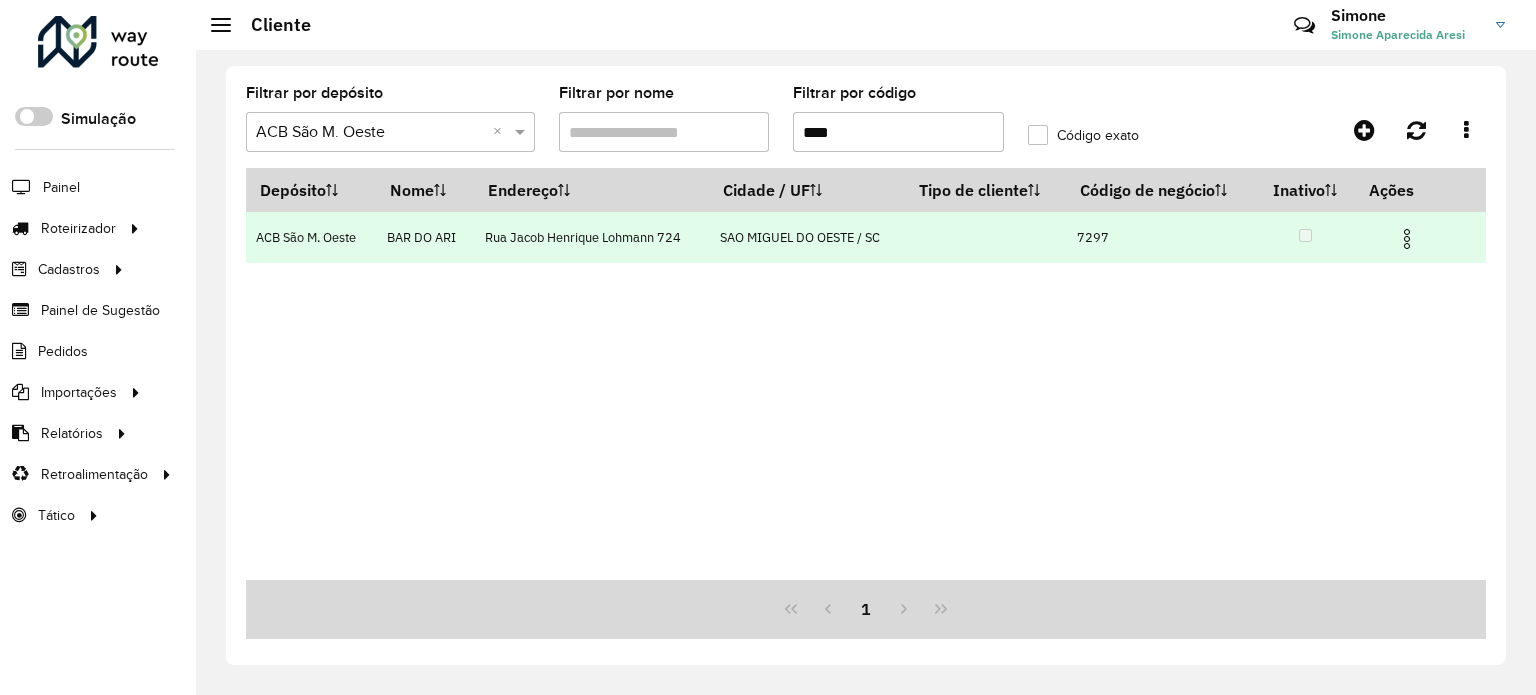 click at bounding box center [1407, 239] 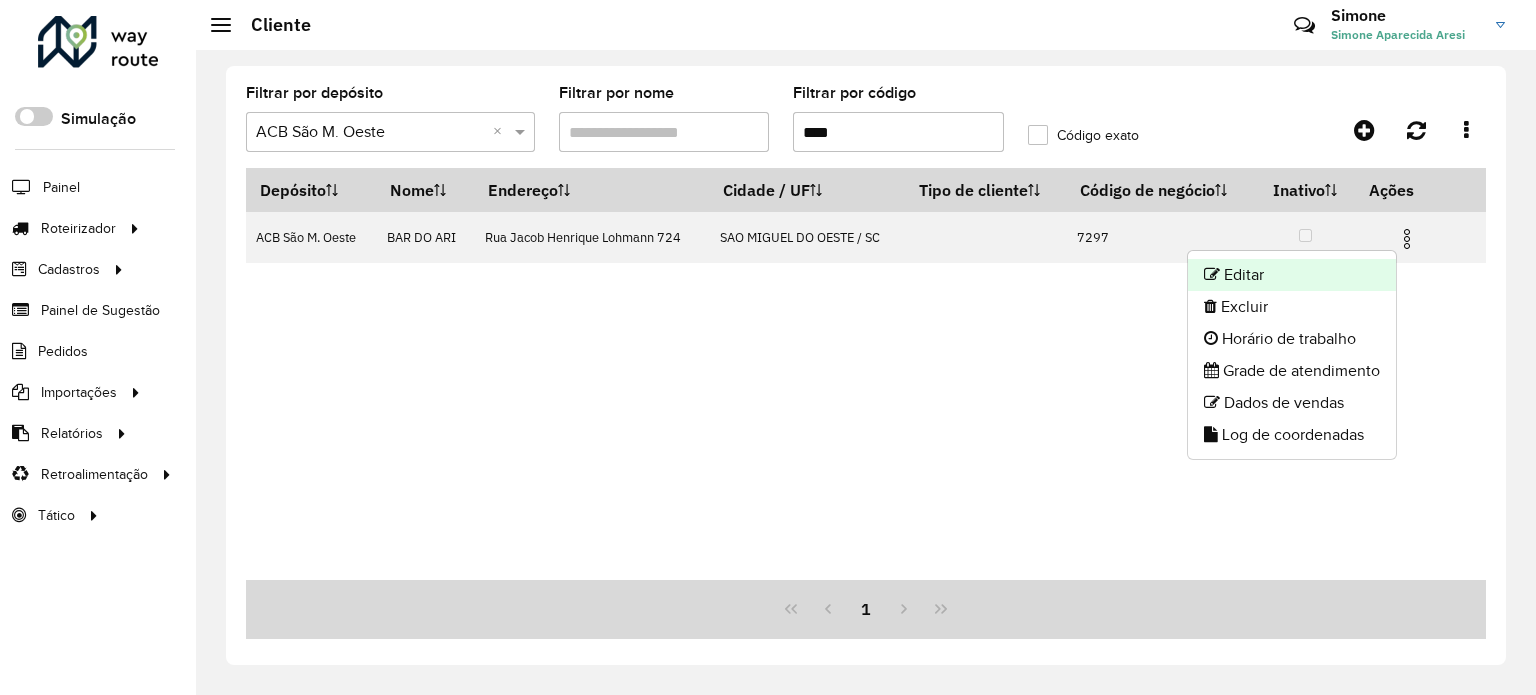 click on "Editar" 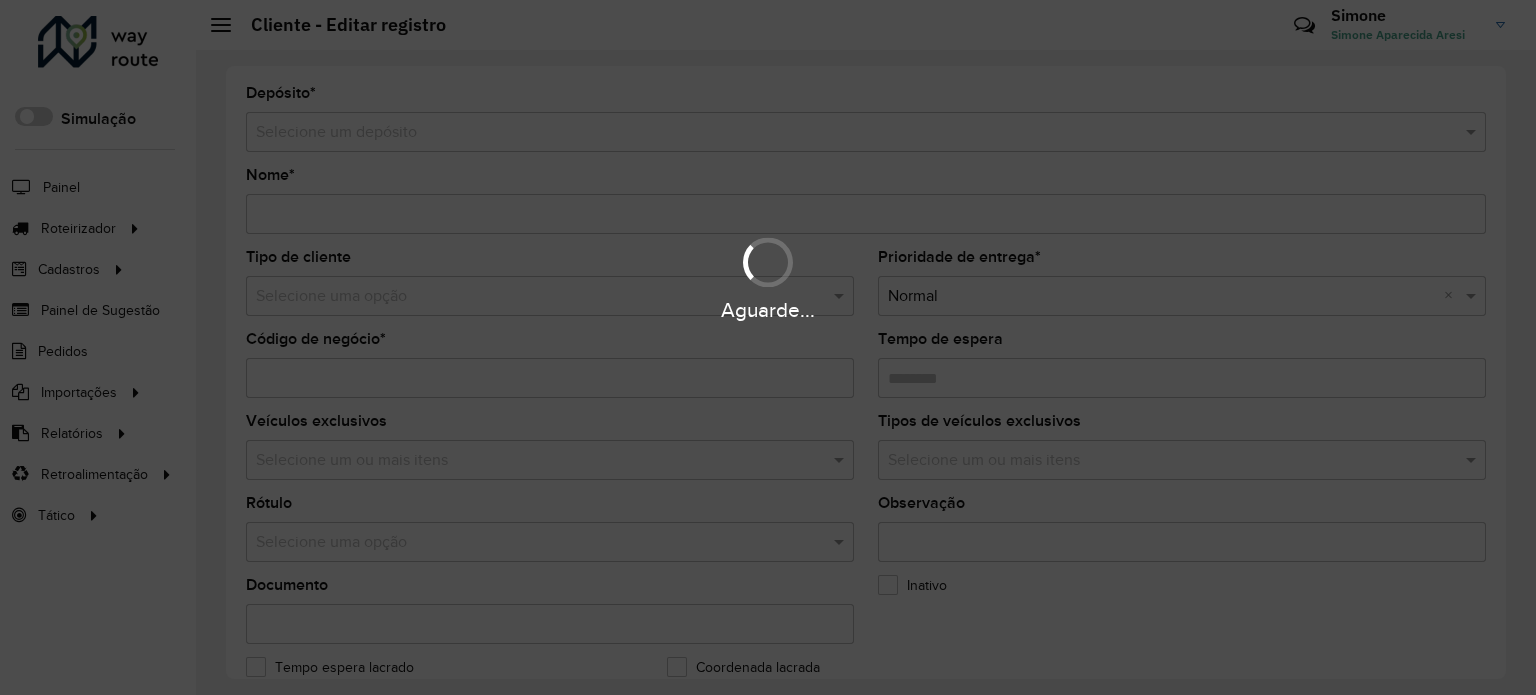 type on "**********" 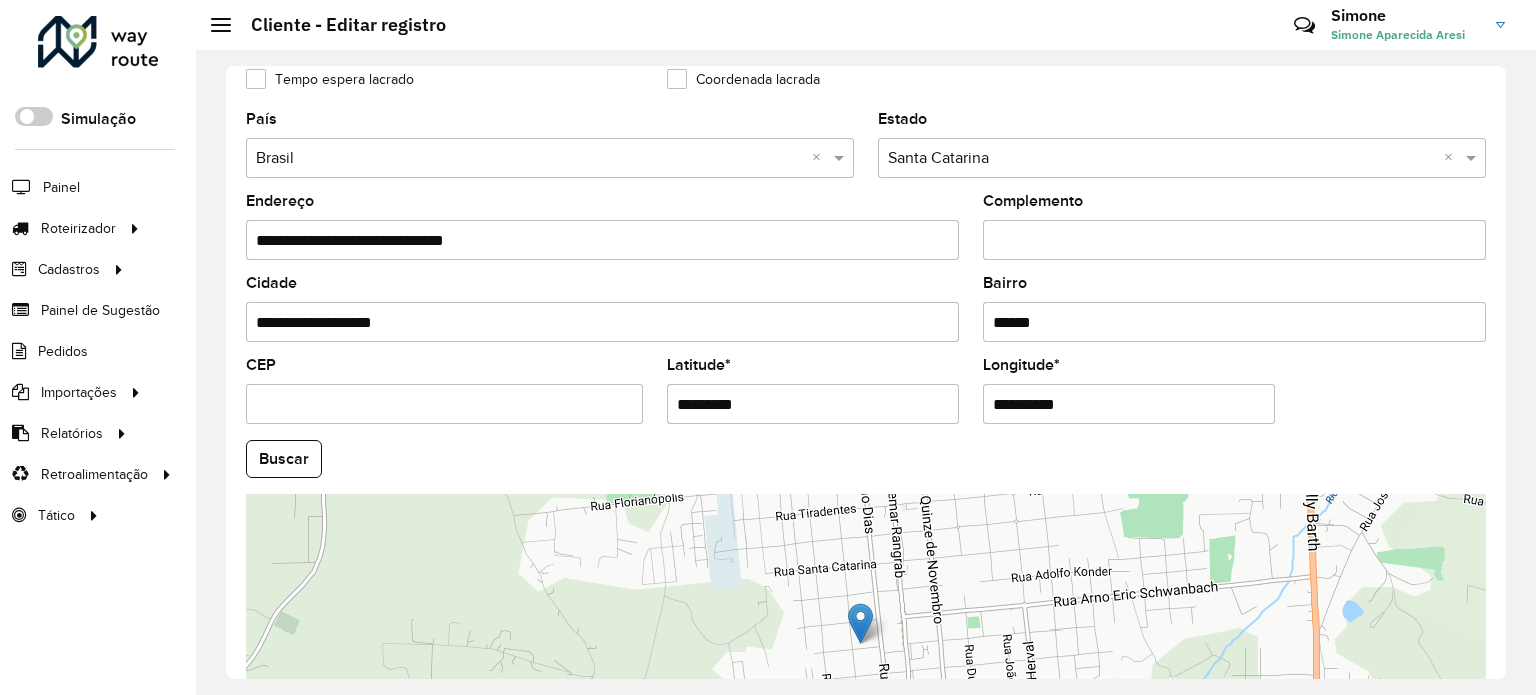 scroll, scrollTop: 600, scrollLeft: 0, axis: vertical 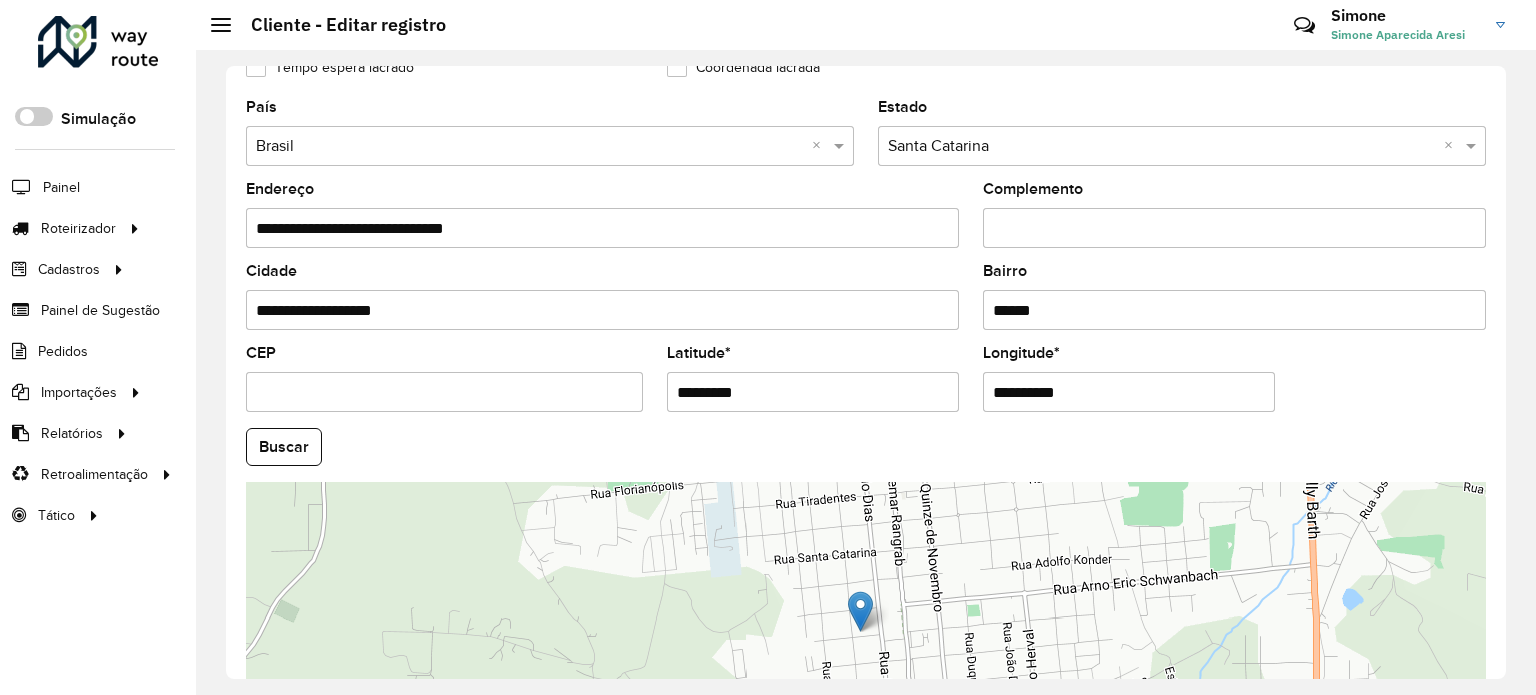 drag, startPoint x: 746, startPoint y: 383, endPoint x: 611, endPoint y: 383, distance: 135 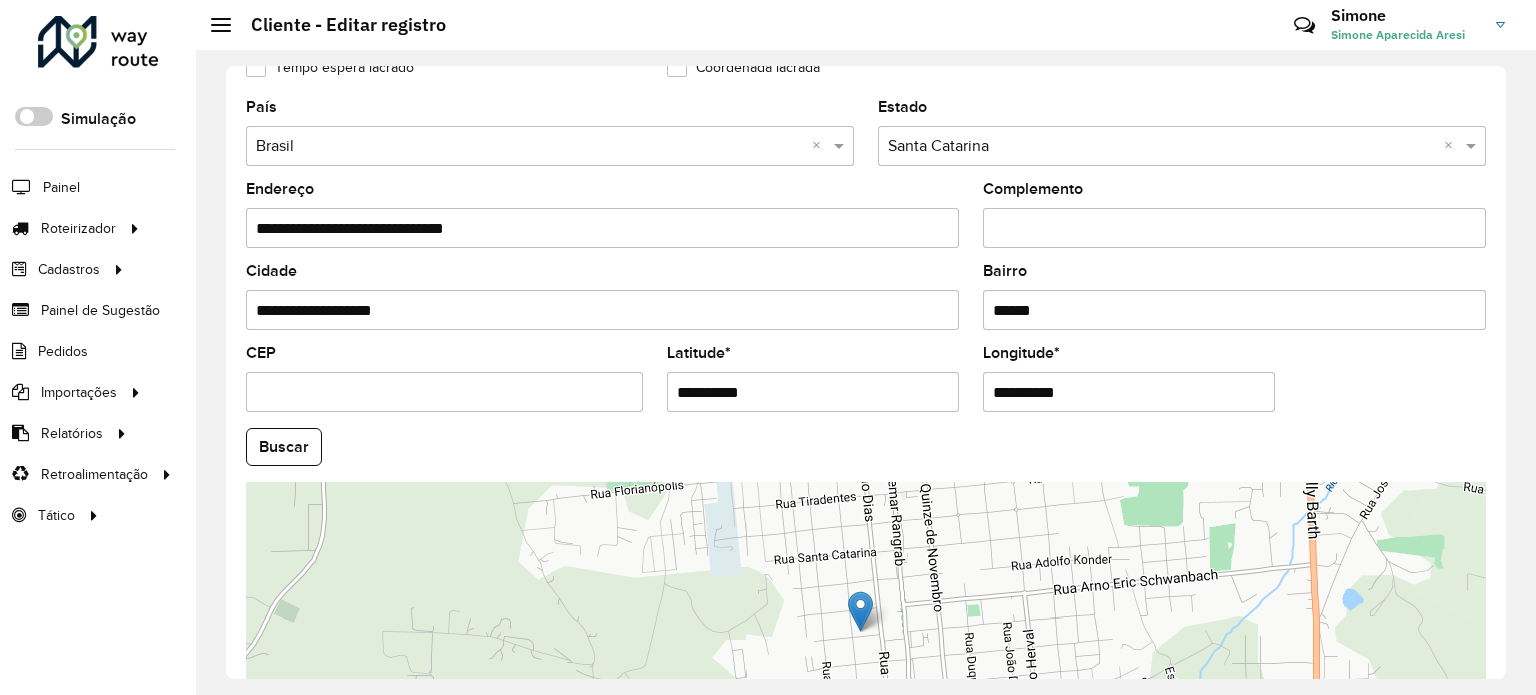 type on "**********" 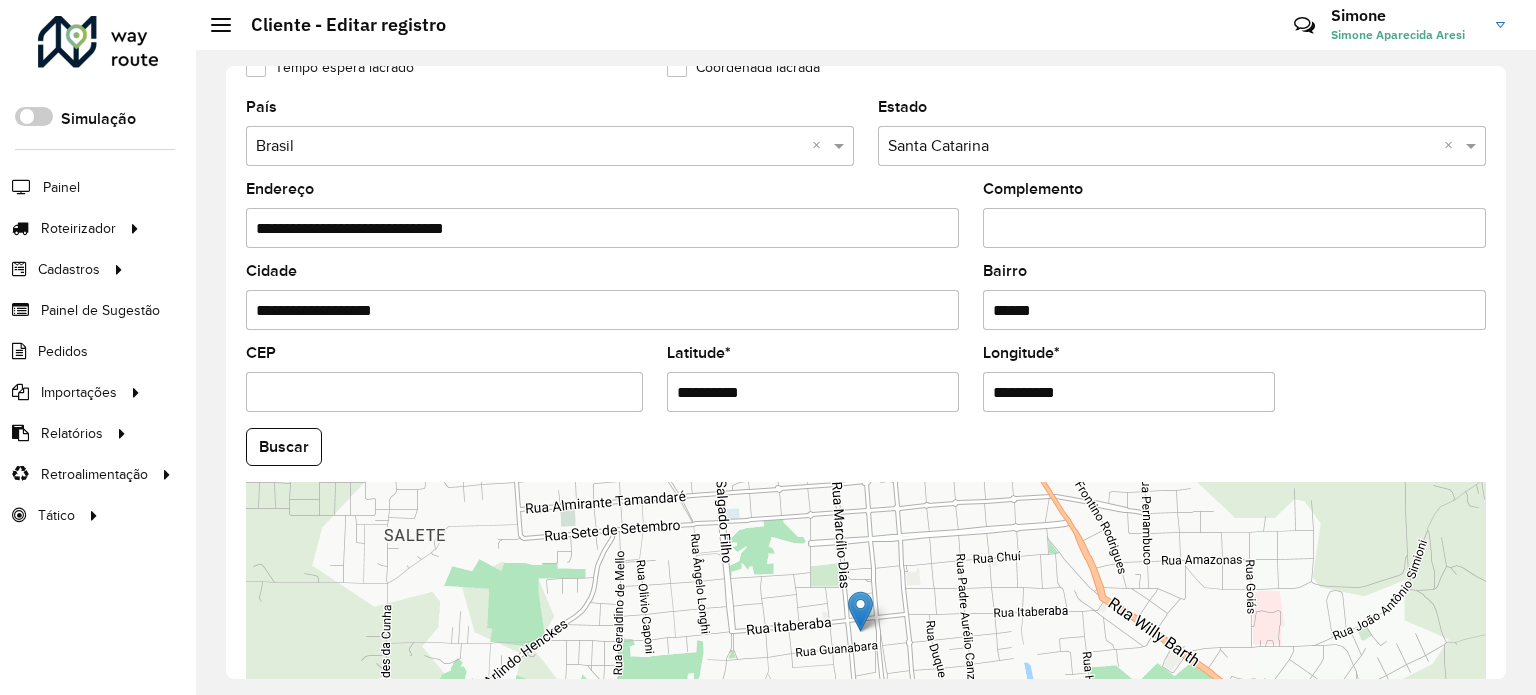 click on "**********" 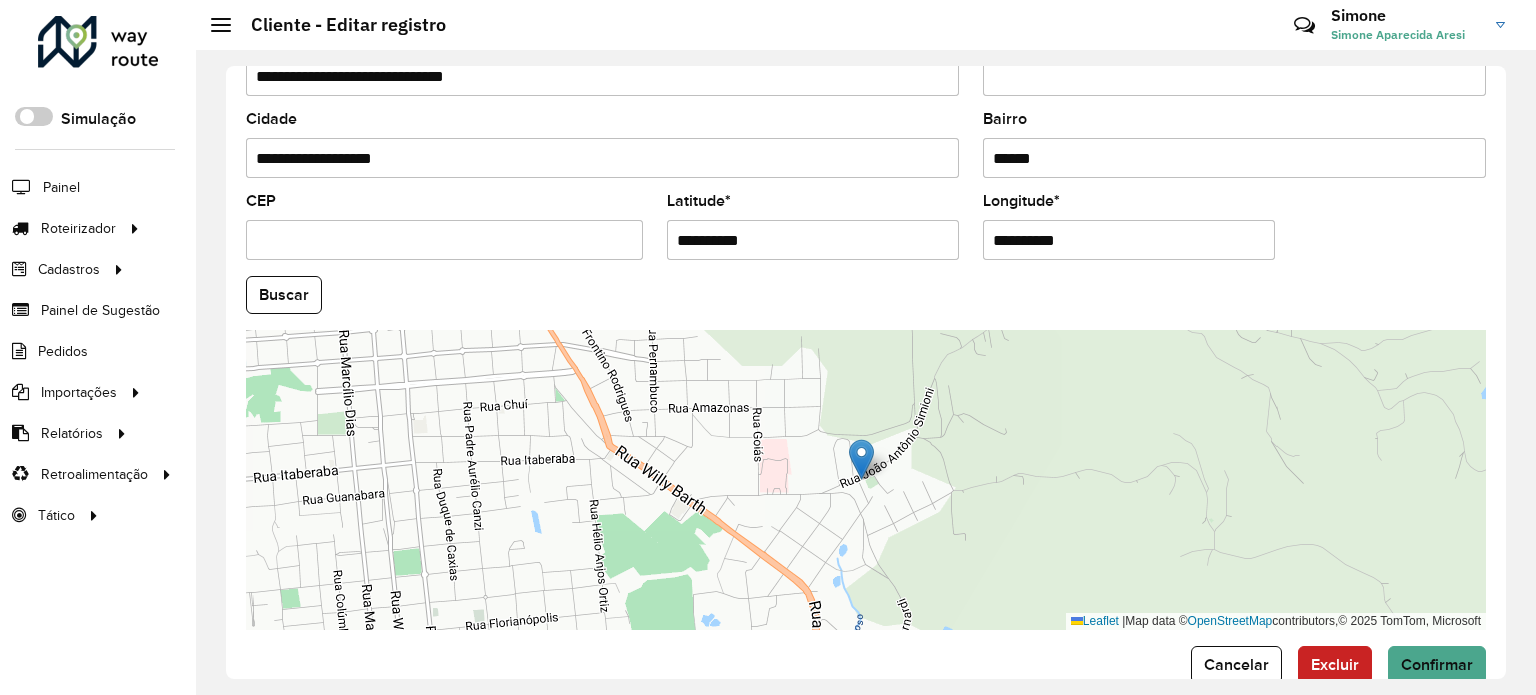 scroll, scrollTop: 784, scrollLeft: 0, axis: vertical 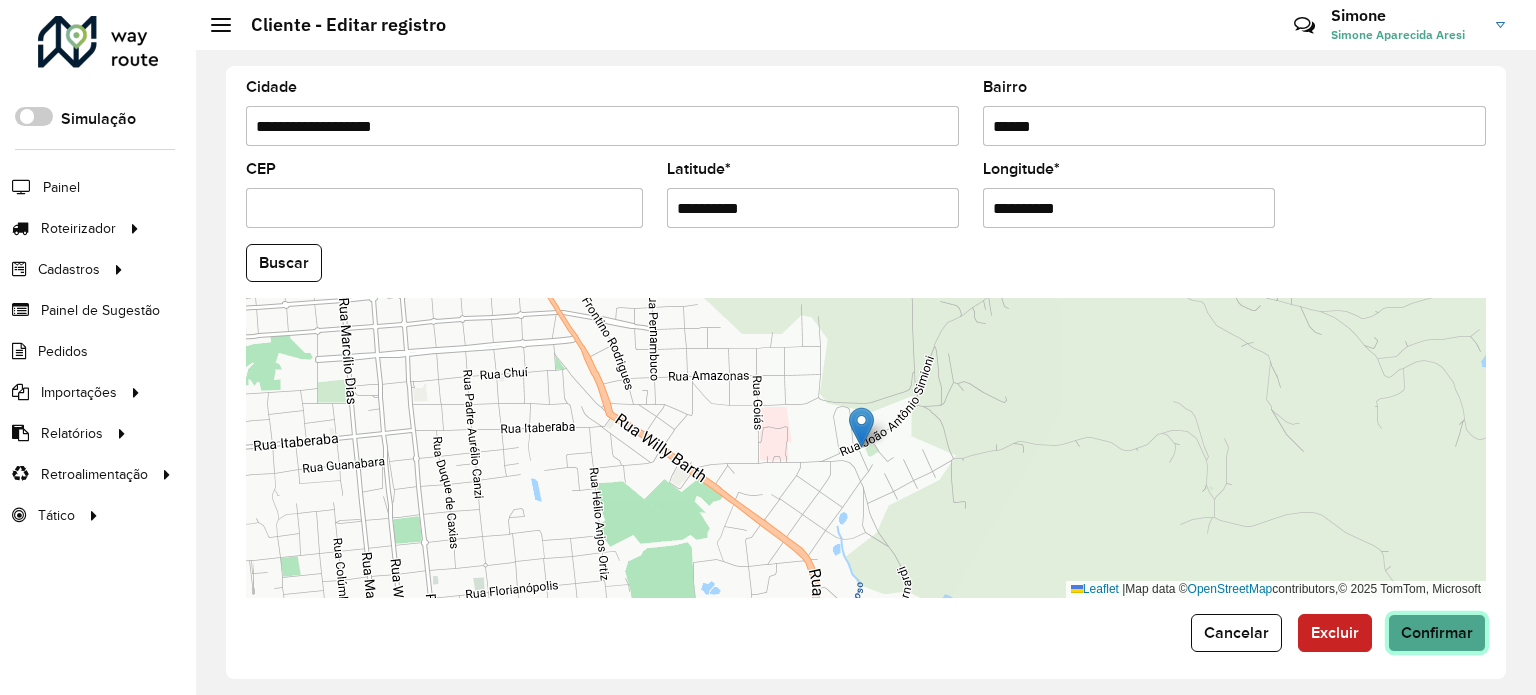 click on "Confirmar" 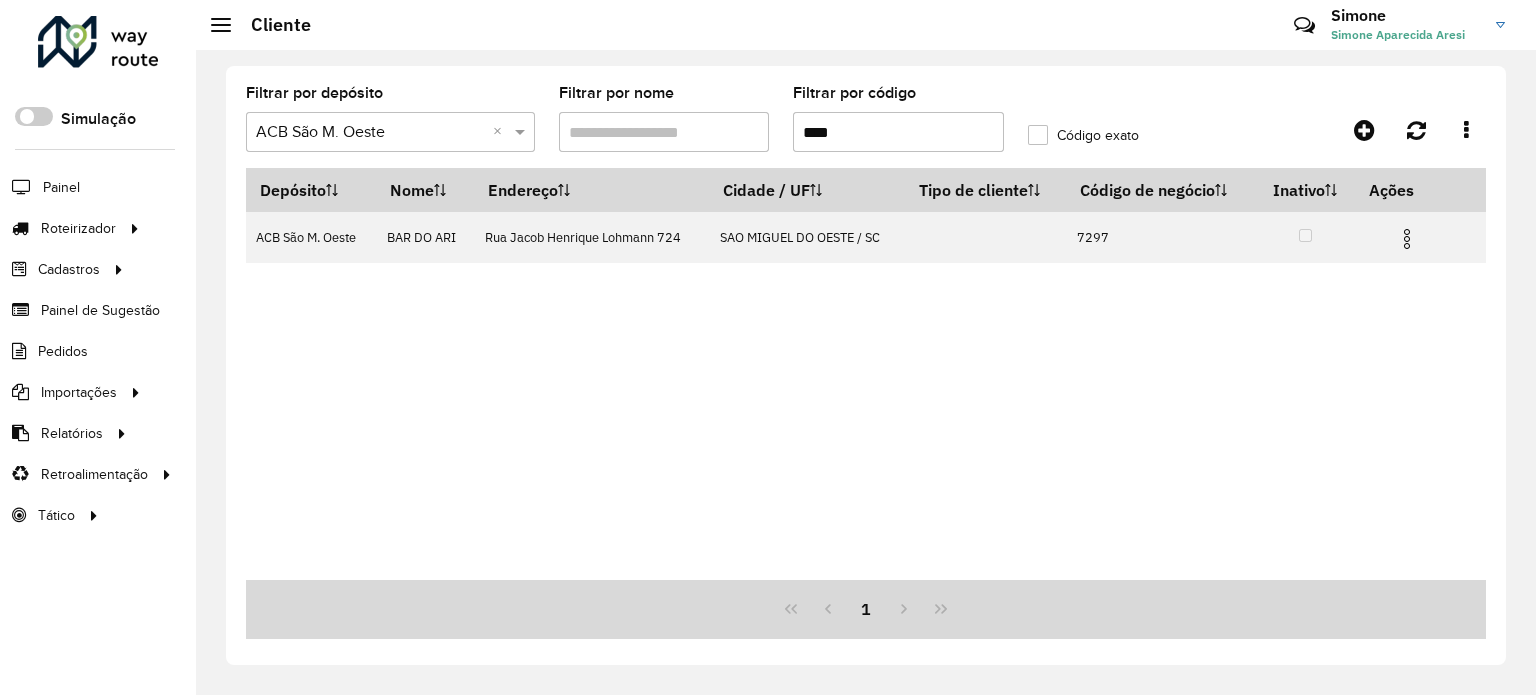click on "Cliente  Críticas? Dúvidas? Elogios? Sugestões? Entre em contato conosco!  [FIRST] [LAST]" 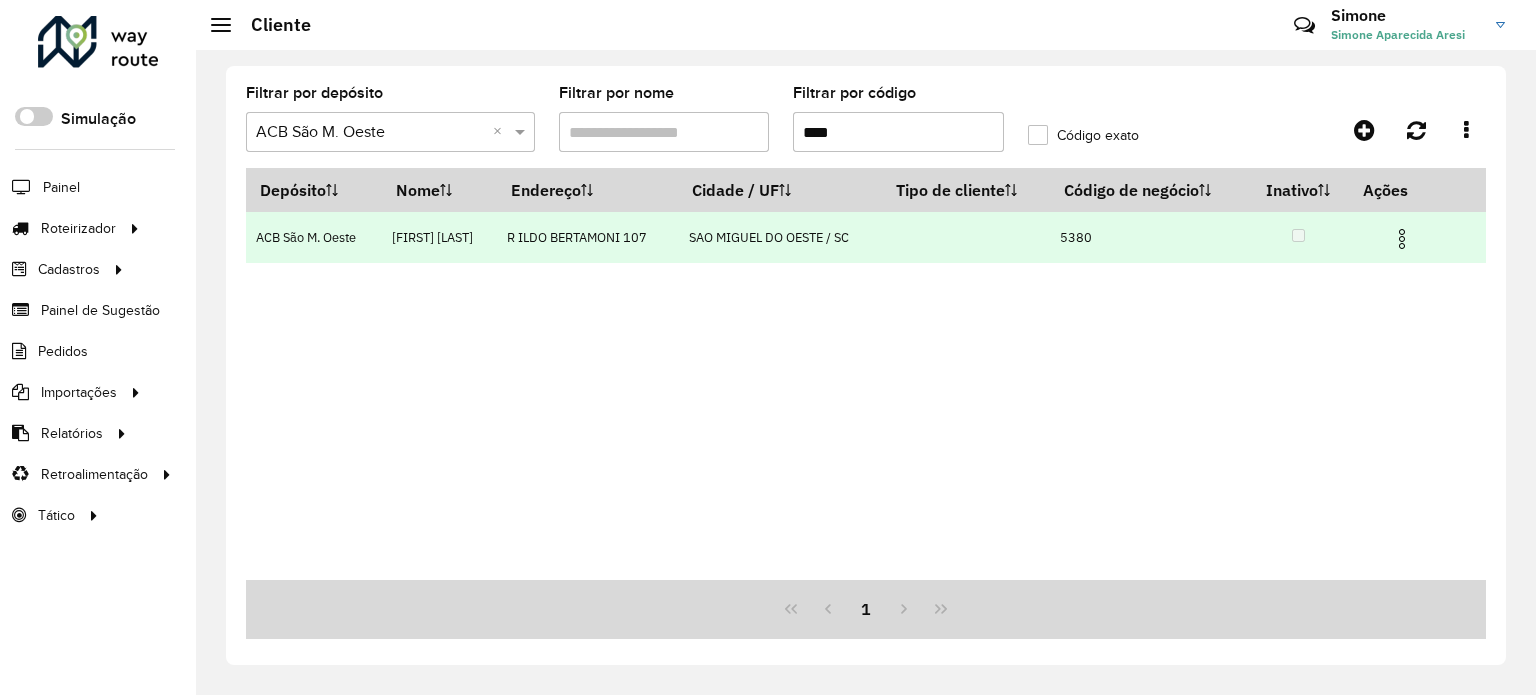 click at bounding box center (1402, 239) 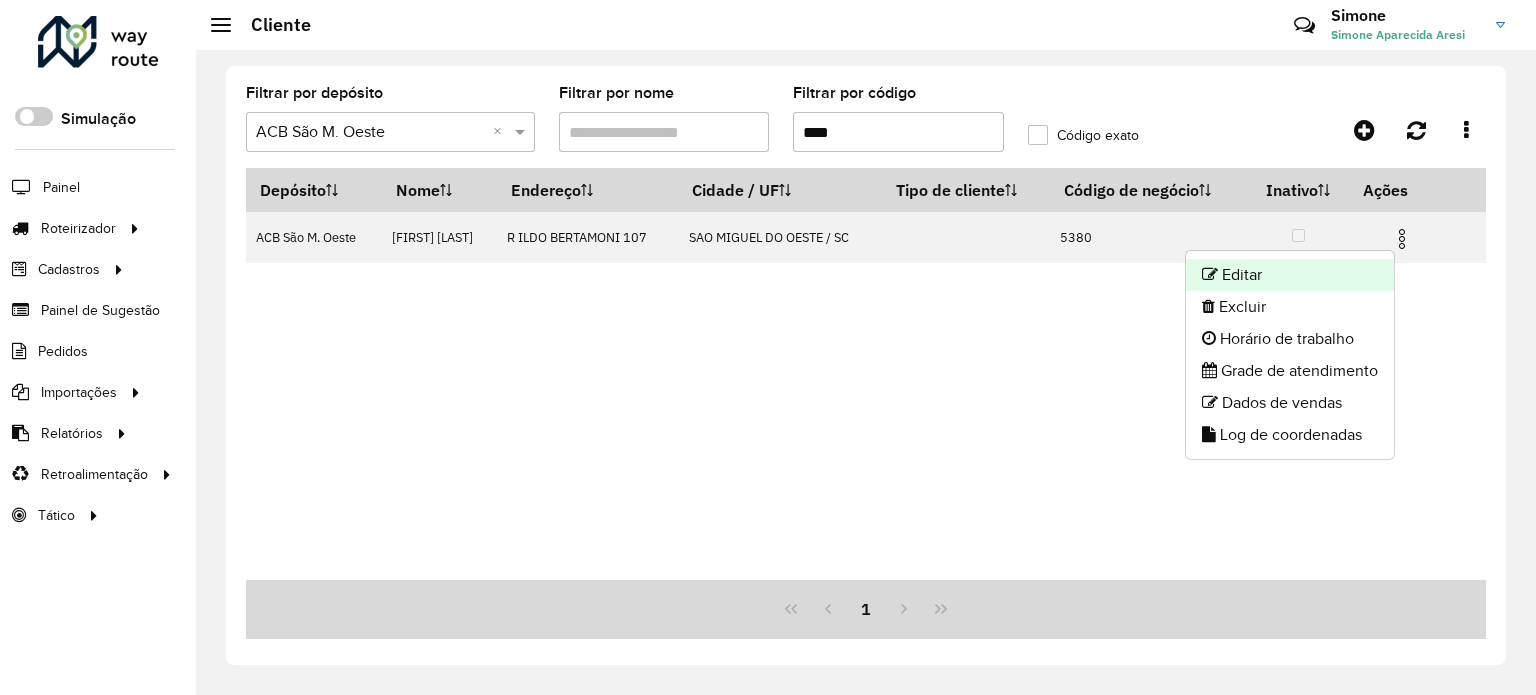 click on "Editar" 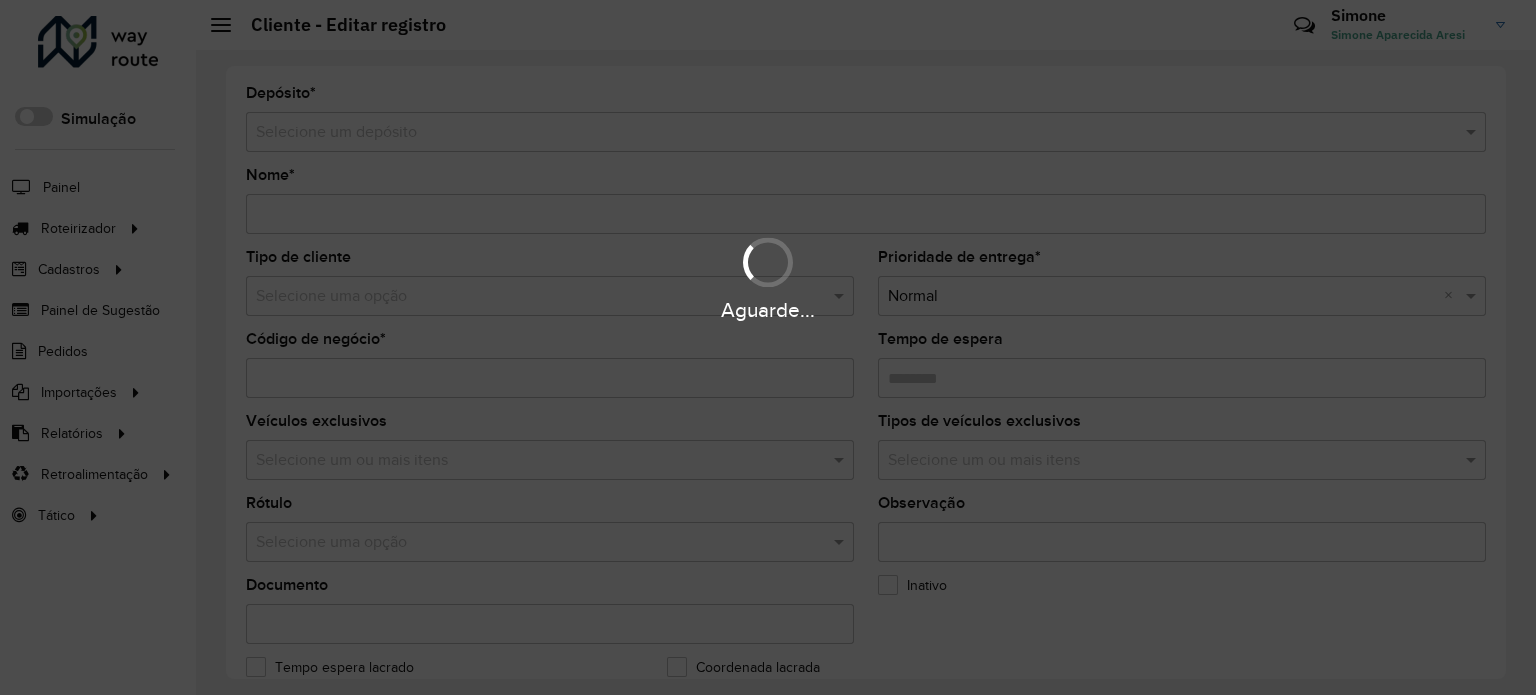 type on "**********" 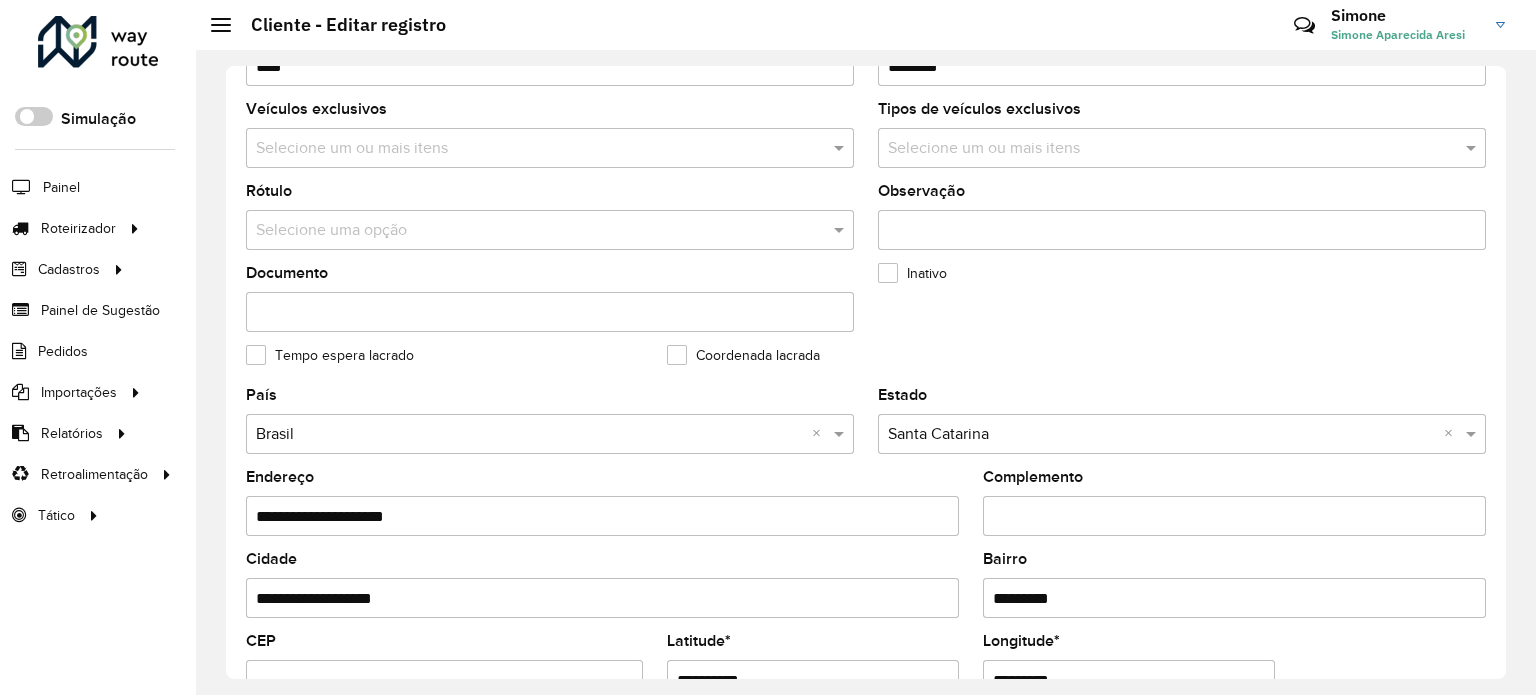 scroll, scrollTop: 500, scrollLeft: 0, axis: vertical 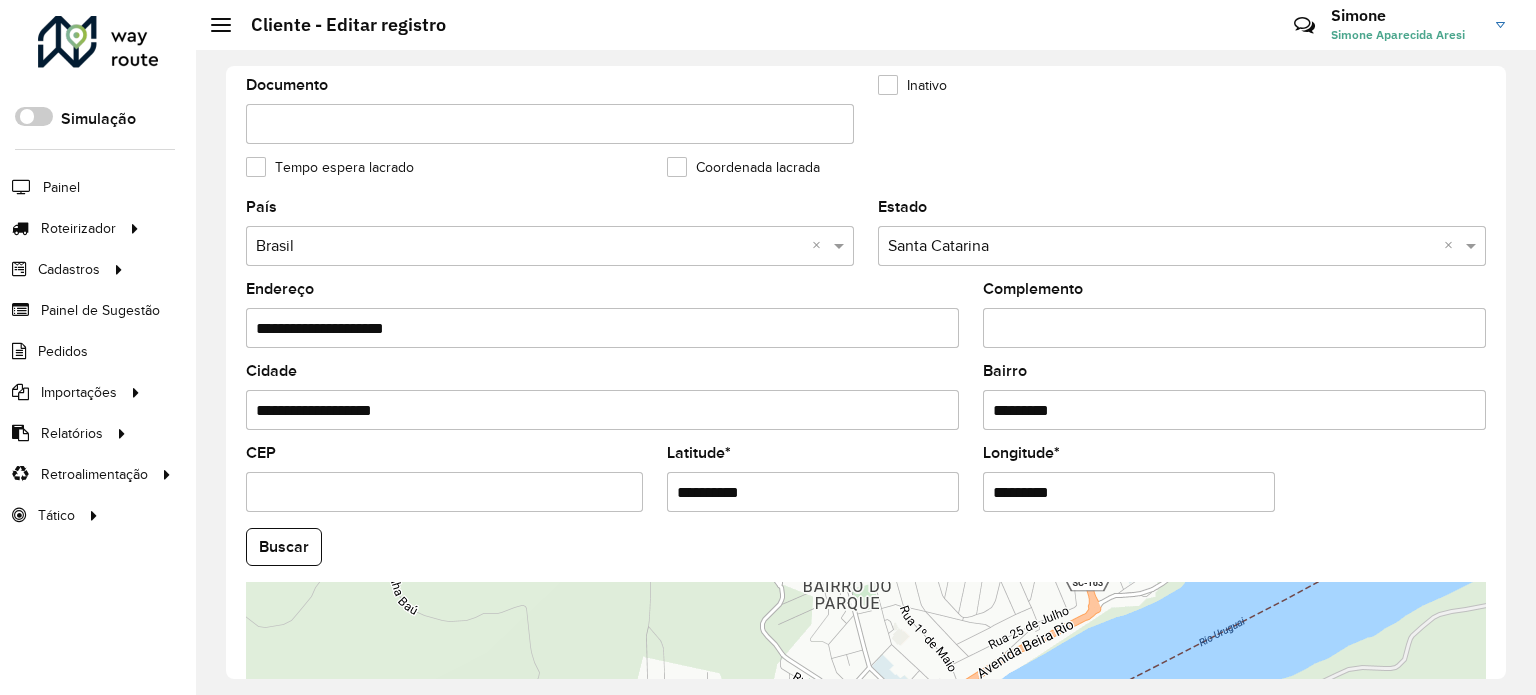 drag, startPoint x: 753, startPoint y: 492, endPoint x: 601, endPoint y: 502, distance: 152.3286 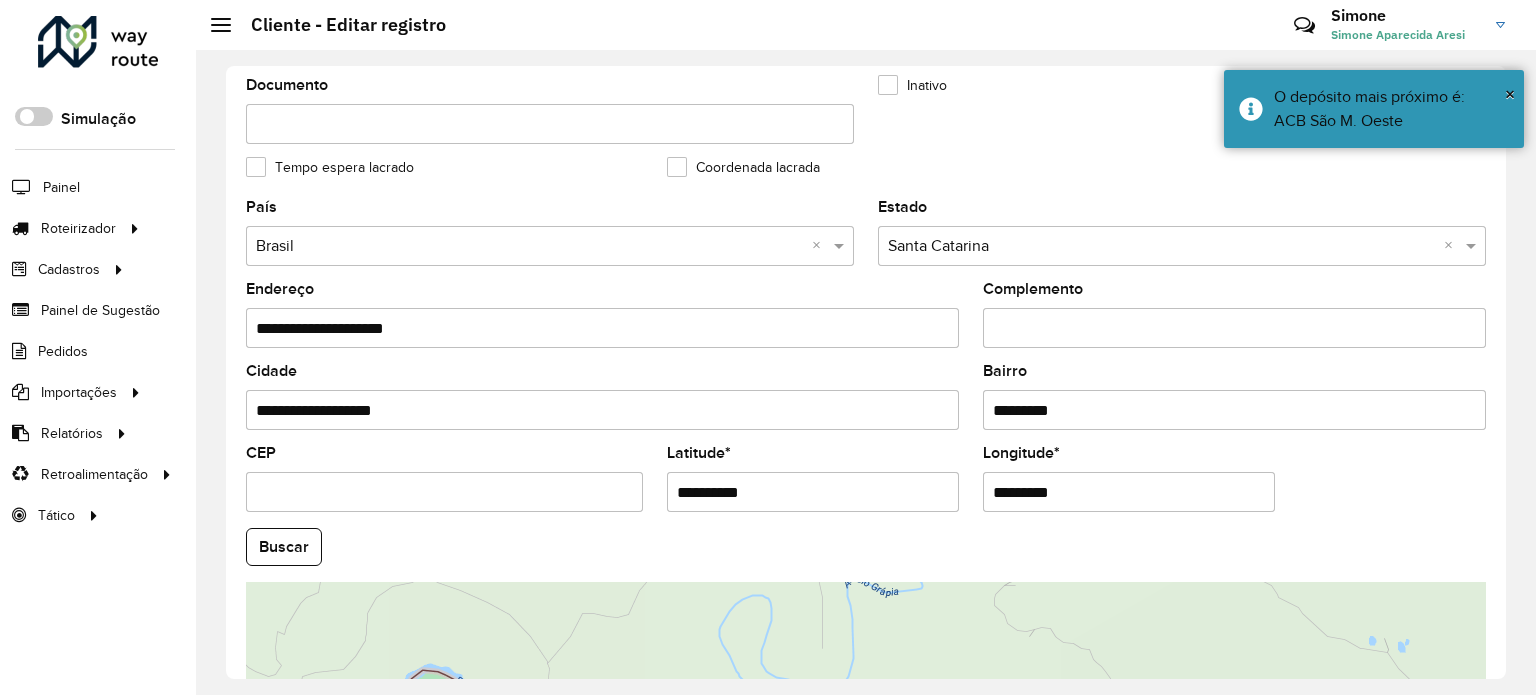 drag, startPoint x: 1112, startPoint y: 486, endPoint x: 924, endPoint y: 499, distance: 188.44893 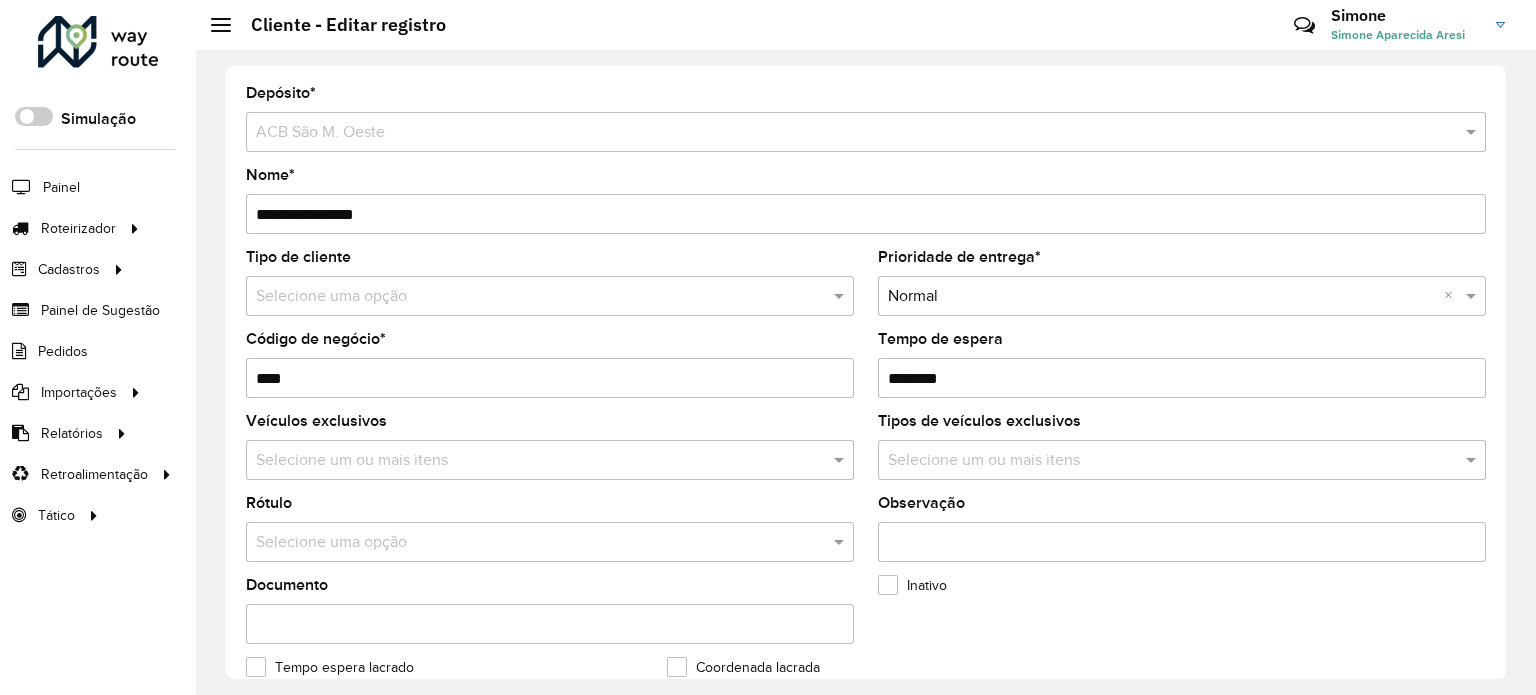 scroll, scrollTop: 784, scrollLeft: 0, axis: vertical 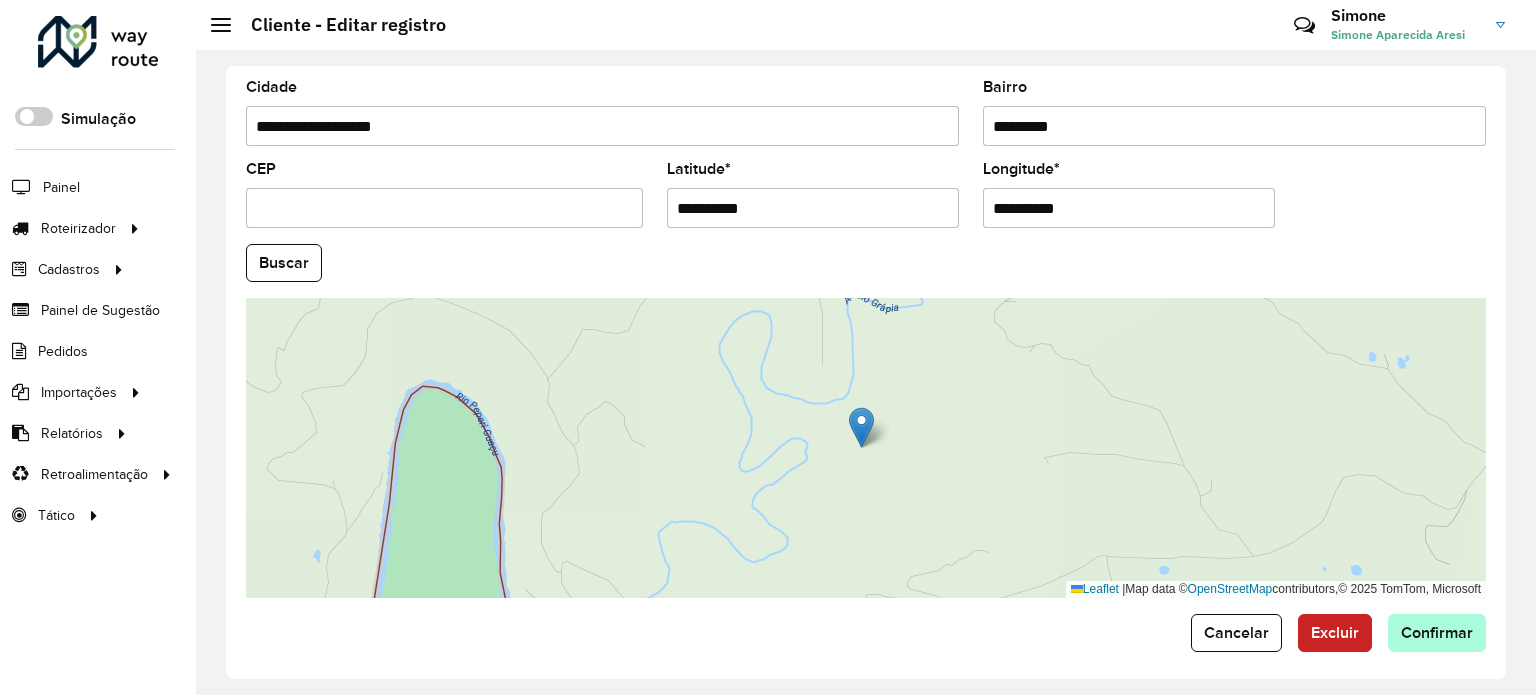 type on "**********" 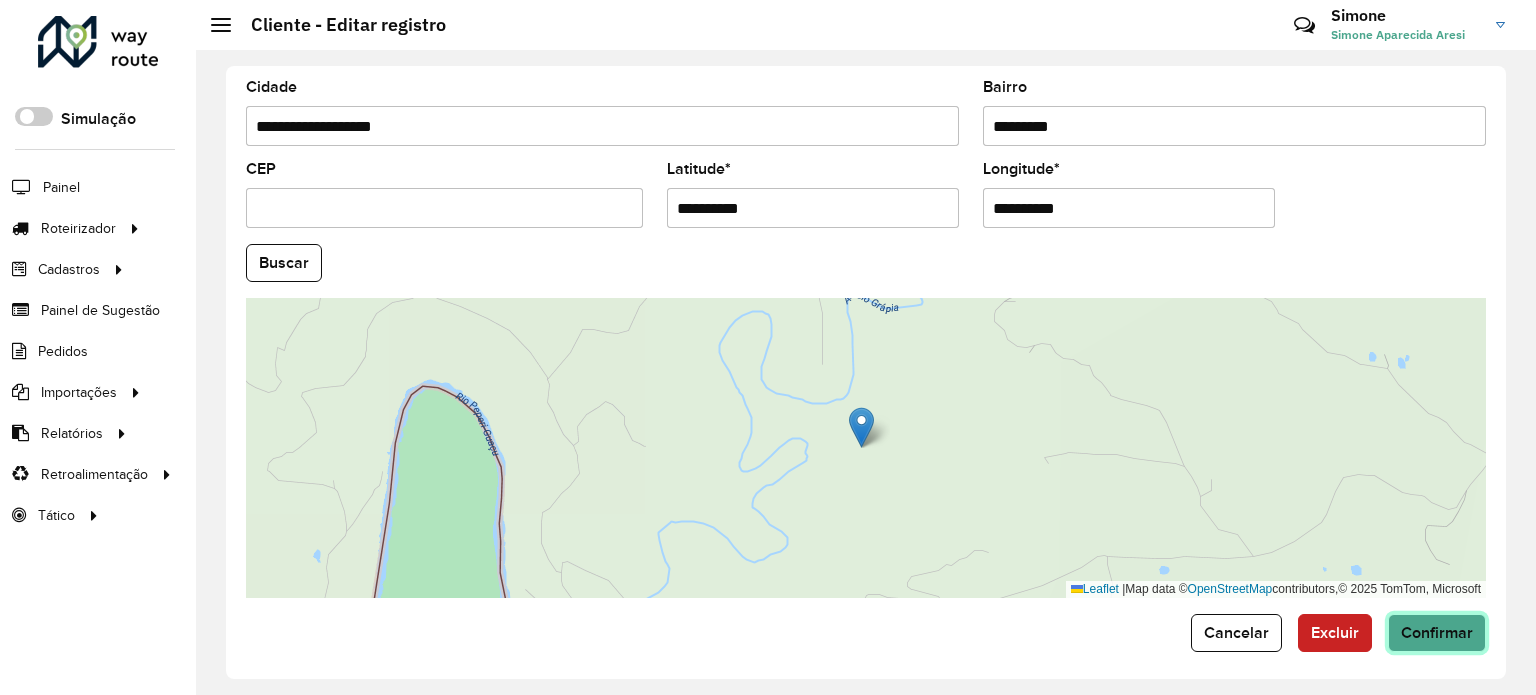 click on "Aguarde...  Pop-up bloqueado!  Seu navegador bloqueou automáticamente a abertura de uma nova janela.   Acesse as configurações e adicione o endereço do sistema a lista de permissão.   Fechar  Roteirizador AmbevTech Simulação Painel Roteirizador Entregas Vendas Cadastros Checkpoint Classificações de venda Cliente Consulta de setores Depósito Disponibilidade de veículos Fator tipo de produto Gabarito planner Grupo Rota Fator Tipo Produto Grupo de rotas exclusiva Grupo de setores Layout integração Modelo Parada Pedágio Perfil de Vendedor Ponto de apoio FAD Produto Restrição de Atendimento Planner Rodízio de placa Rota exclusiva FAD Rótulo Setor Setor Planner Tipo de cliente Tipo de veículo Tipo de veículo RN Transportadora Vendedor Veículo Painel de Sugestão Pedidos Importações Classificação e volume de venda Clientes Fator tipo produto Gabarito planner Grade de atendimento Janela de atendimento Localização Pedidos Restrição de Atendimento Planner Tempo de espera Vendedor Veículos" at bounding box center [768, 347] 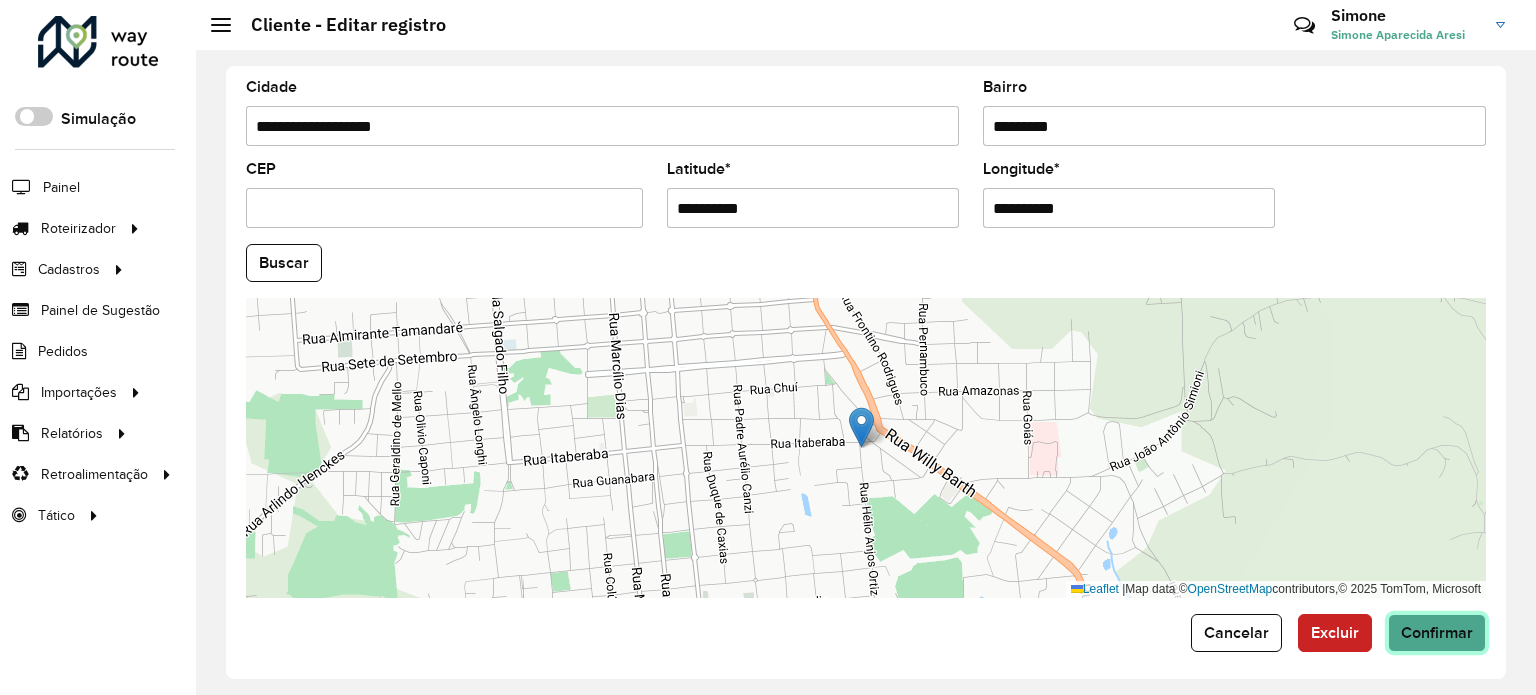 click on "Confirmar" 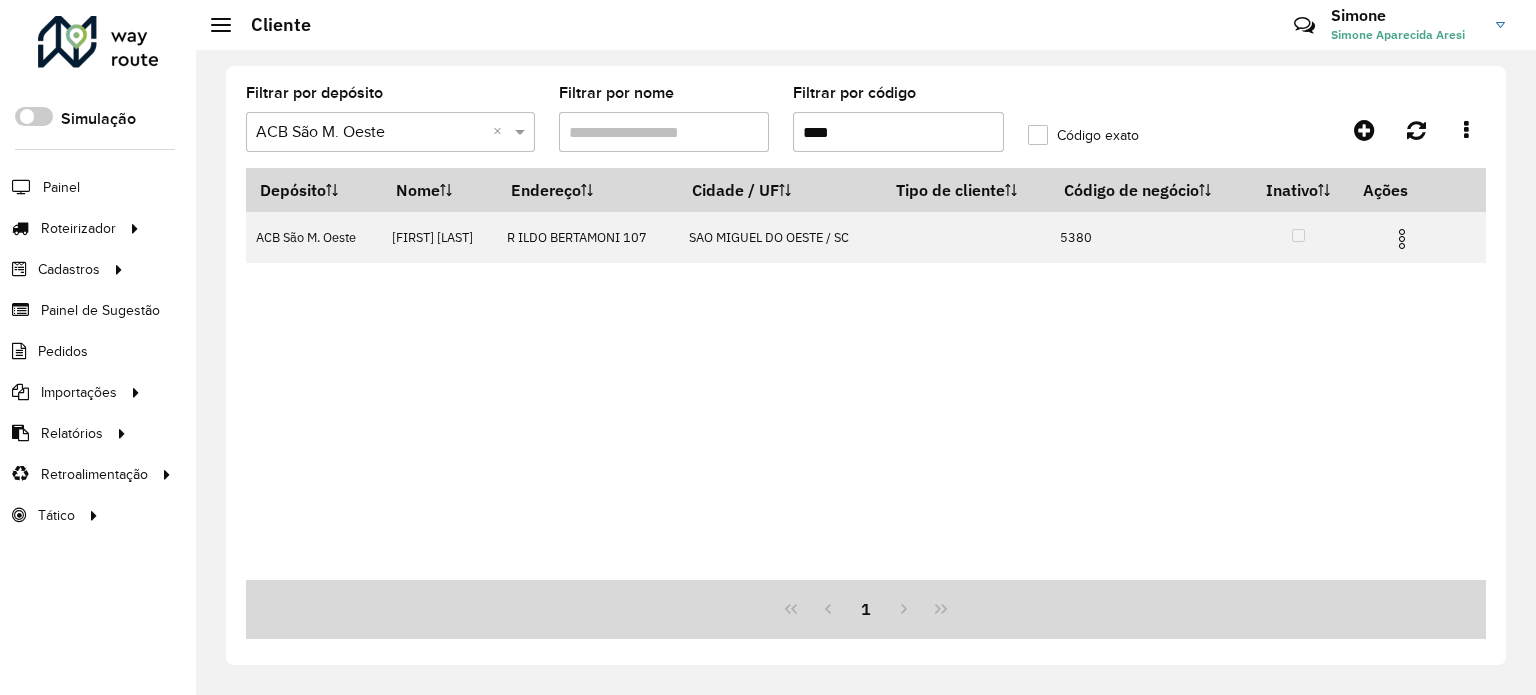 click on "ACB São M. Oeste   [FIRST] [LAST]   R ILDO BERTAMONI 107  [CITY] / [STATE]      5380" at bounding box center (866, 374) 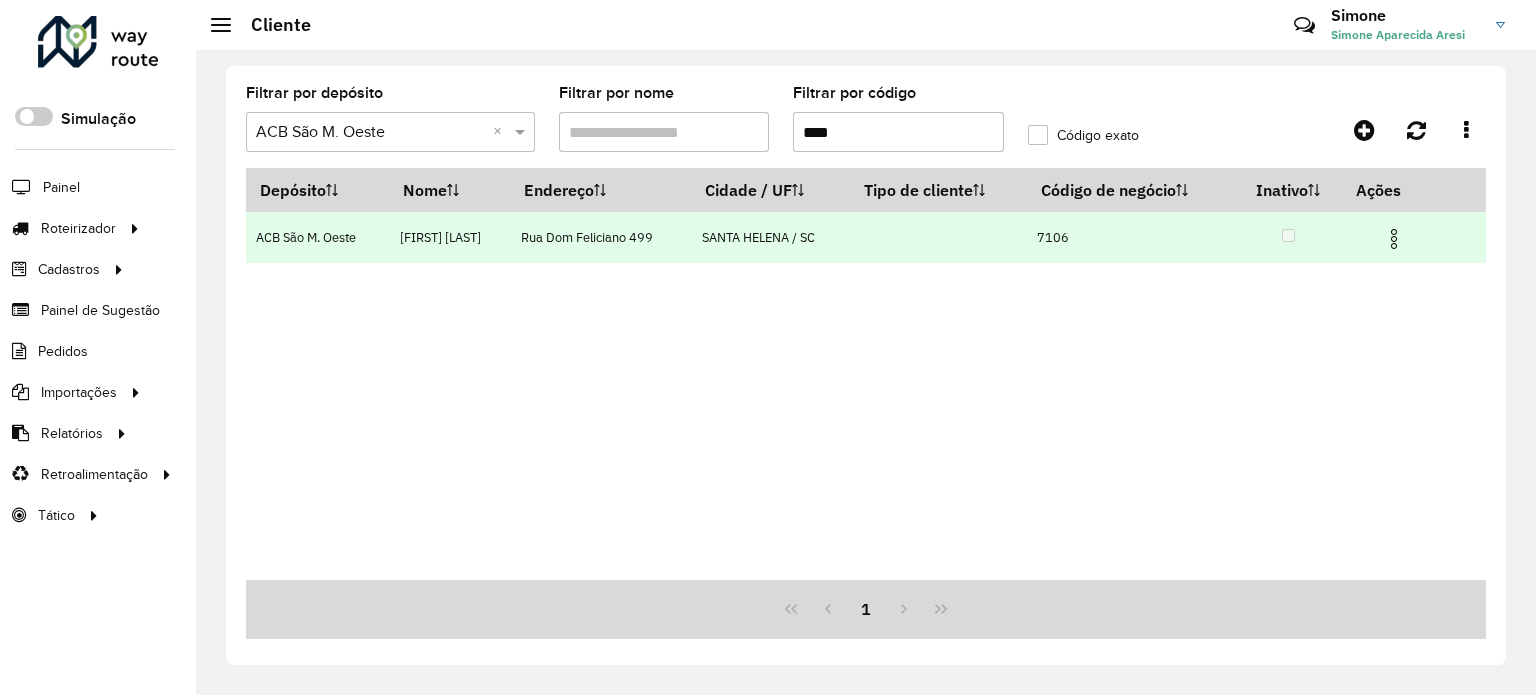 click at bounding box center [1394, 239] 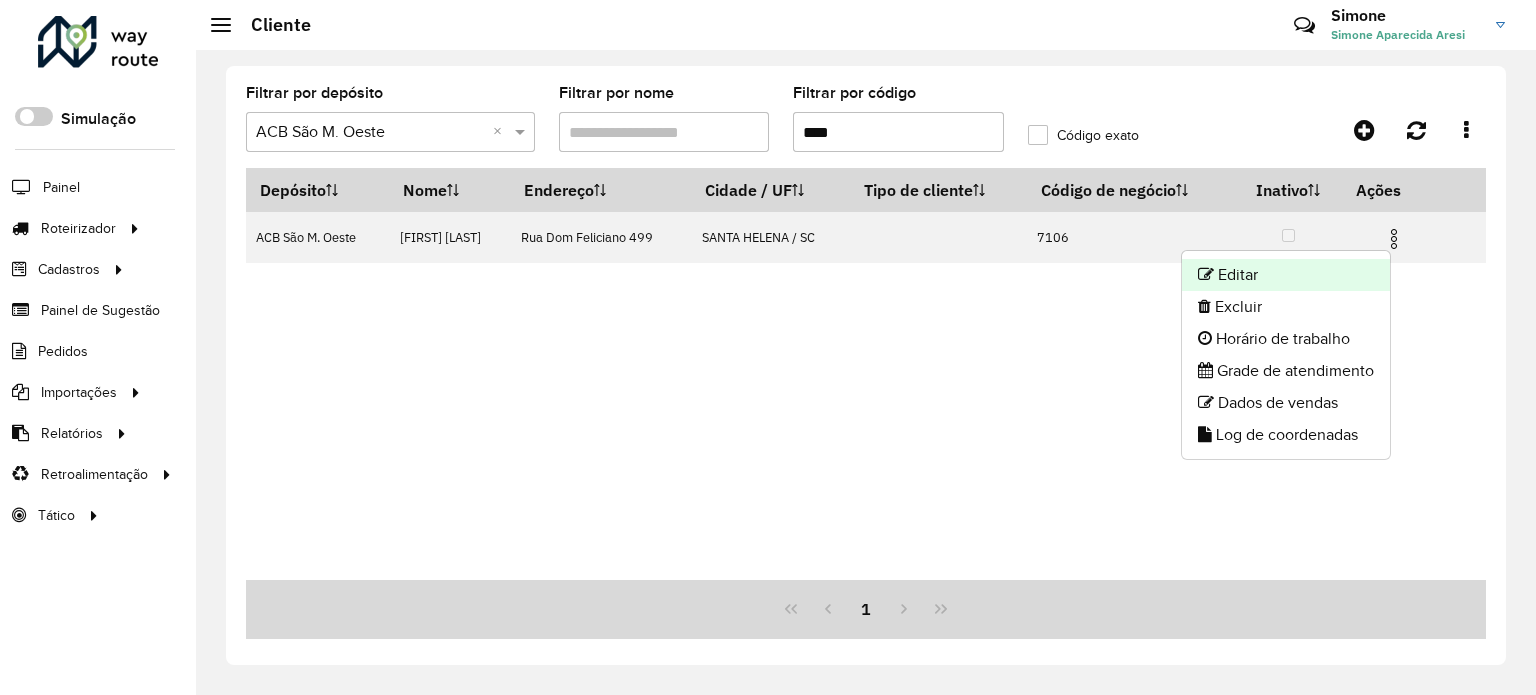 click on "Editar" 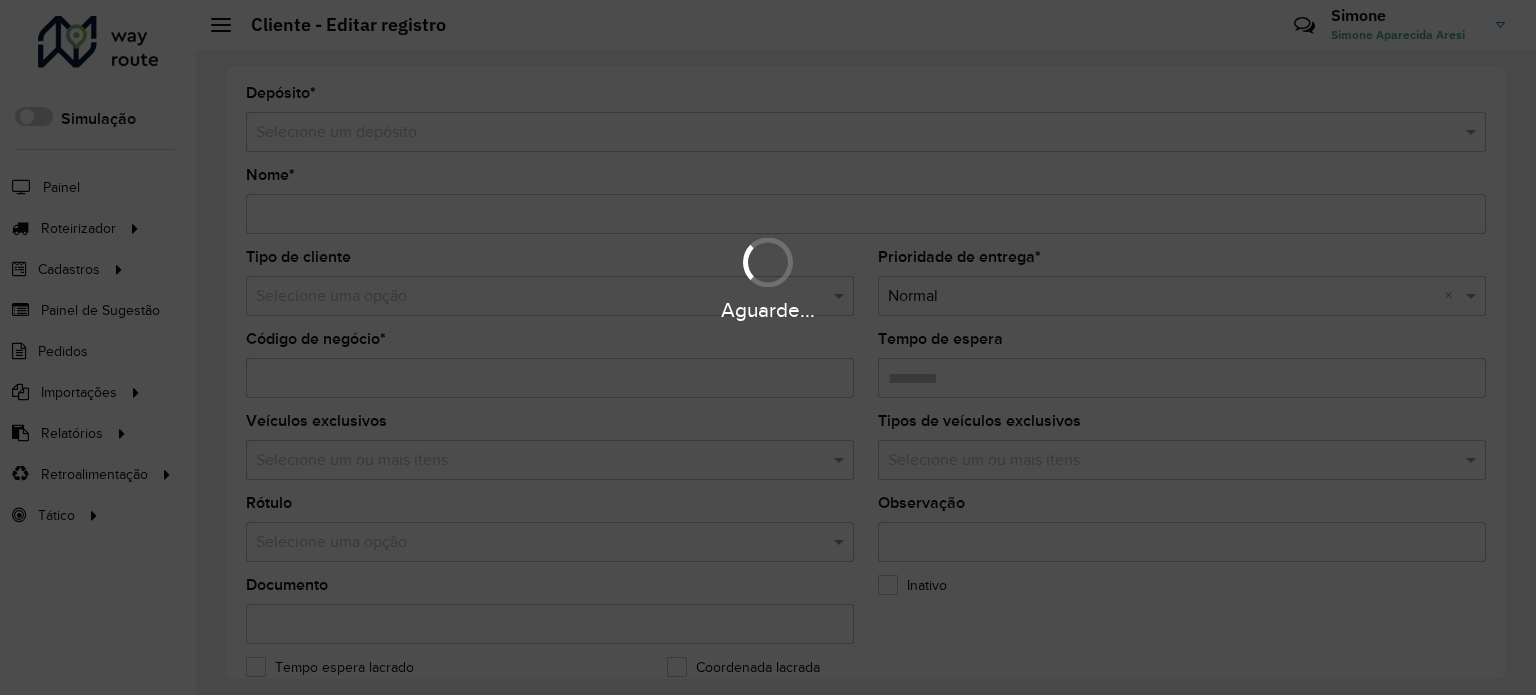 type on "**********" 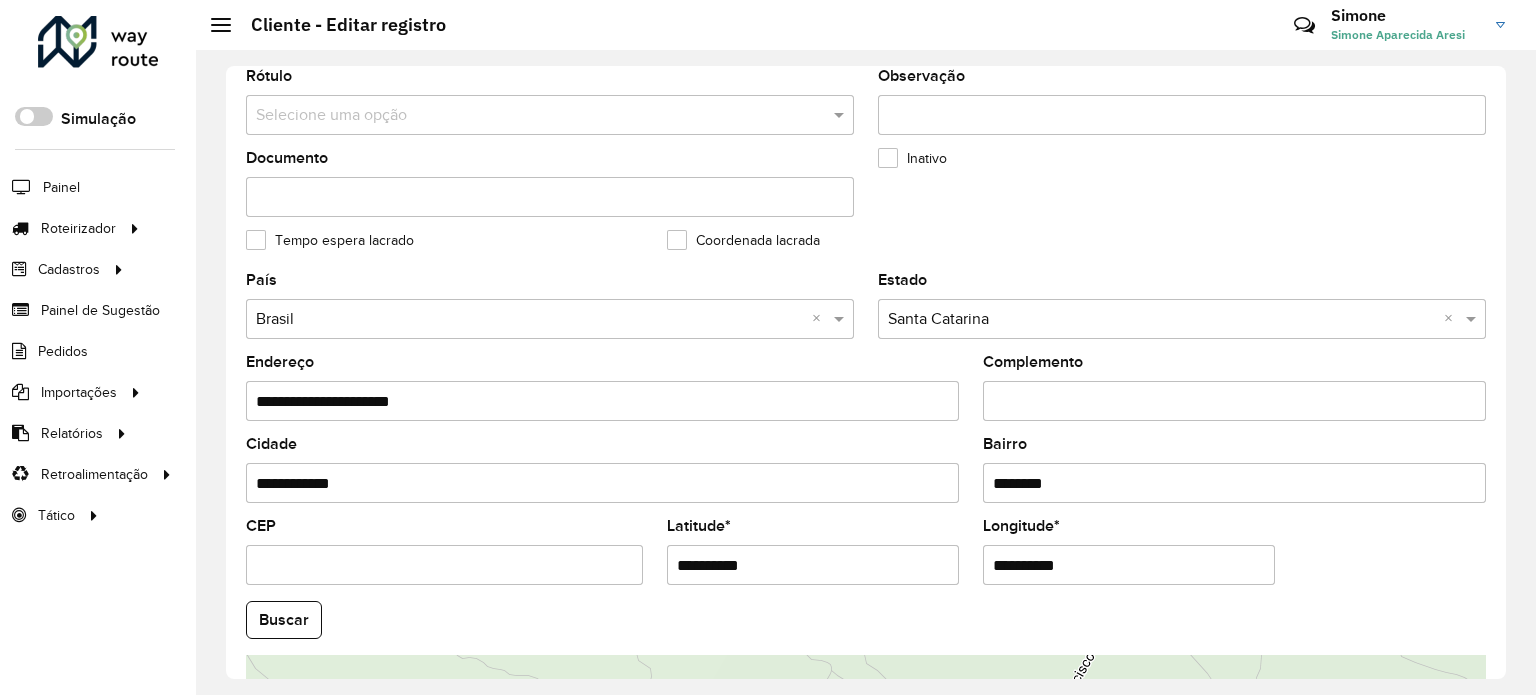 scroll, scrollTop: 500, scrollLeft: 0, axis: vertical 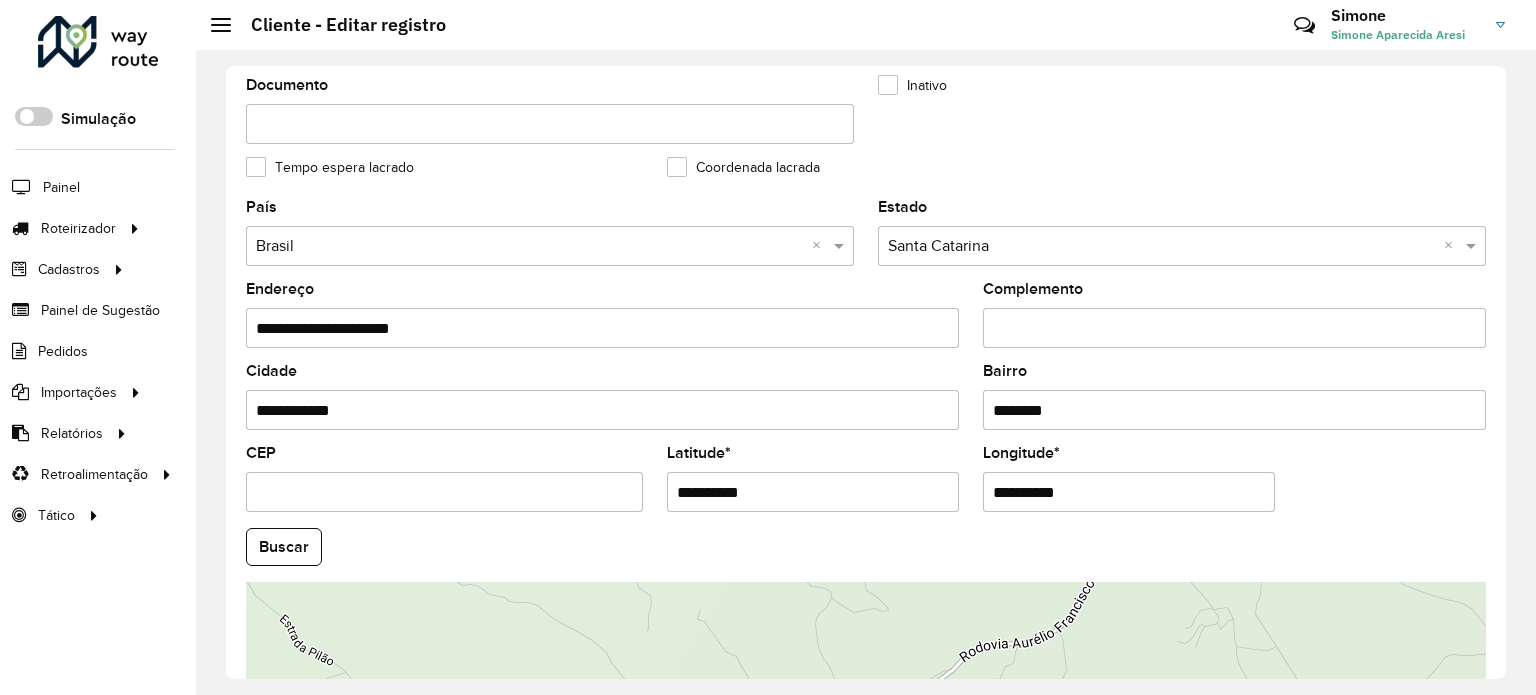 drag, startPoint x: 852, startPoint y: 487, endPoint x: 640, endPoint y: 472, distance: 212.53 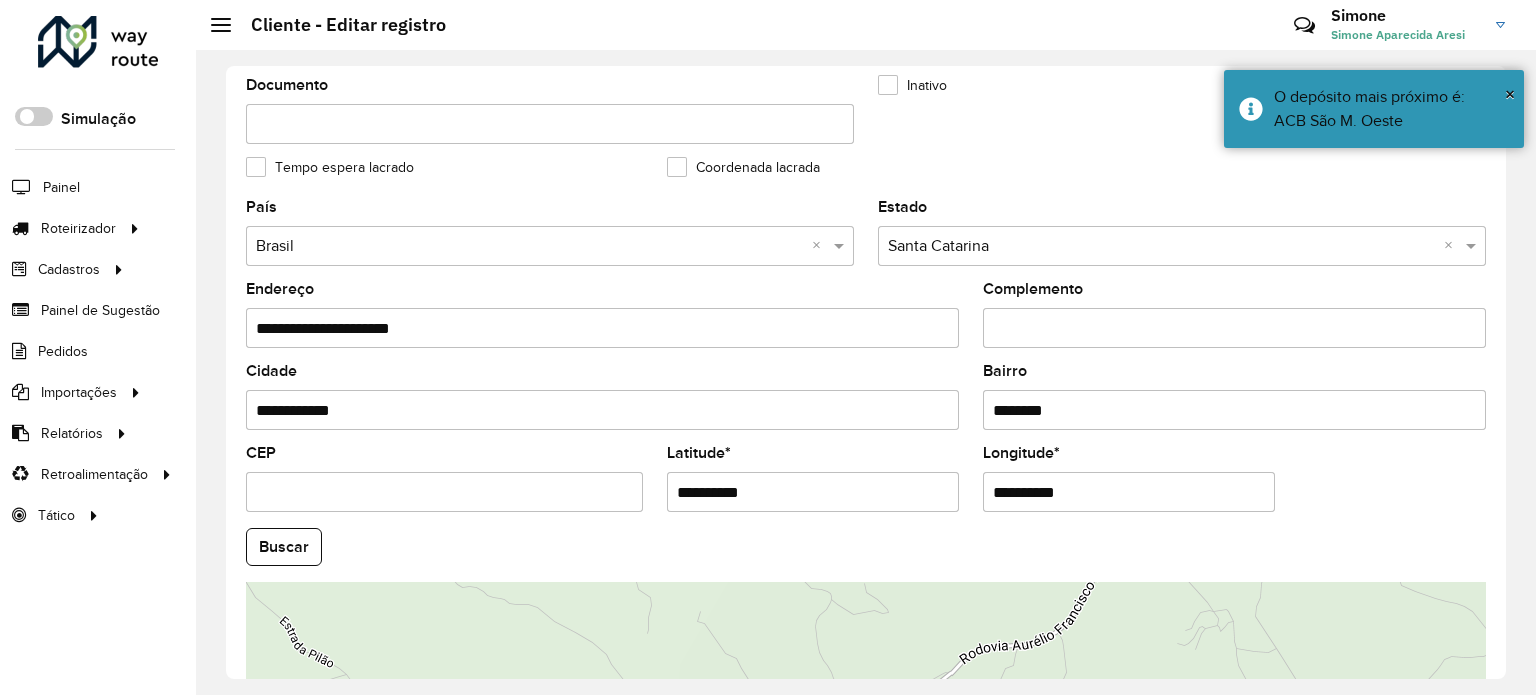 drag, startPoint x: 1130, startPoint y: 480, endPoint x: 886, endPoint y: 494, distance: 244.4013 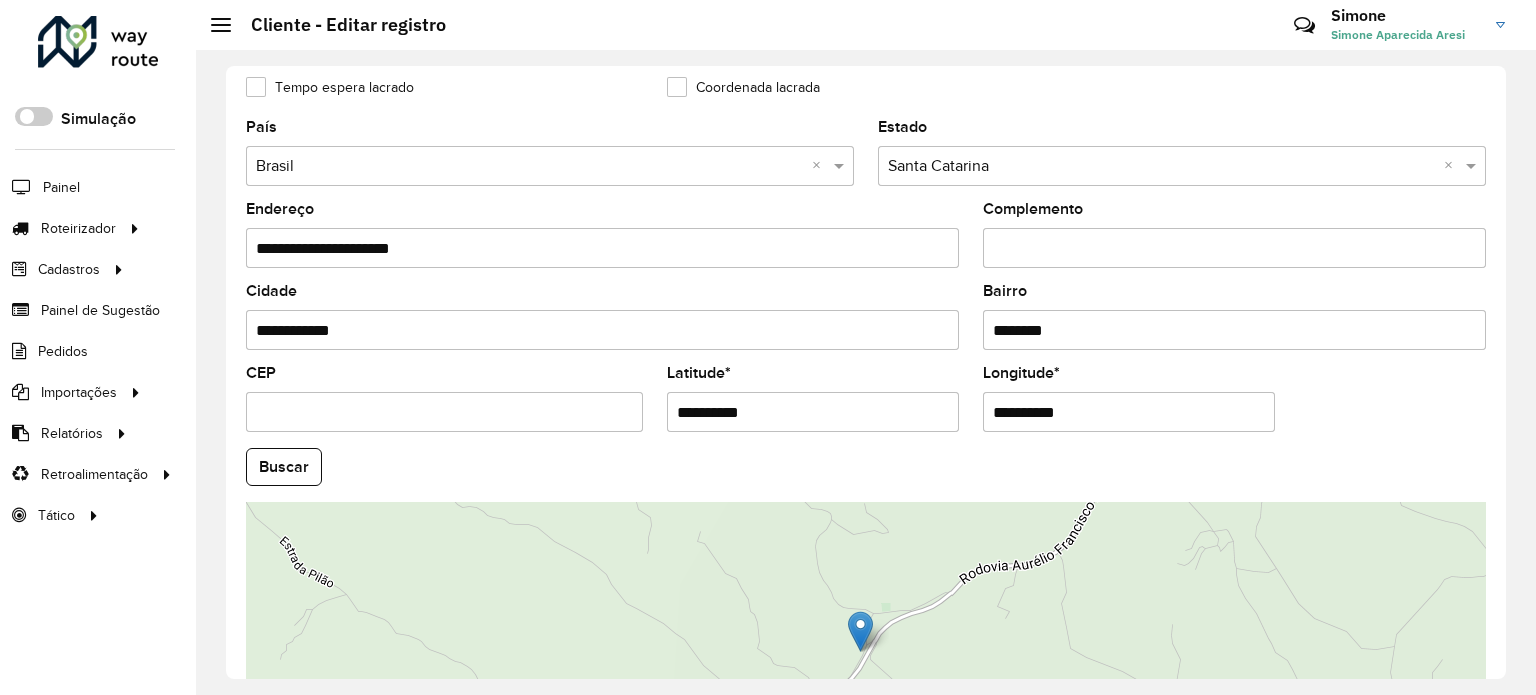 scroll, scrollTop: 784, scrollLeft: 0, axis: vertical 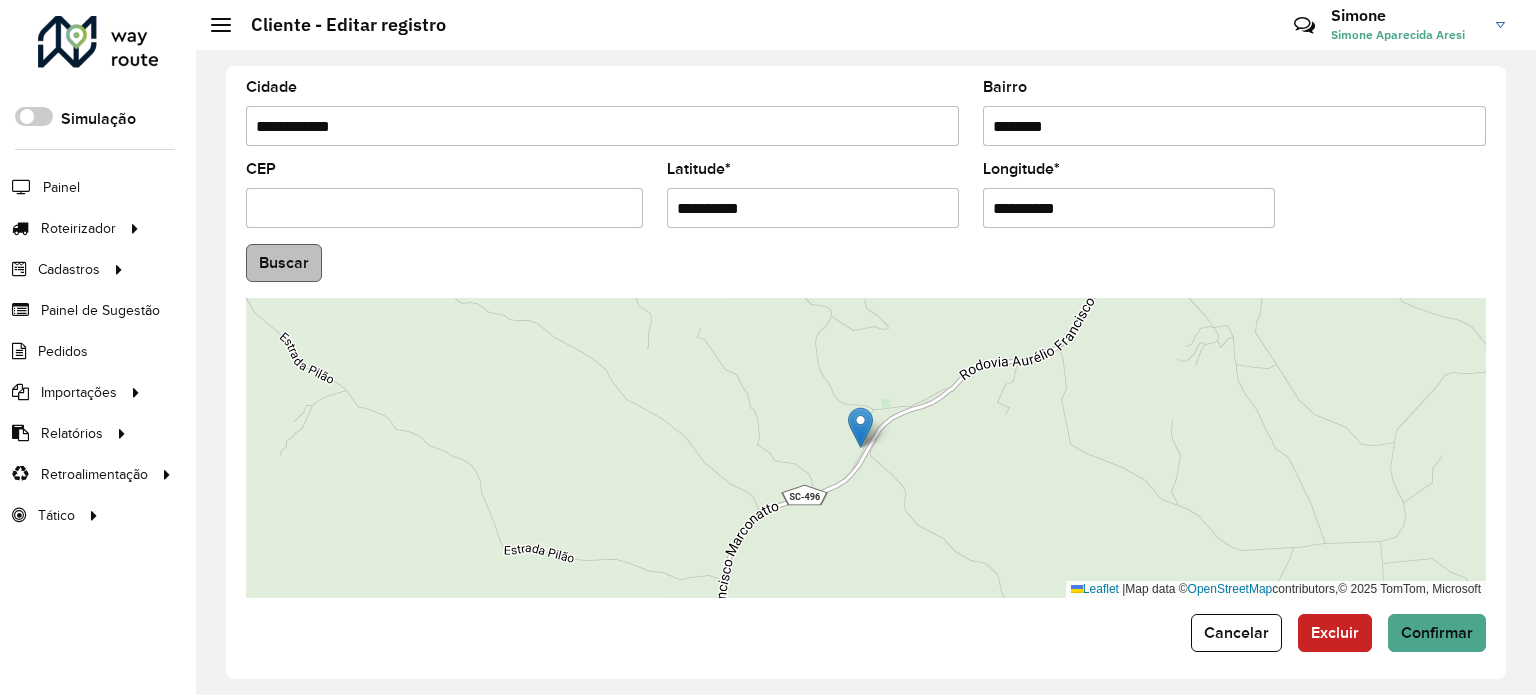 type on "**********" 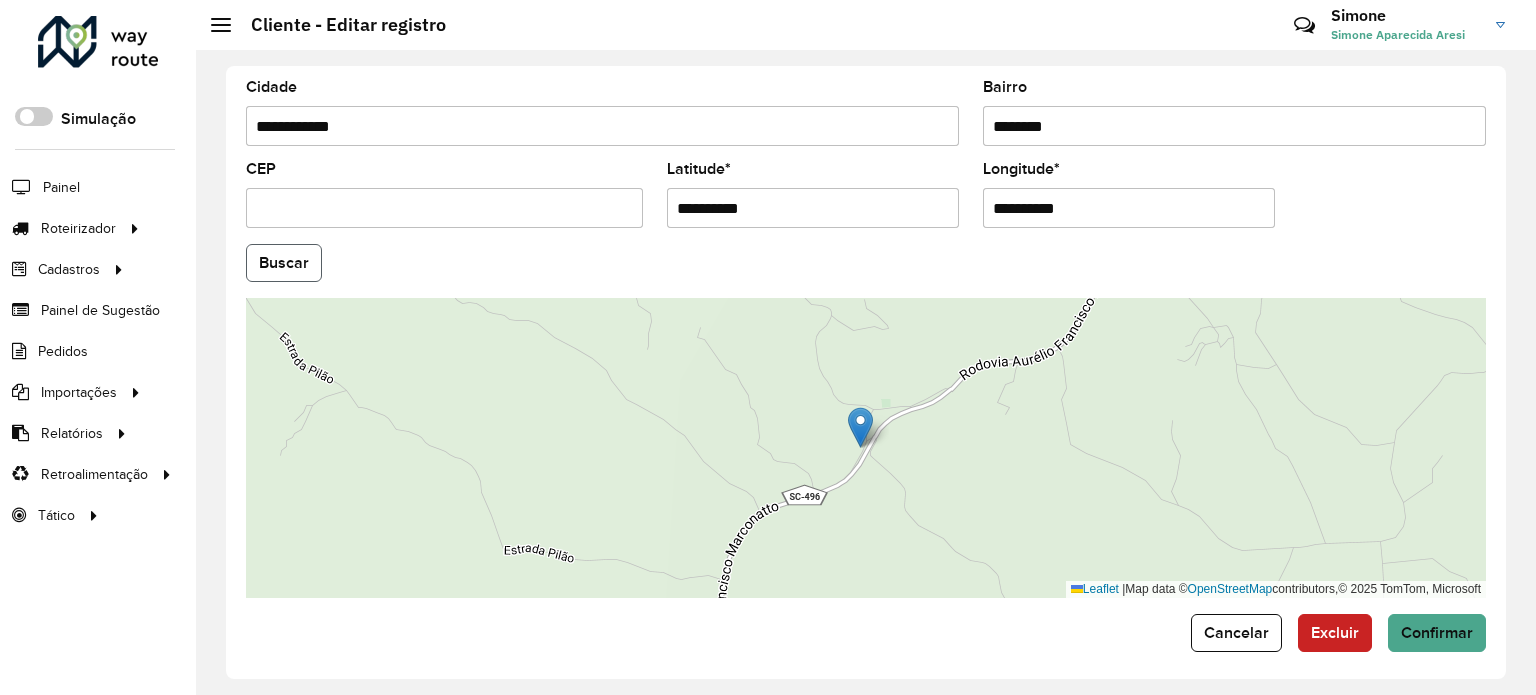 click on "Aguarde...  Pop-up bloqueado!  Seu navegador bloqueou automáticamente a abertura de uma nova janela.   Acesse as configurações e adicione o endereço do sistema a lista de permissão.   Fechar  Roteirizador AmbevTech Simulação Painel Roteirizador Entregas Vendas Cadastros Checkpoint Classificações de venda Cliente Consulta de setores Depósito Disponibilidade de veículos Fator tipo de produto Gabarito planner Grupo Rota Fator Tipo Produto Grupo de rotas exclusiva Grupo de setores Layout integração Modelo Parada Pedágio Perfil de Vendedor Ponto de apoio FAD Produto Restrição de Atendimento Planner Rodízio de placa Rota exclusiva FAD Rótulo Setor Setor Planner Tipo de cliente Tipo de veículo Tipo de veículo RN Transportadora Vendedor Veículo Painel de Sugestão Pedidos Importações Classificação e volume de venda Clientes Fator tipo produto Gabarito planner Grade de atendimento Janela de atendimento Localização Pedidos Restrição de Atendimento Planner Tempo de espera Vendedor Veículos" at bounding box center (768, 347) 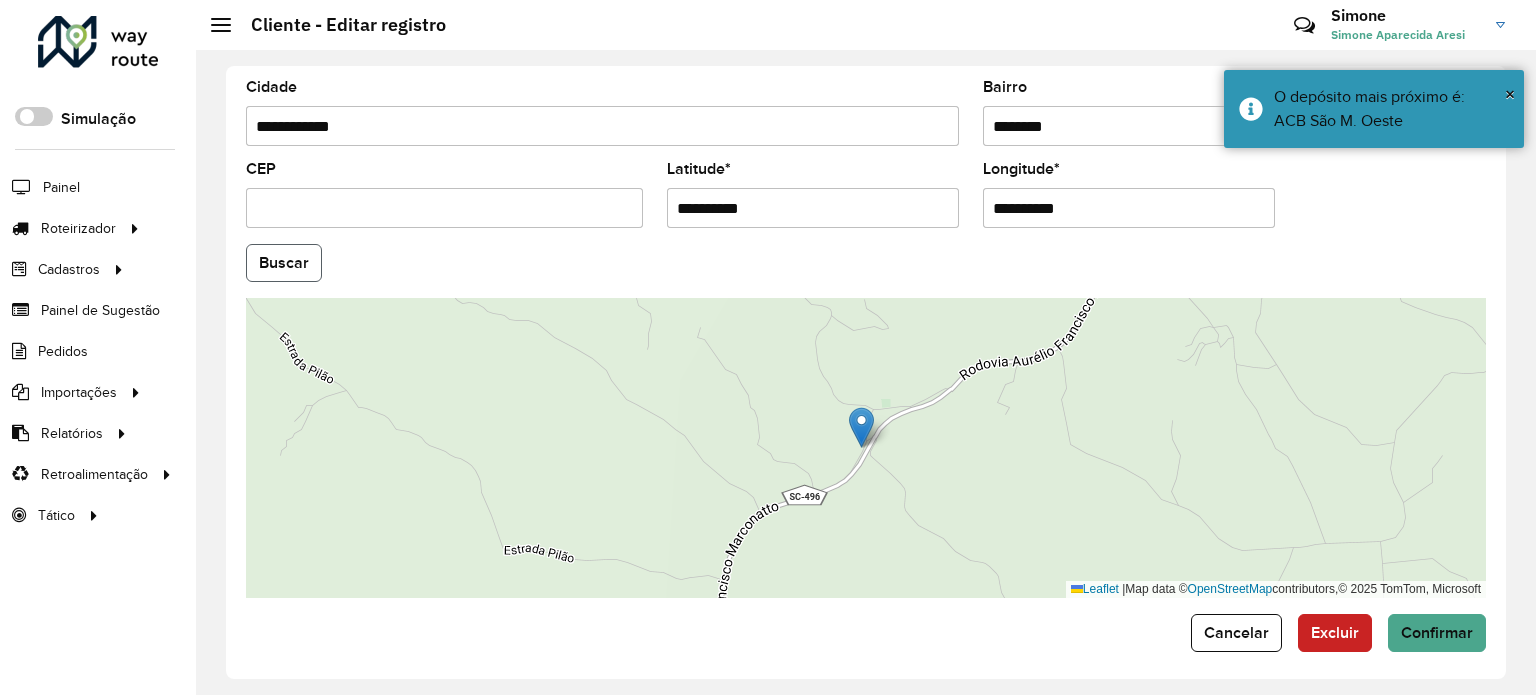 click on "Buscar" 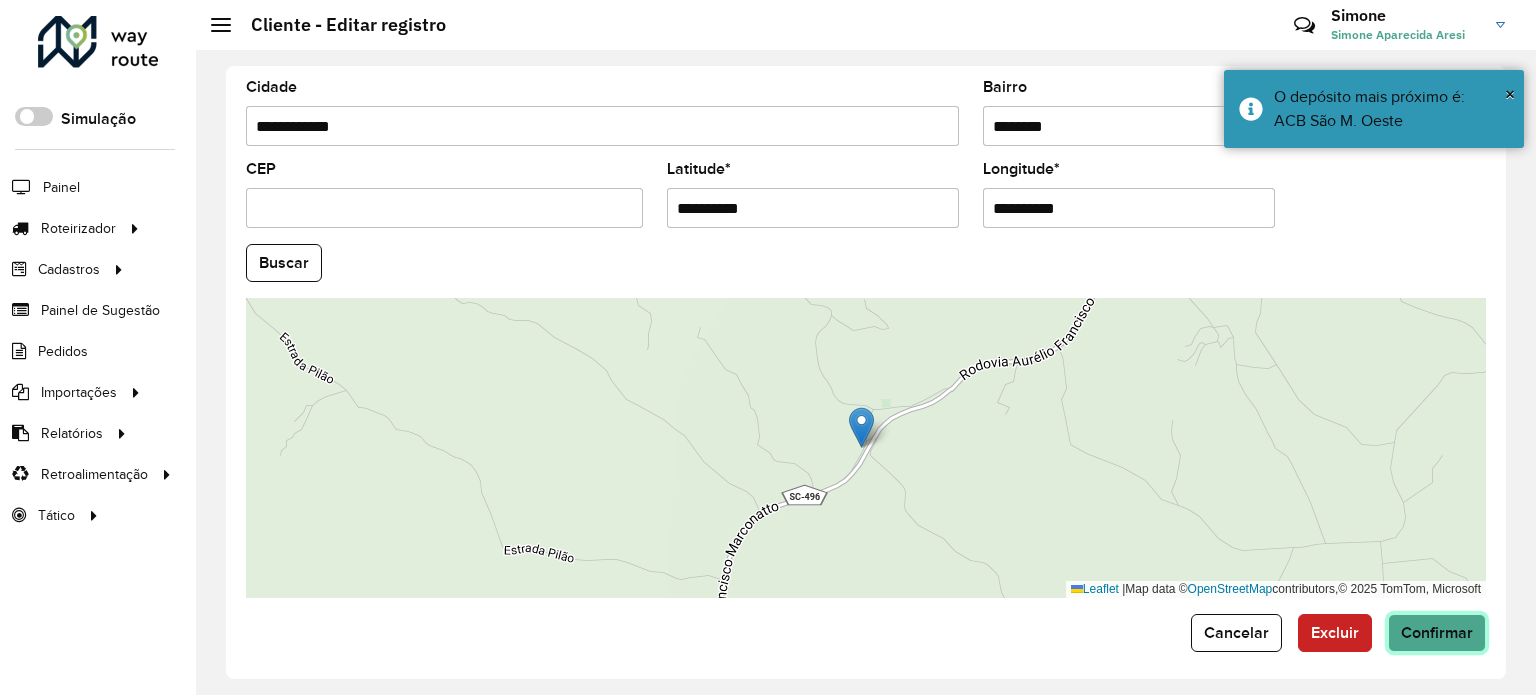 click on "Confirmar" 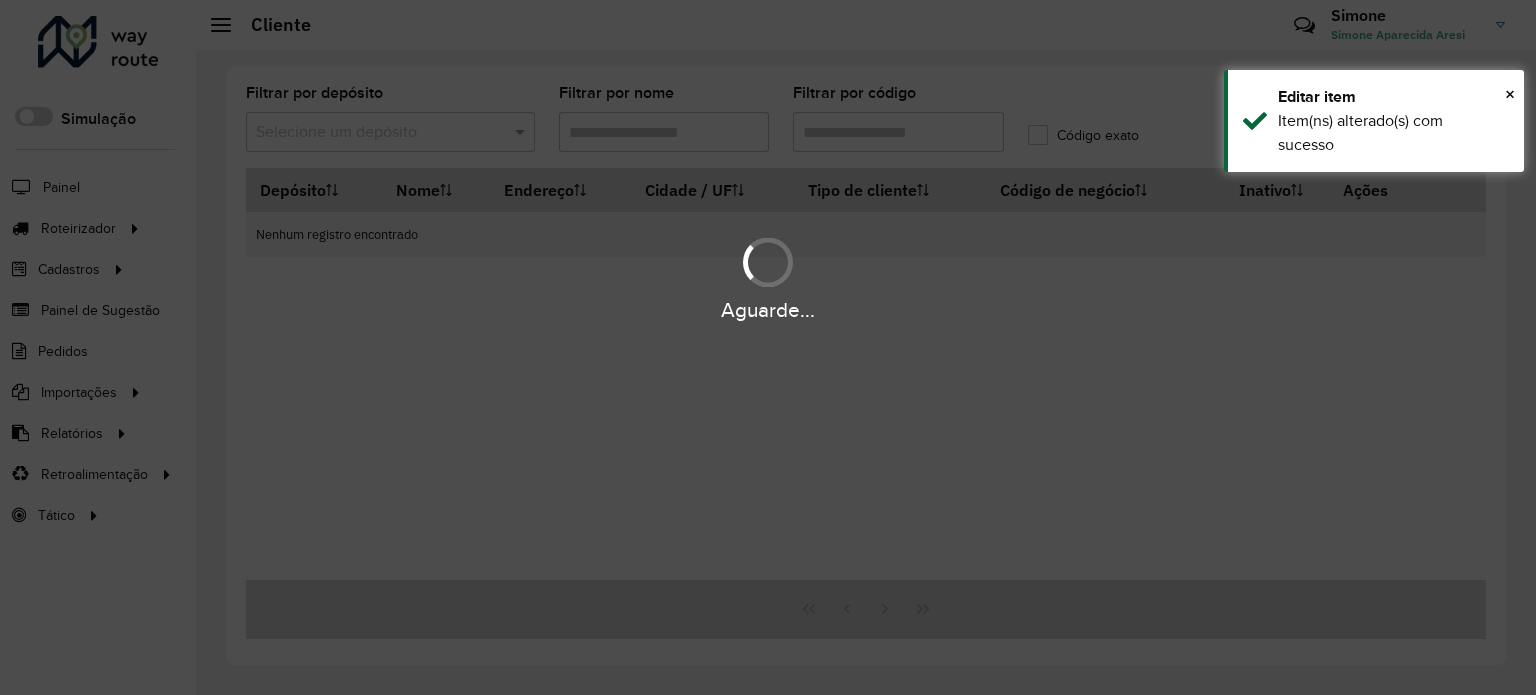 type on "****" 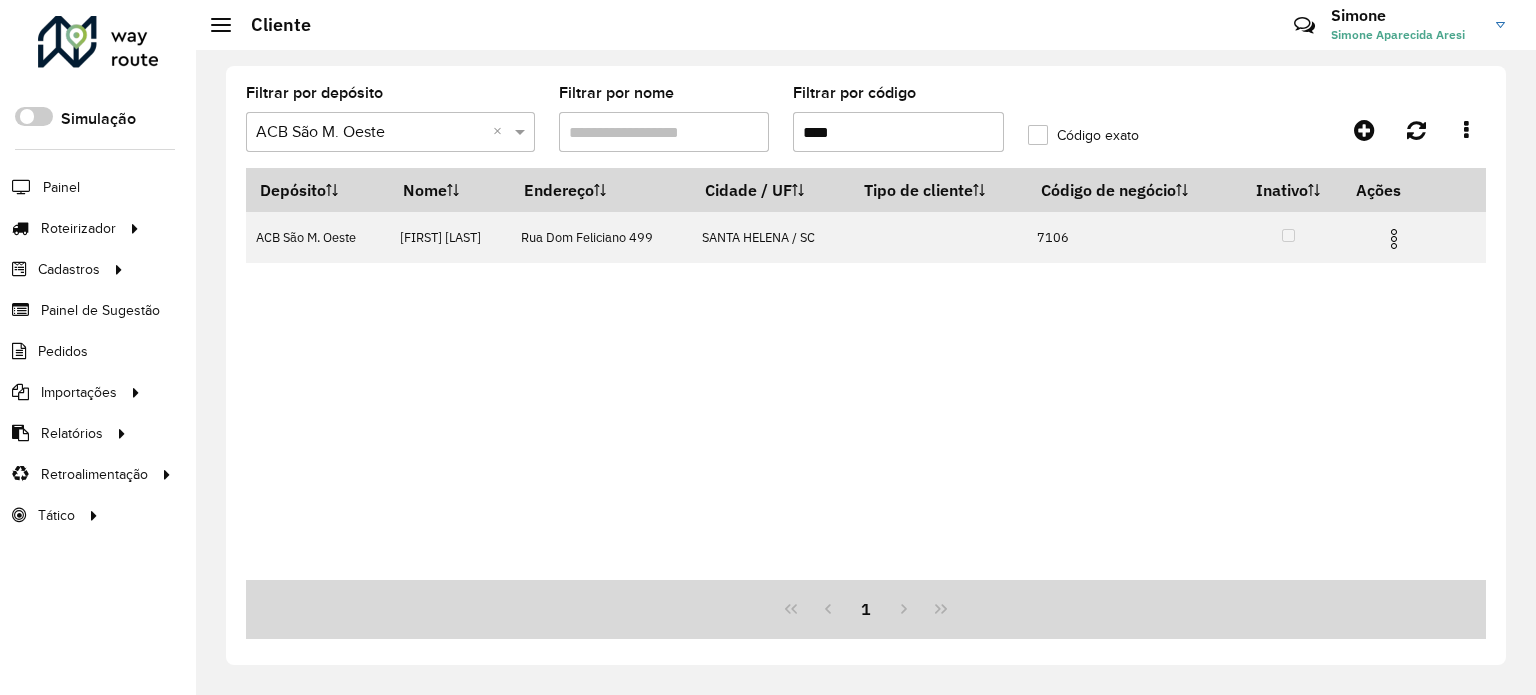 drag, startPoint x: 1006, startPoint y: 422, endPoint x: 908, endPoint y: 36, distance: 398.24615 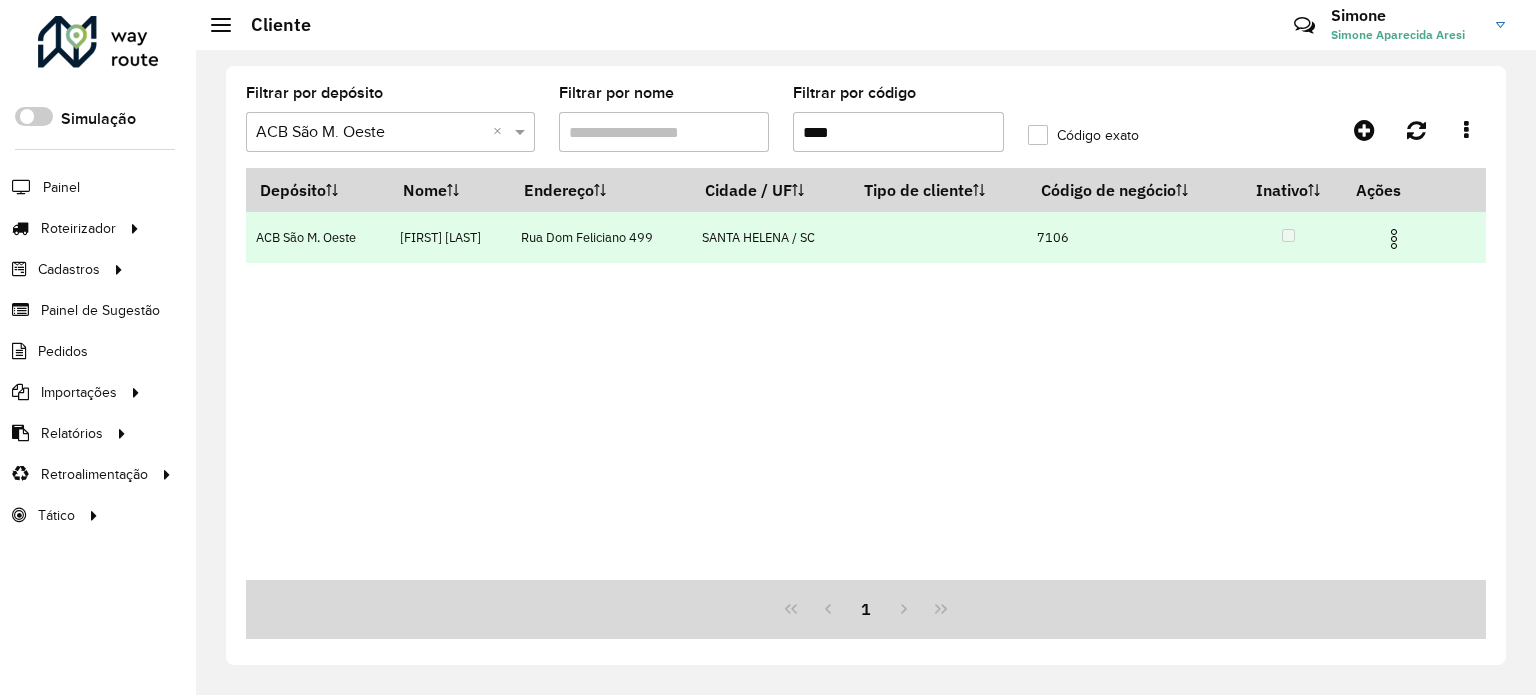 click at bounding box center [1394, 239] 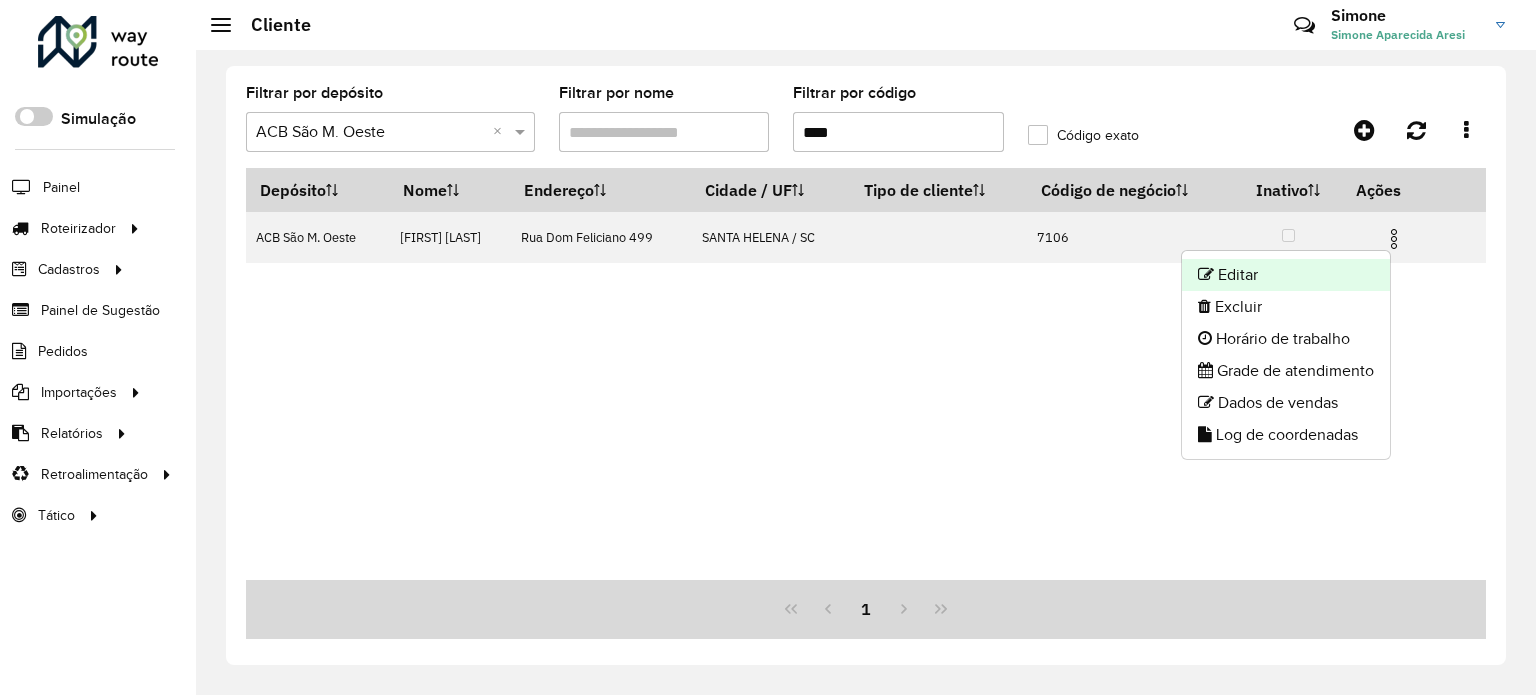 click on "Editar" 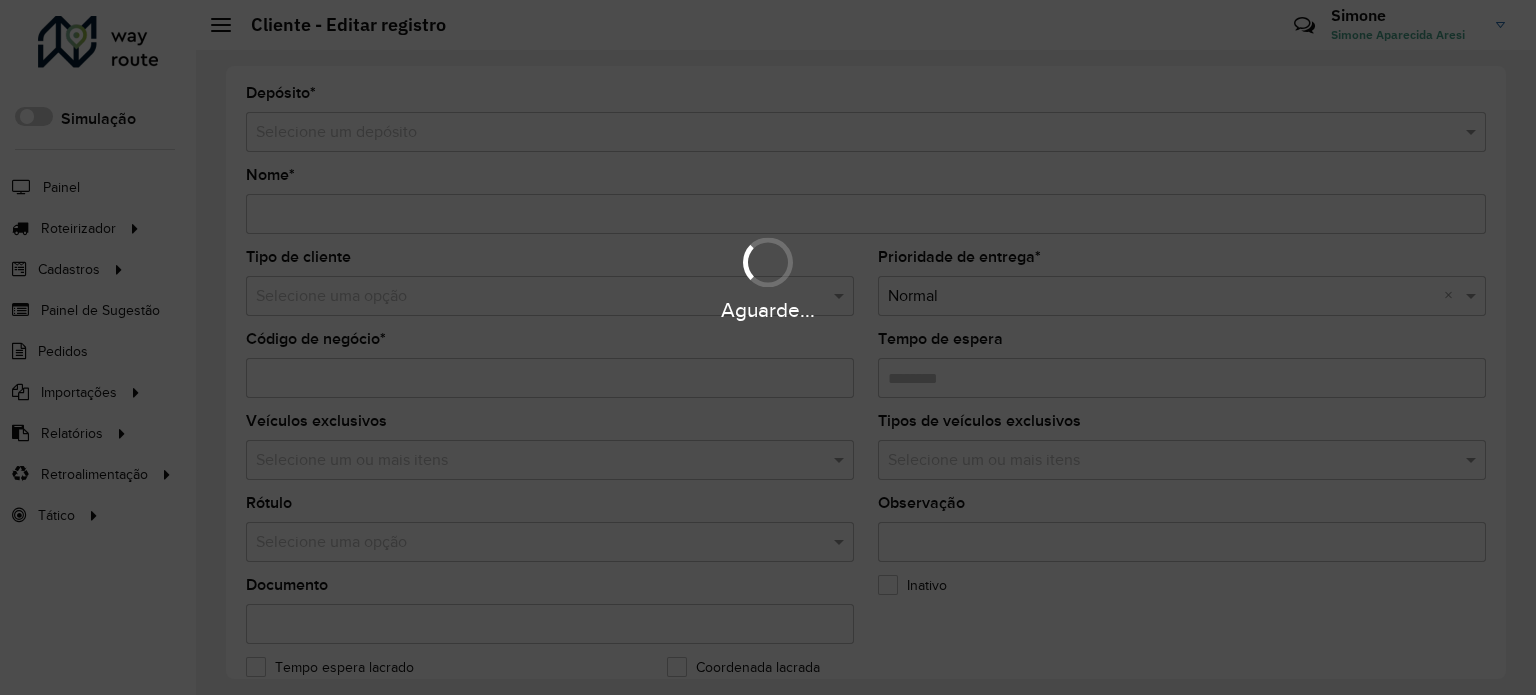 type on "**********" 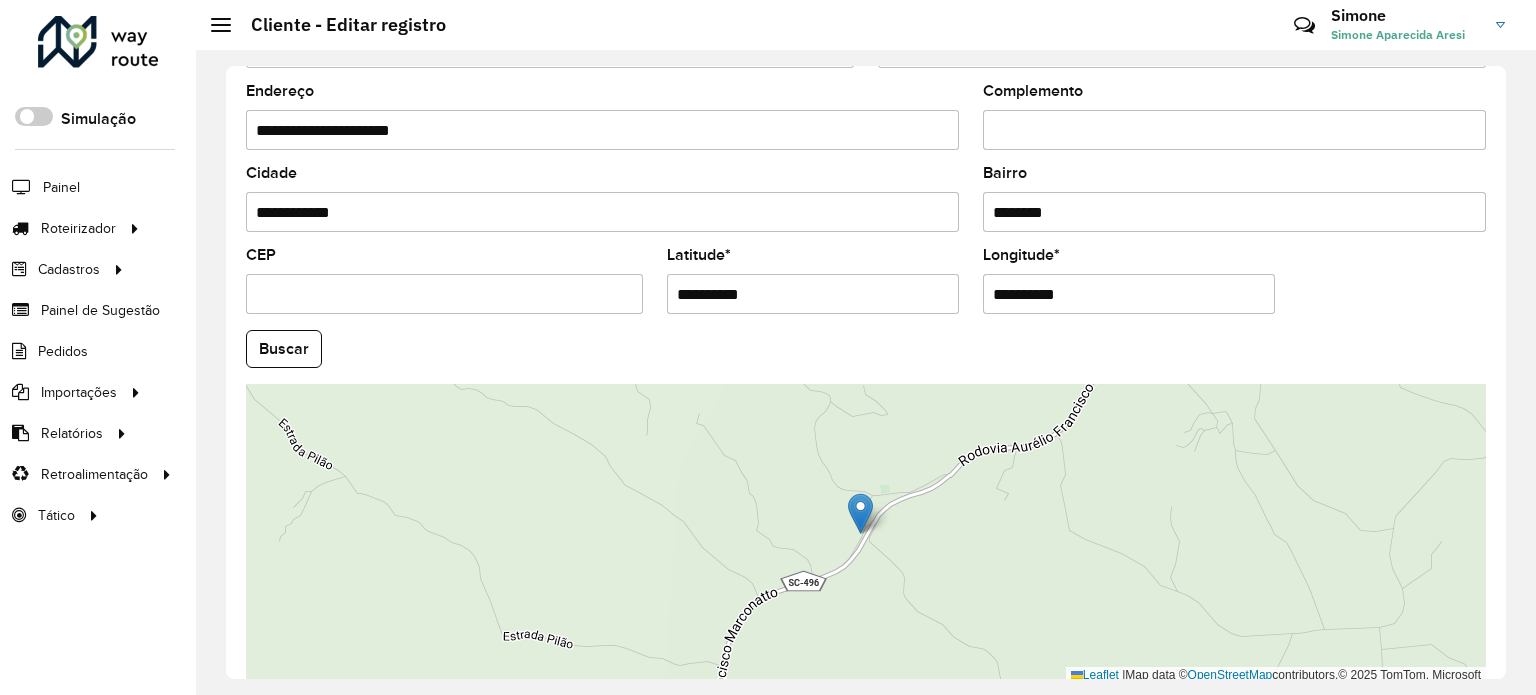 scroll, scrollTop: 784, scrollLeft: 0, axis: vertical 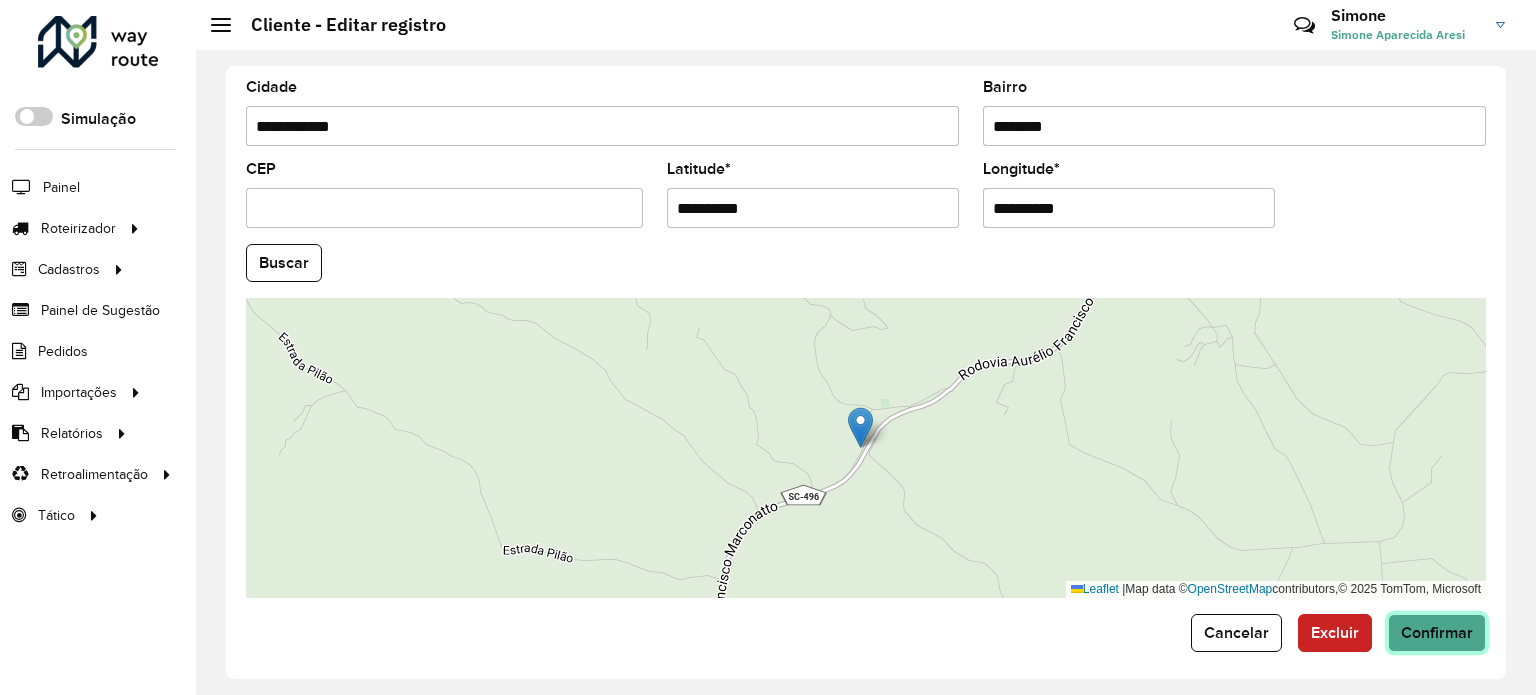 click on "Confirmar" 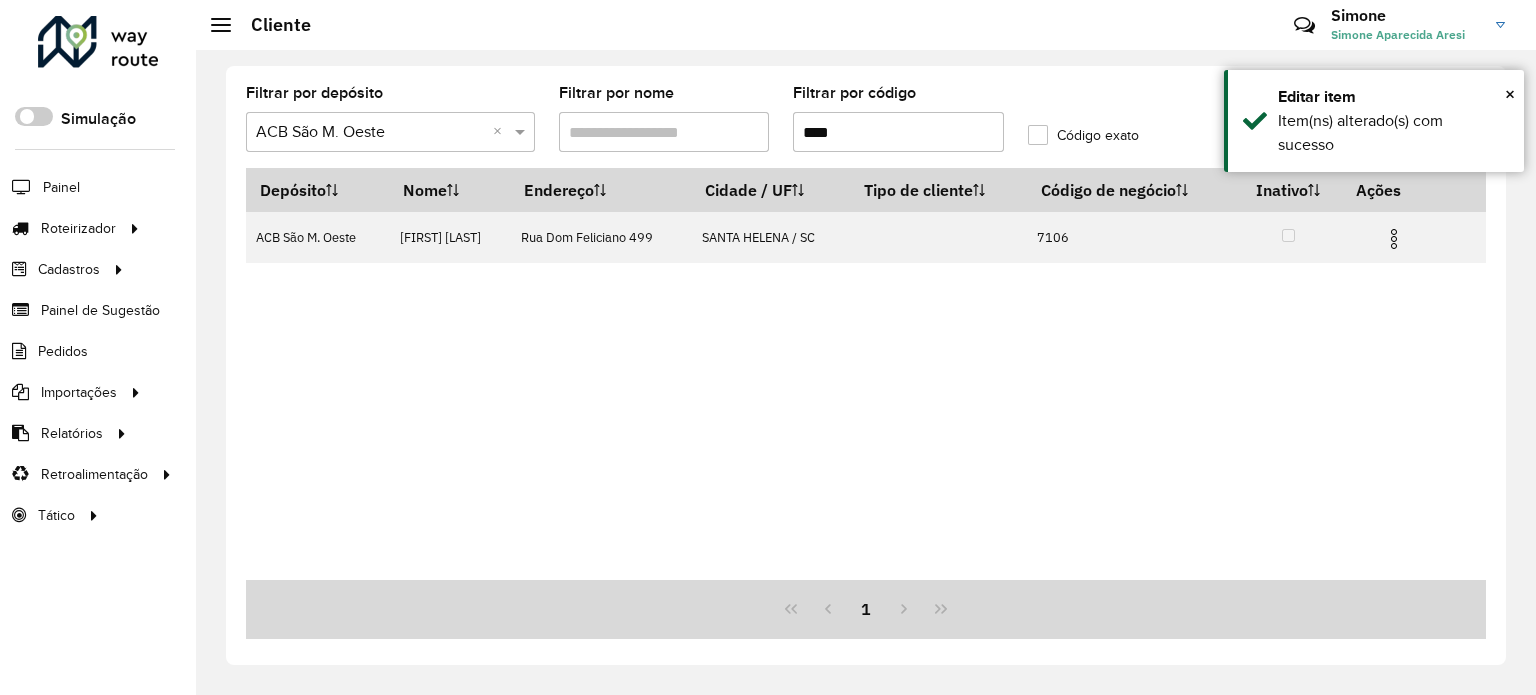 click on "ACB São M. Oeste   [FIRST] [LAST]   Rua Dom Feliciano 499  [CITY] / [STATE]      7106" at bounding box center [866, 374] 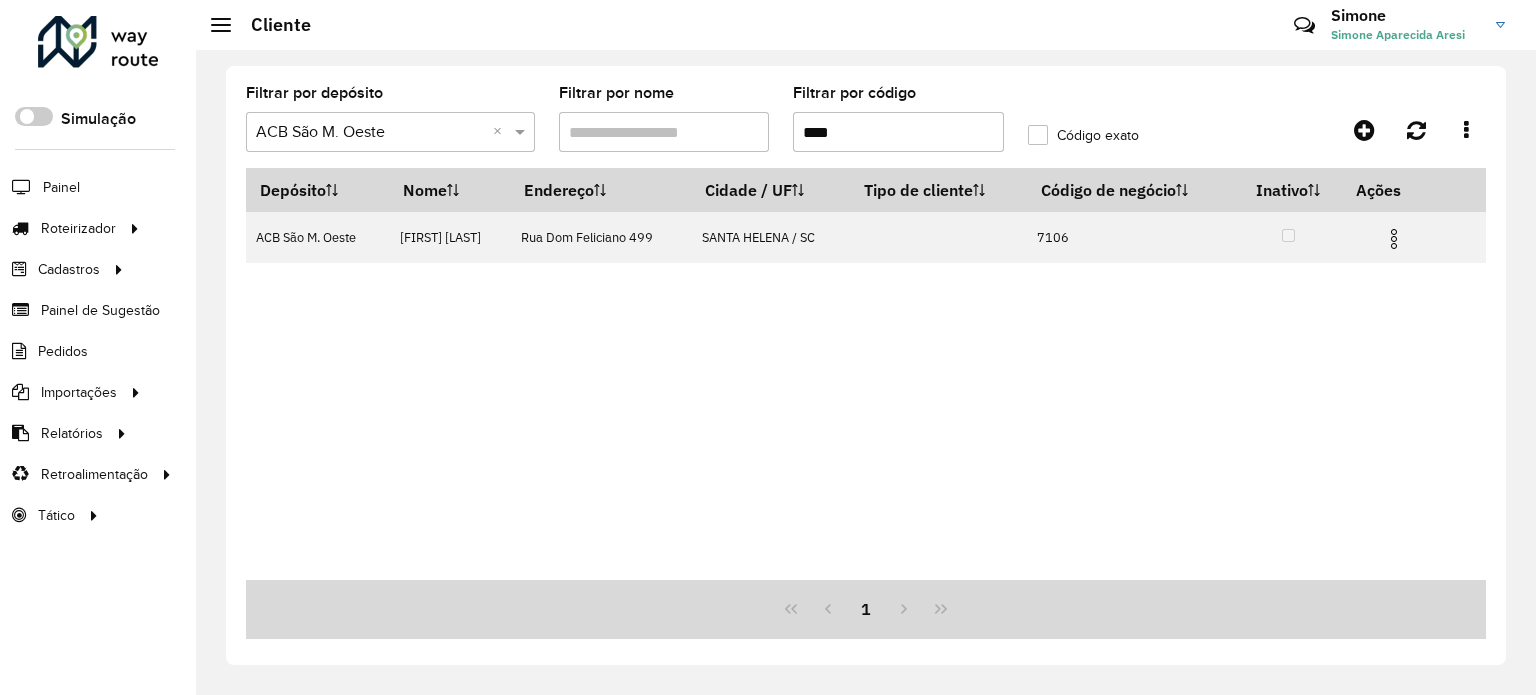 drag, startPoint x: 882, startPoint y: 132, endPoint x: 764, endPoint y: 134, distance: 118.016945 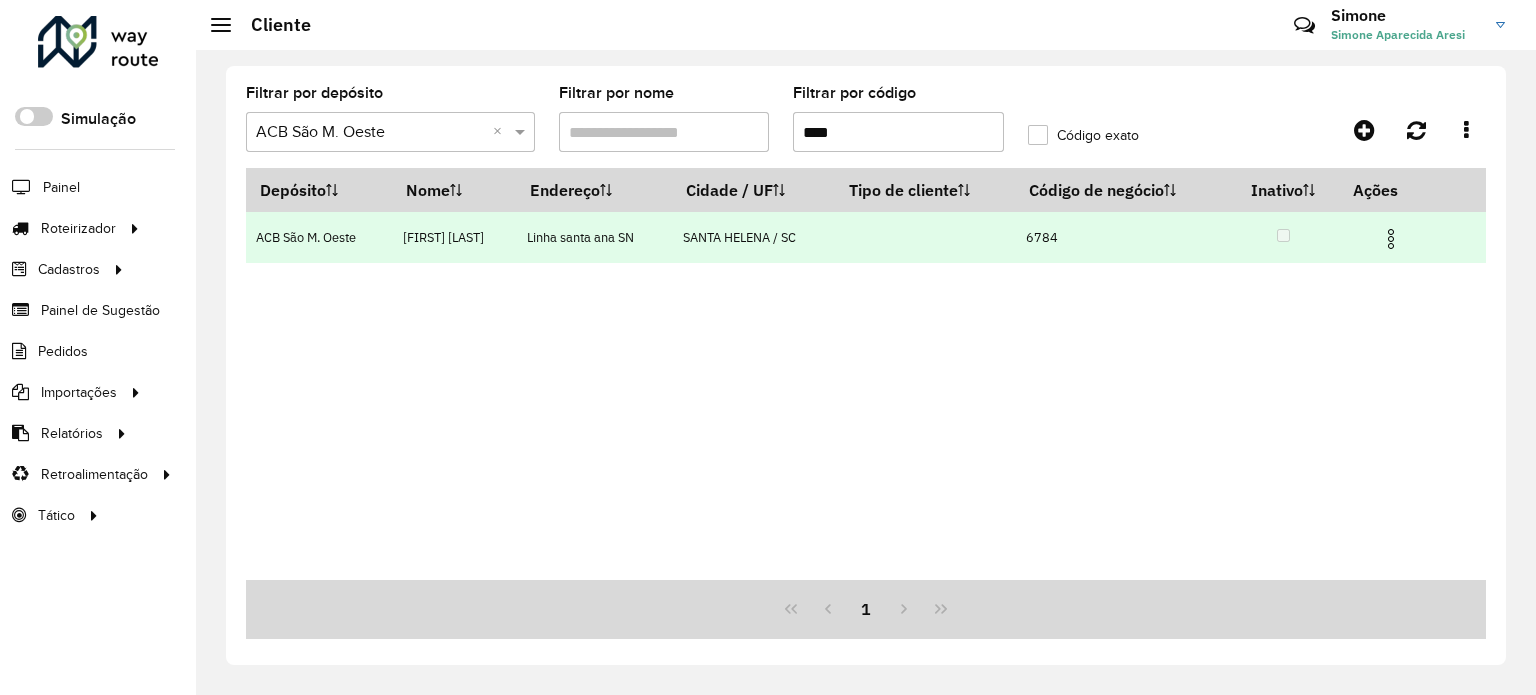 click at bounding box center [1391, 239] 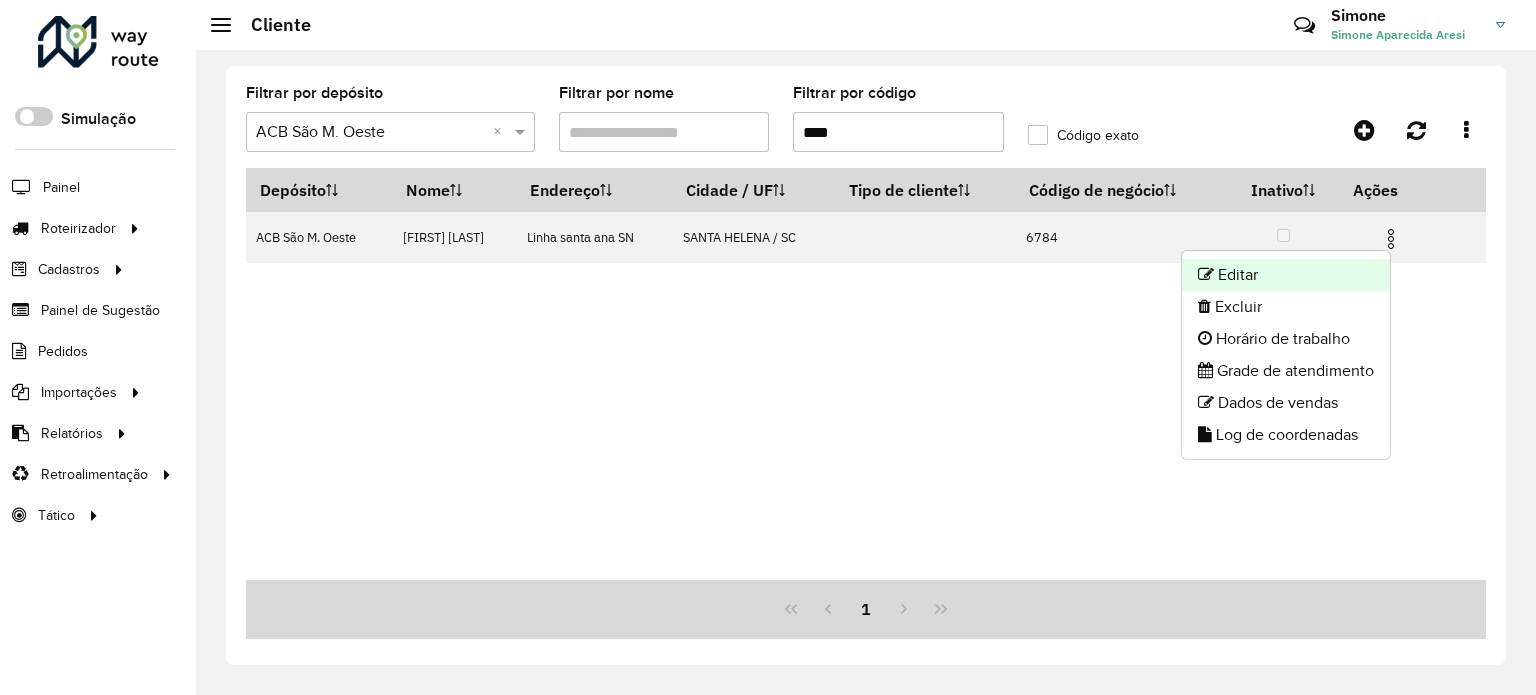 drag, startPoint x: 1316, startPoint y: 263, endPoint x: 1496, endPoint y: 268, distance: 180.06943 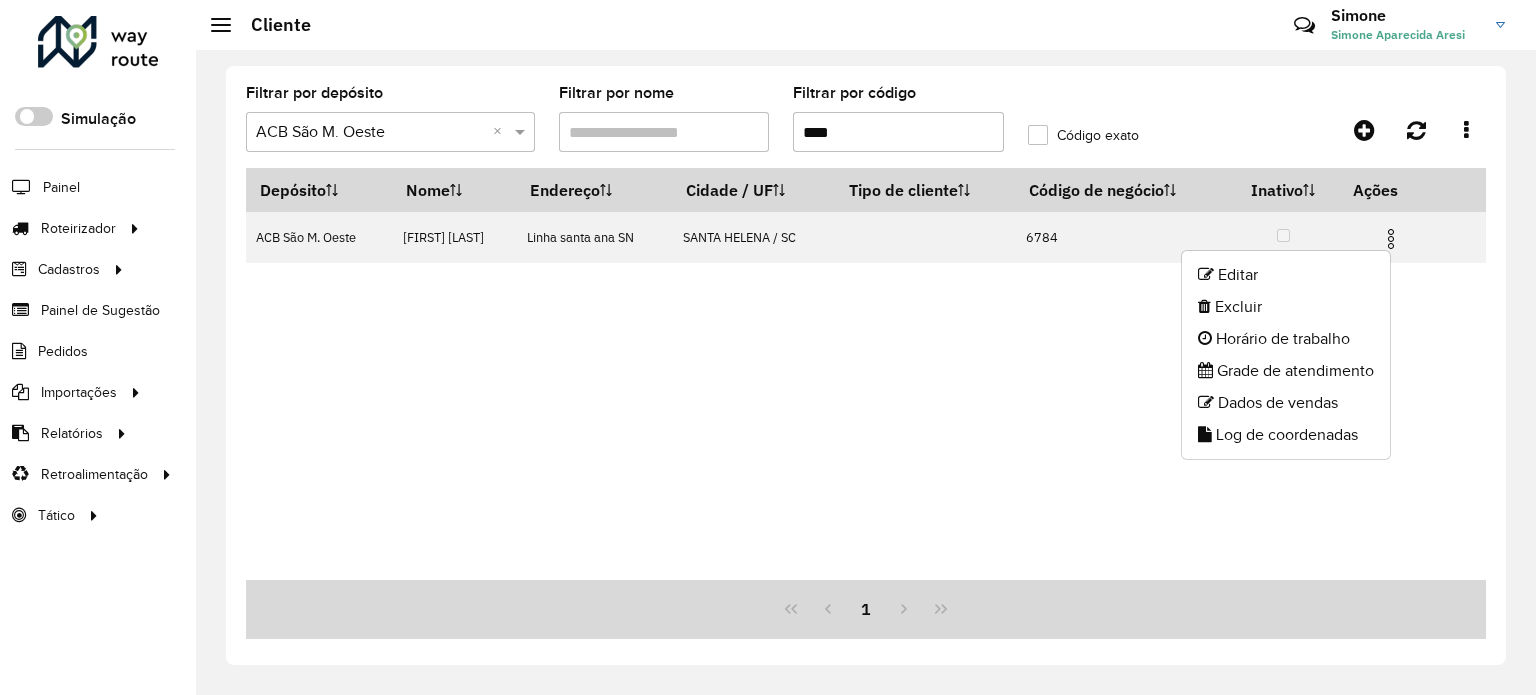 click on "Editar" 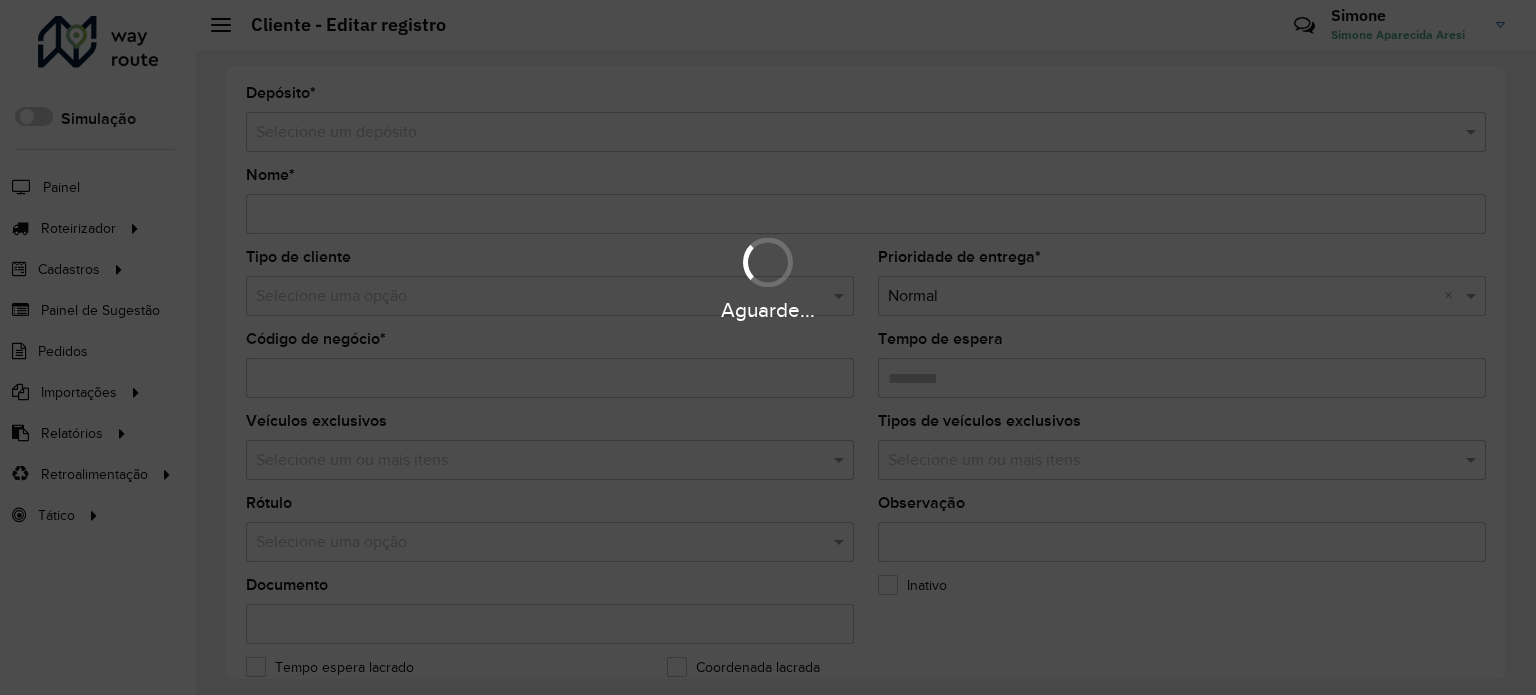 type on "**********" 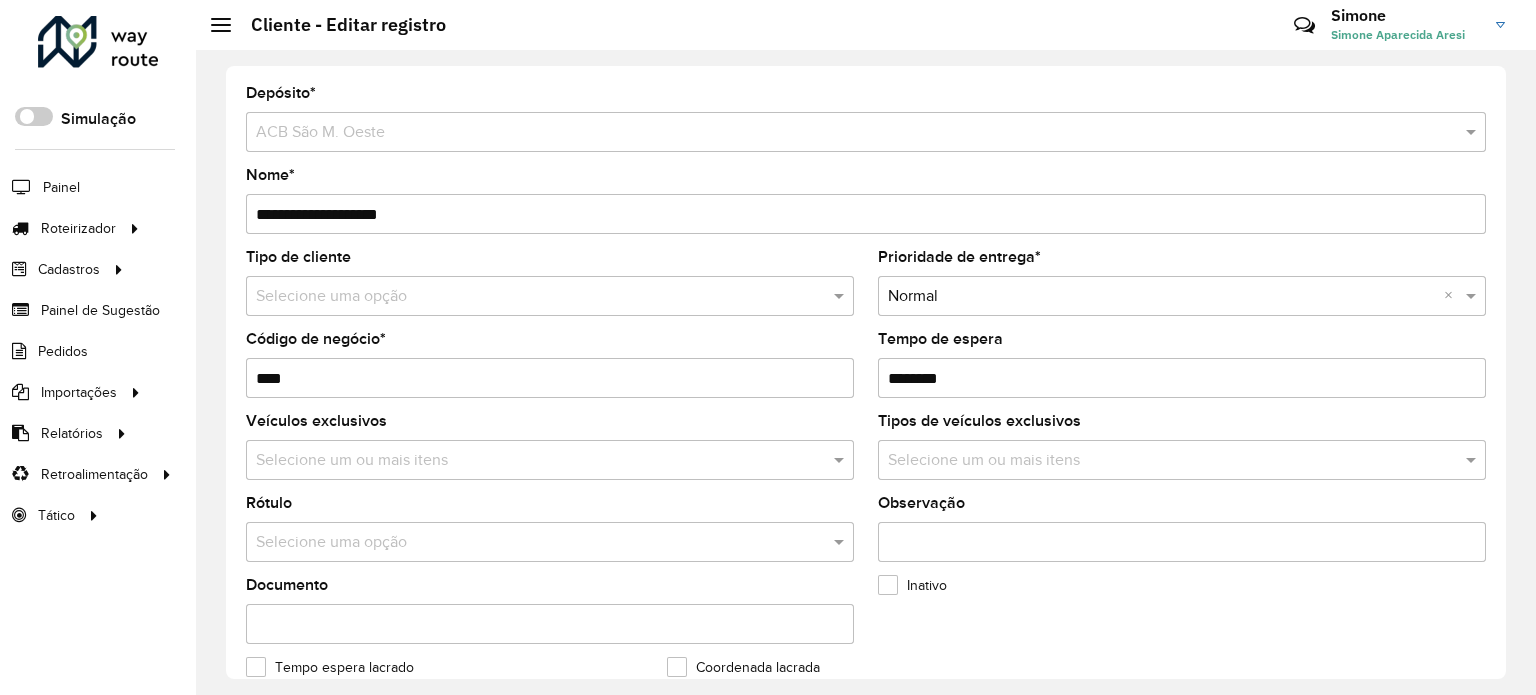 scroll, scrollTop: 400, scrollLeft: 0, axis: vertical 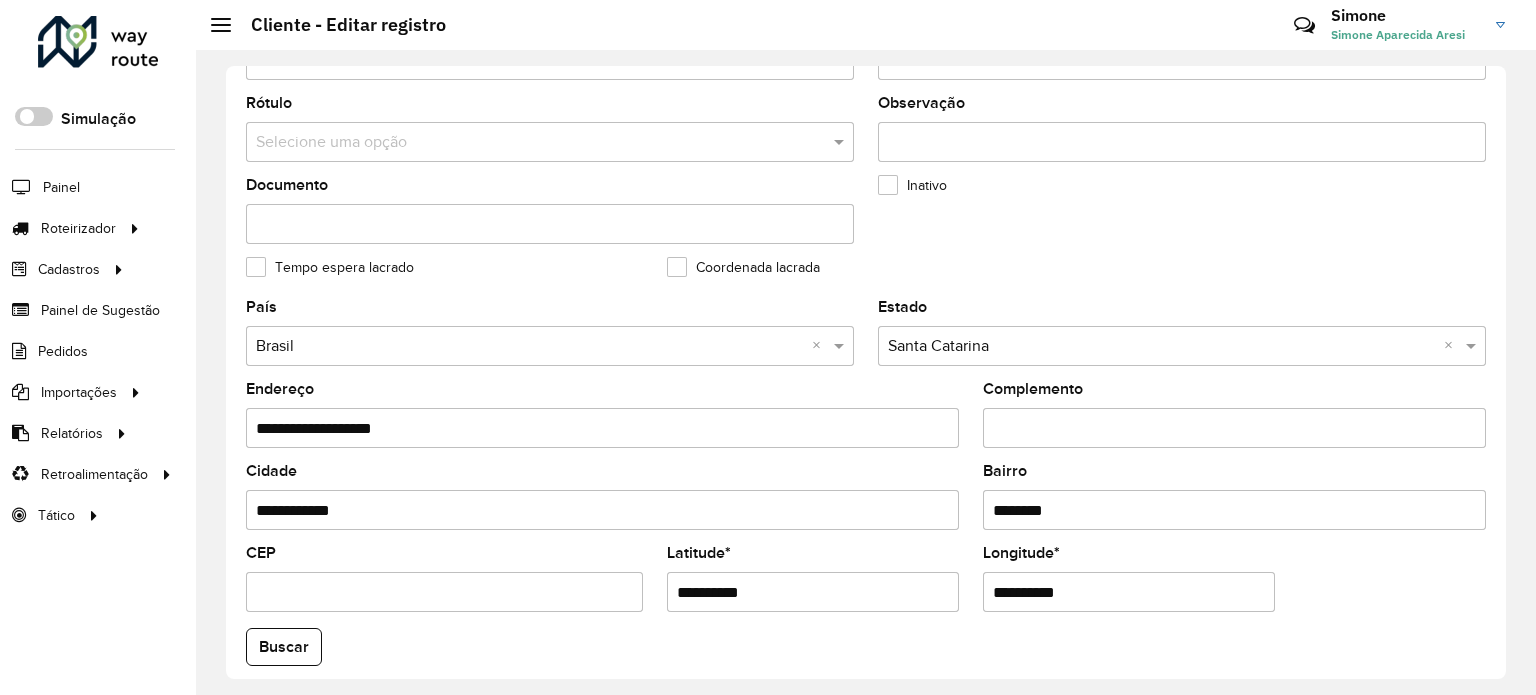 drag, startPoint x: 790, startPoint y: 587, endPoint x: 580, endPoint y: 599, distance: 210.34258 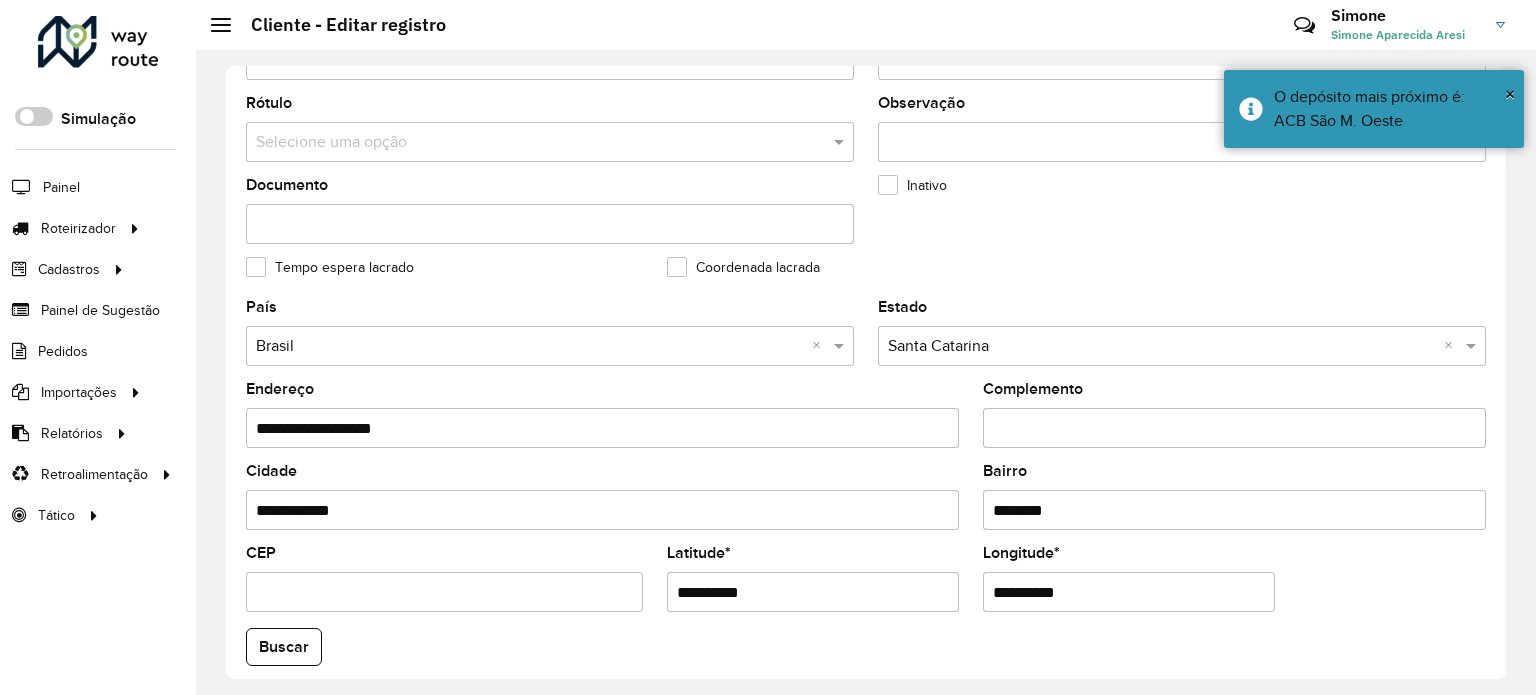 drag, startPoint x: 952, startPoint y: 591, endPoint x: 887, endPoint y: 603, distance: 66.09841 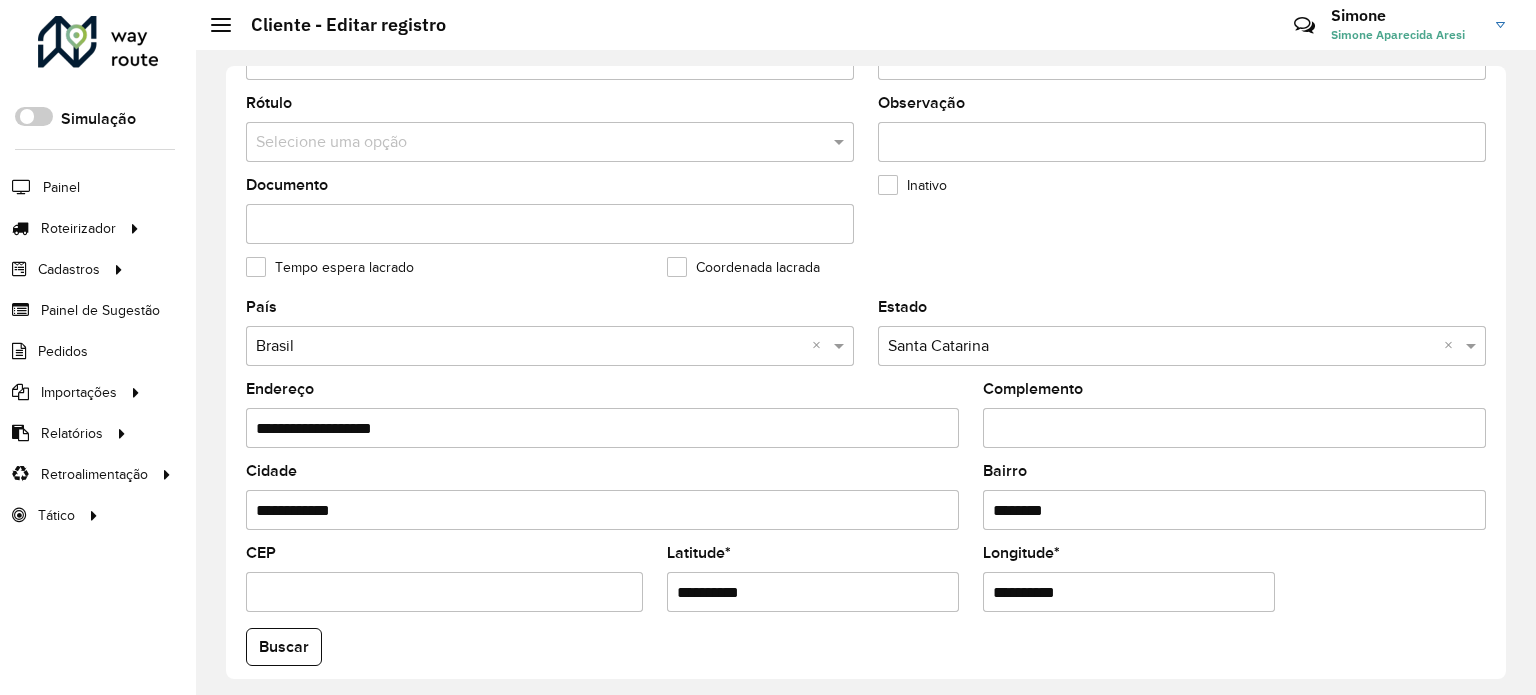 scroll, scrollTop: 700, scrollLeft: 0, axis: vertical 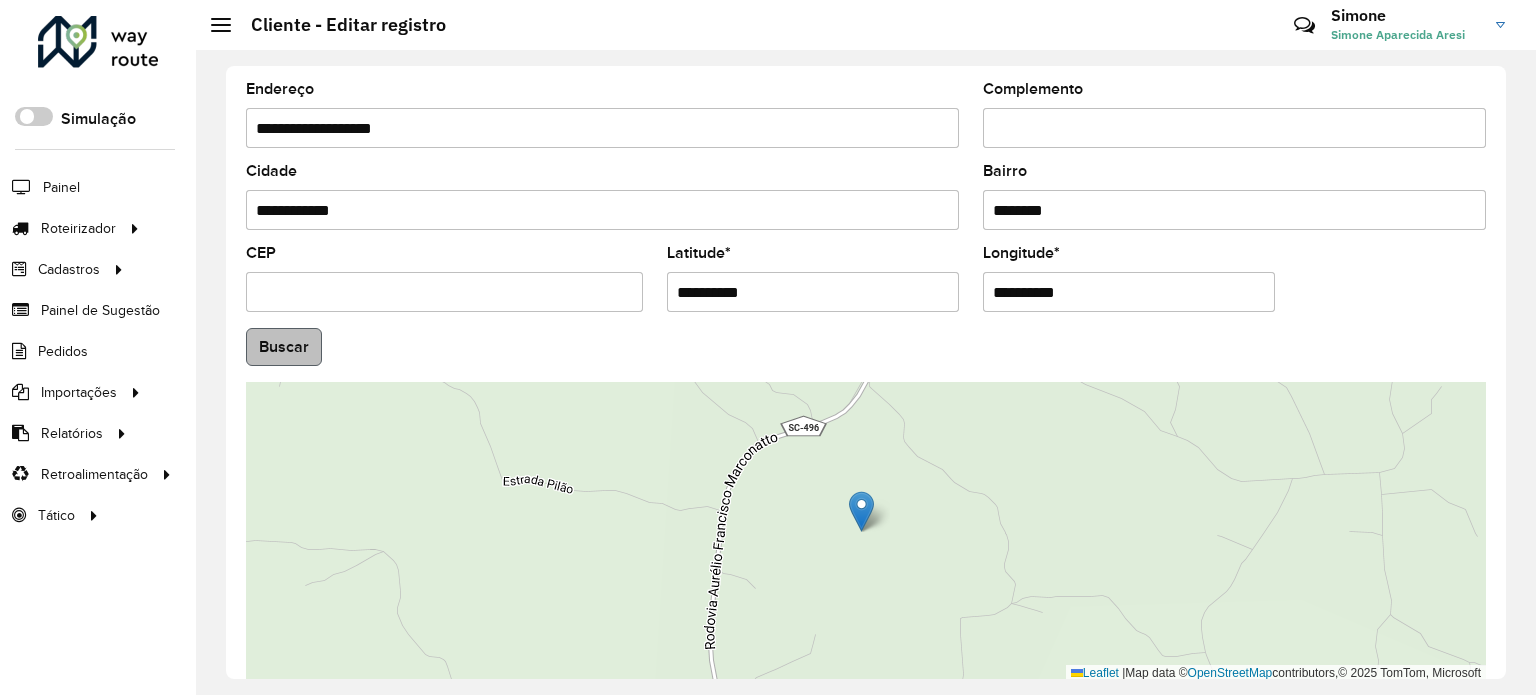 type on "**********" 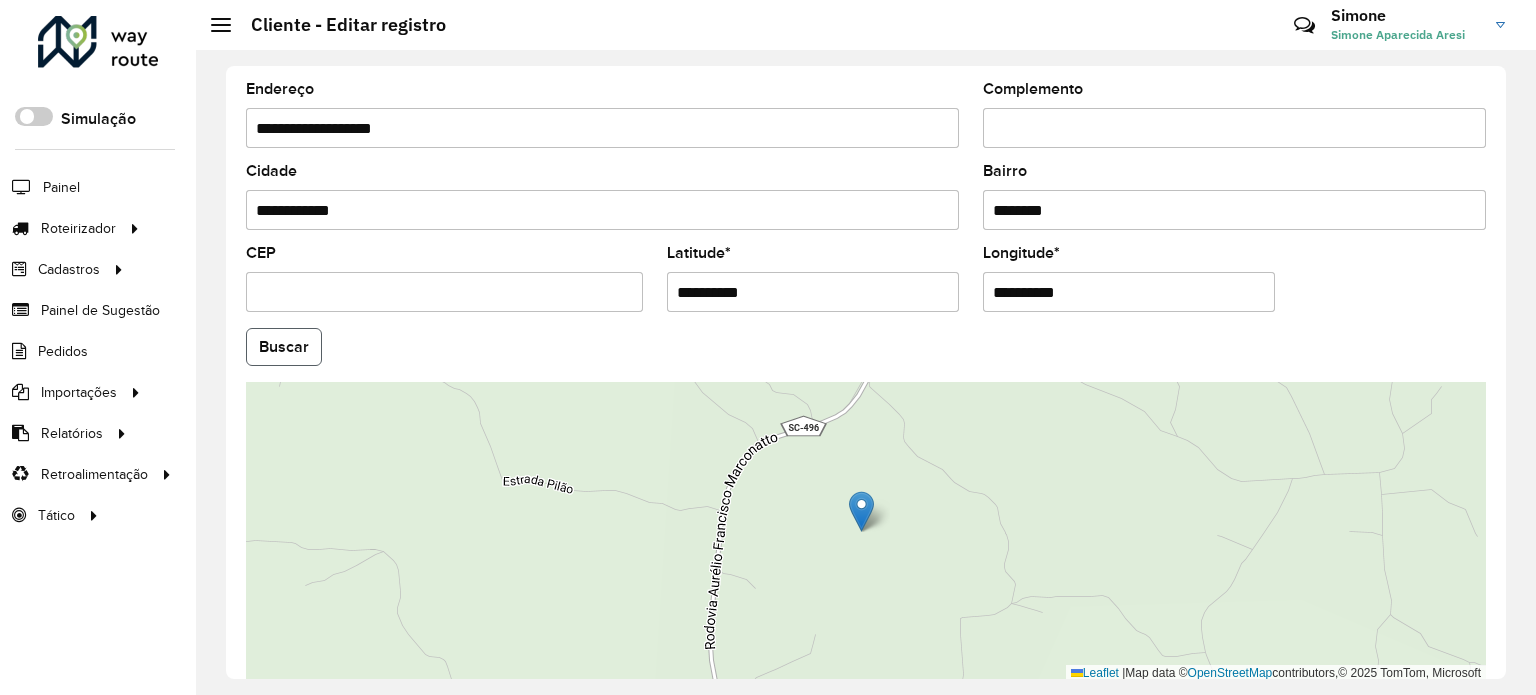 click on "Aguarde...  Pop-up bloqueado!  Seu navegador bloqueou automáticamente a abertura de uma nova janela.   Acesse as configurações e adicione o endereço do sistema a lista de permissão.   Fechar  Roteirizador AmbevTech Simulação Painel Roteirizador Entregas Vendas Cadastros Checkpoint Classificações de venda Cliente Consulta de setores Depósito Disponibilidade de veículos Fator tipo de produto Gabarito planner Grupo Rota Fator Tipo Produto Grupo de rotas exclusiva Grupo de setores Layout integração Modelo Parada Pedágio Perfil de Vendedor Ponto de apoio FAD Produto Restrição de Atendimento Planner Rodízio de placa Rota exclusiva FAD Rótulo Setor Setor Planner Tipo de cliente Tipo de veículo Tipo de veículo RN Transportadora Vendedor Veículo Painel de Sugestão Pedidos Importações Classificação e volume de venda Clientes Fator tipo produto Gabarito planner Grade de atendimento Janela de atendimento Localização Pedidos Restrição de Atendimento Planner Tempo de espera Vendedor Veículos" at bounding box center (768, 347) 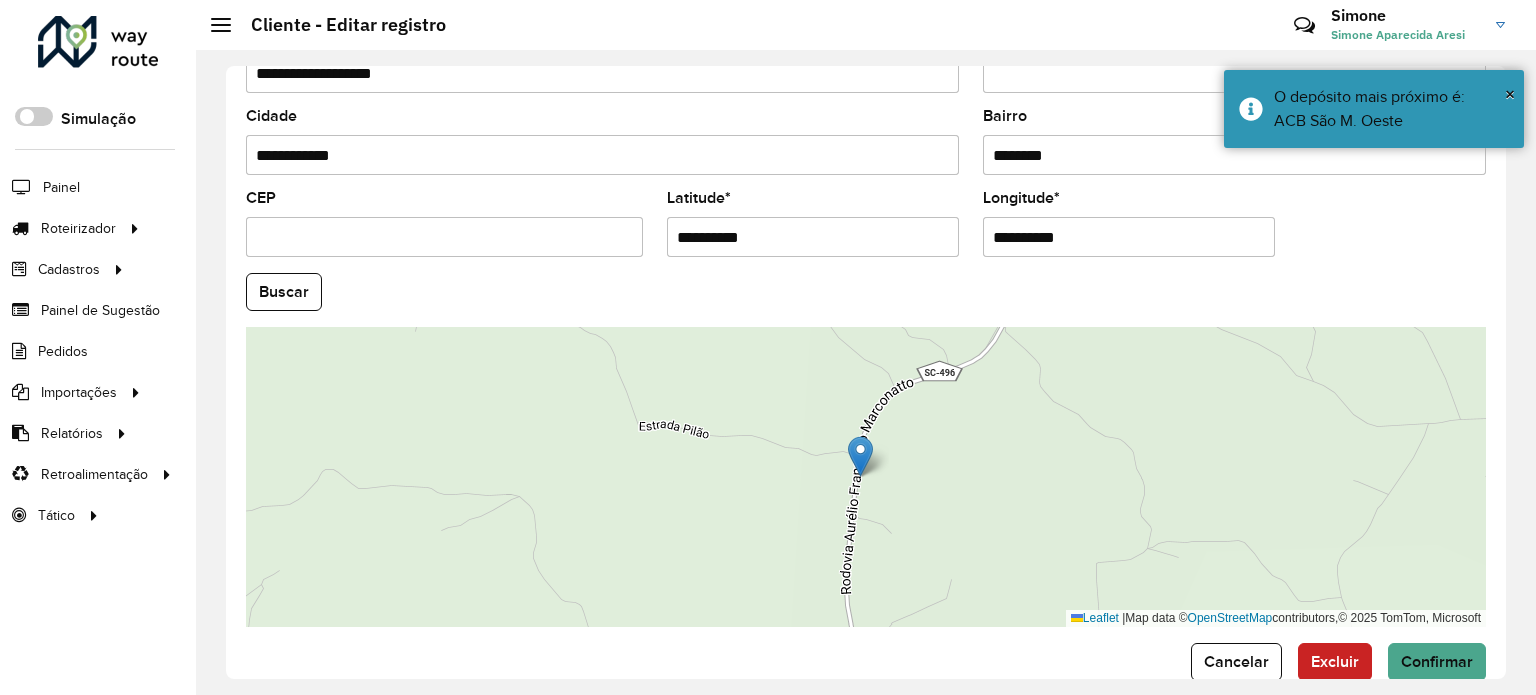 scroll, scrollTop: 784, scrollLeft: 0, axis: vertical 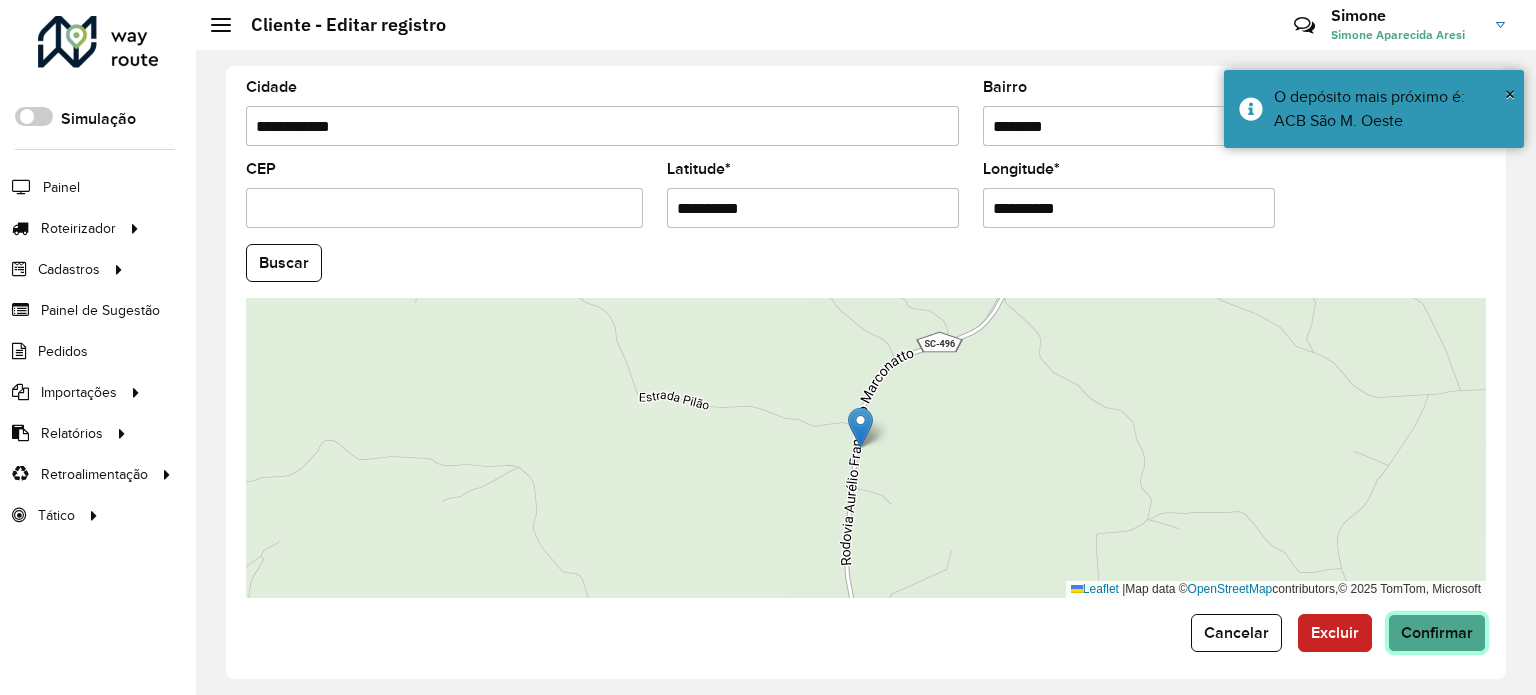 click on "Confirmar" 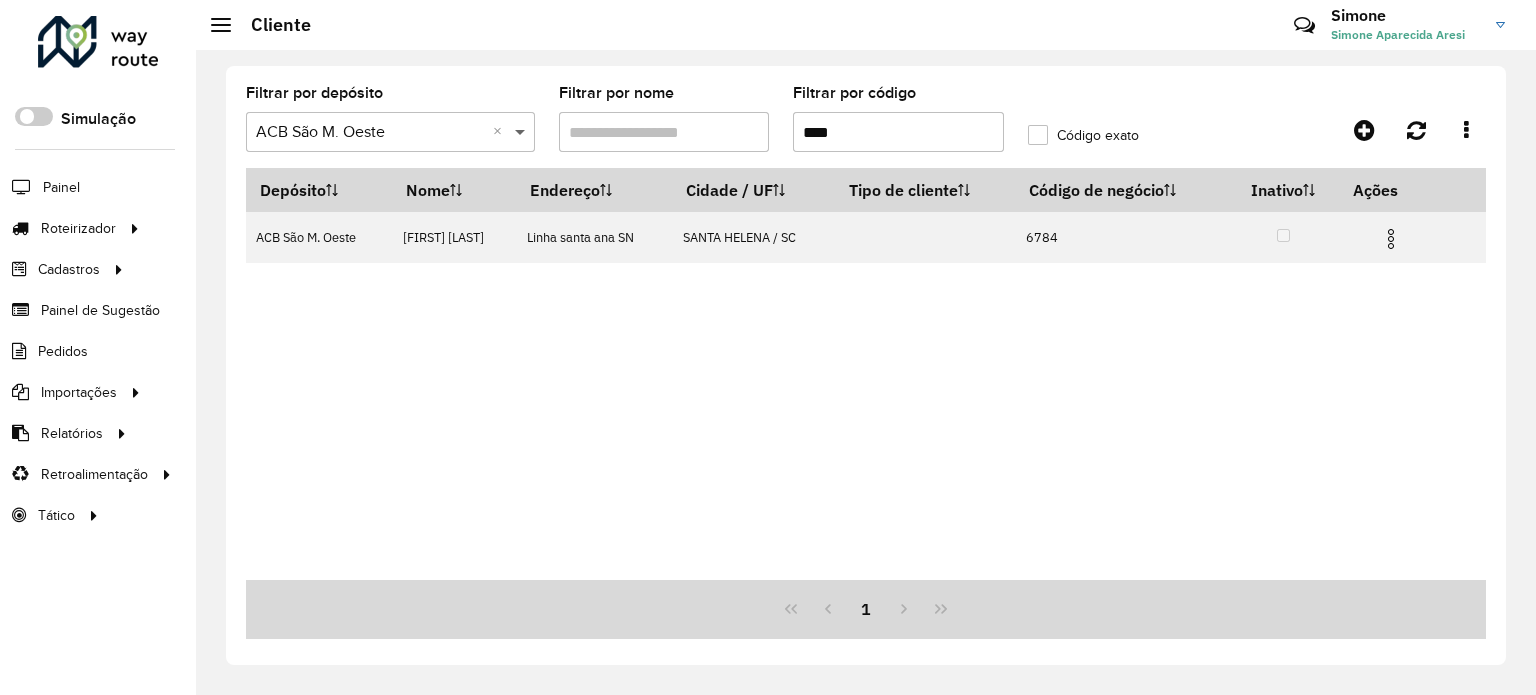 click at bounding box center [522, 132] 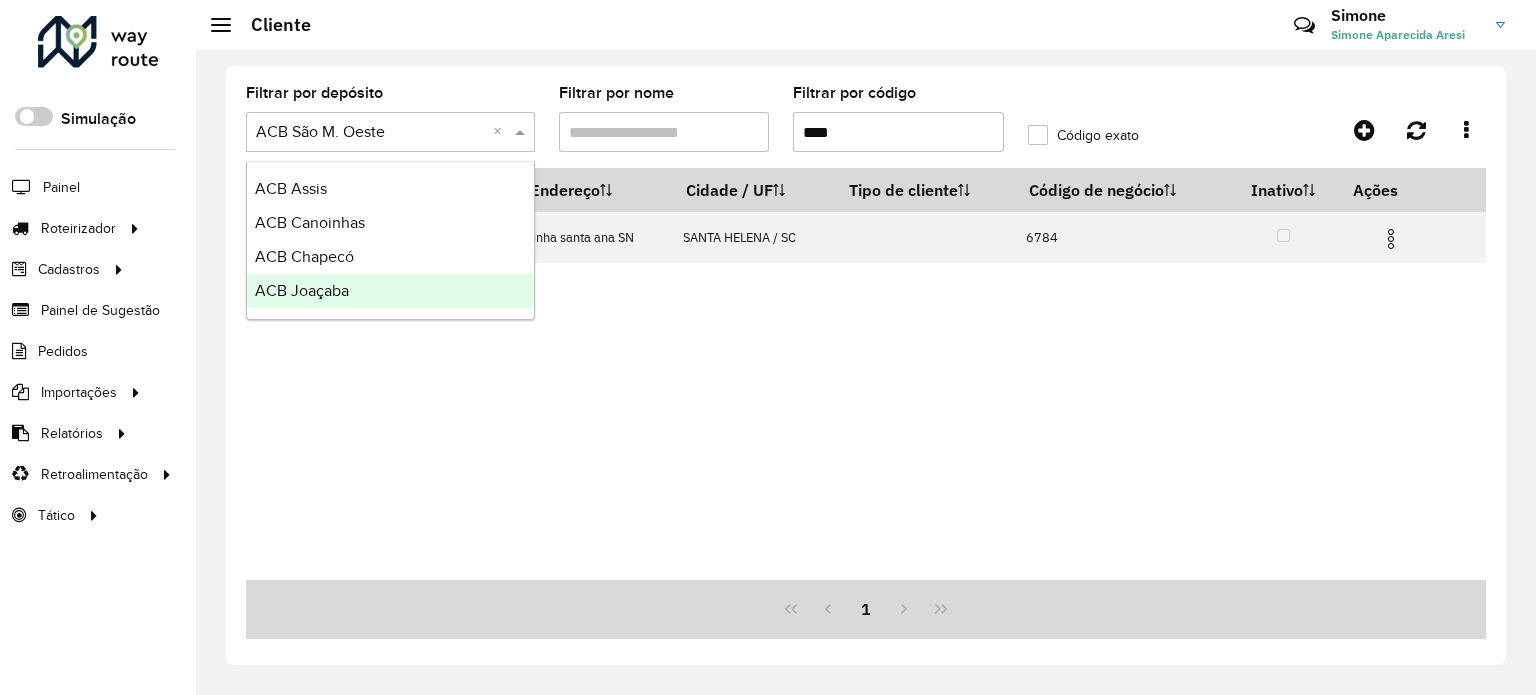 click on "ACB Joaçaba" at bounding box center (302, 290) 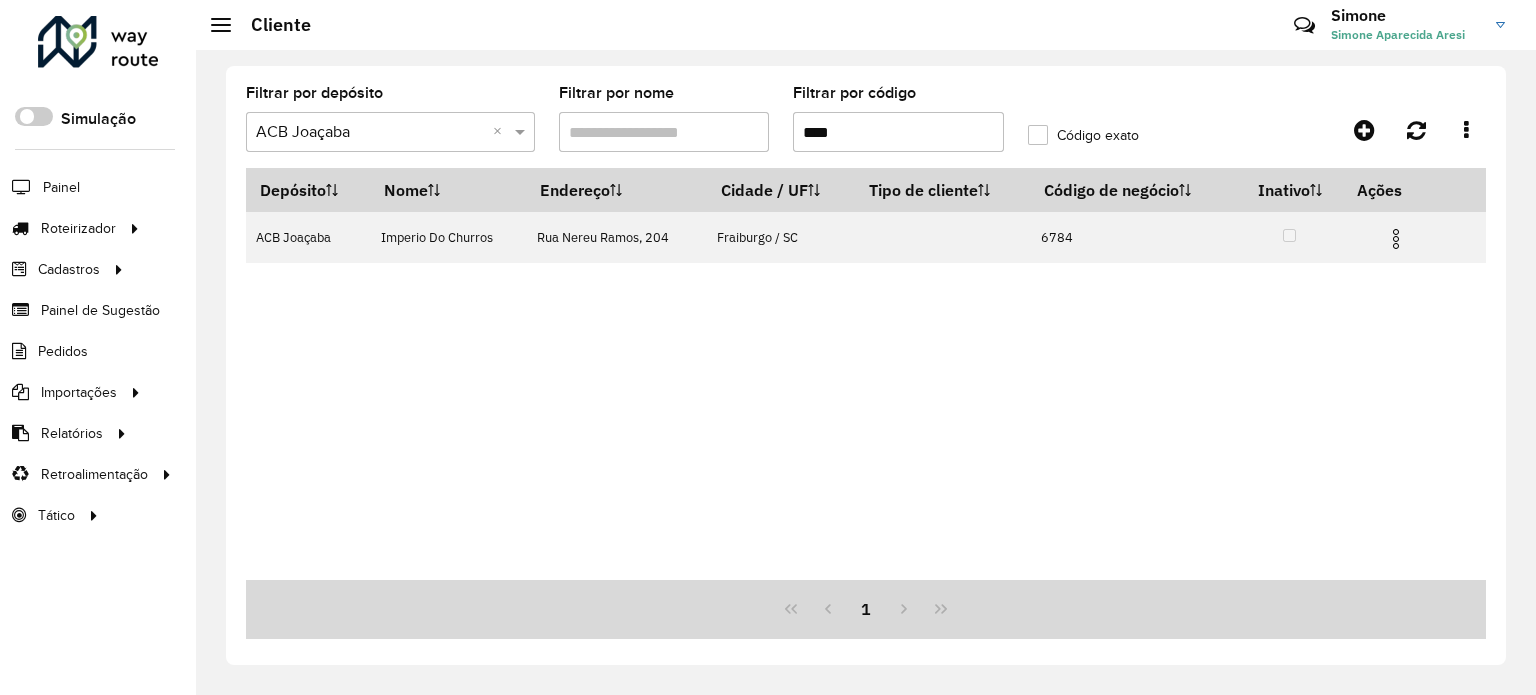 drag, startPoint x: 893, startPoint y: 134, endPoint x: 751, endPoint y: 137, distance: 142.0317 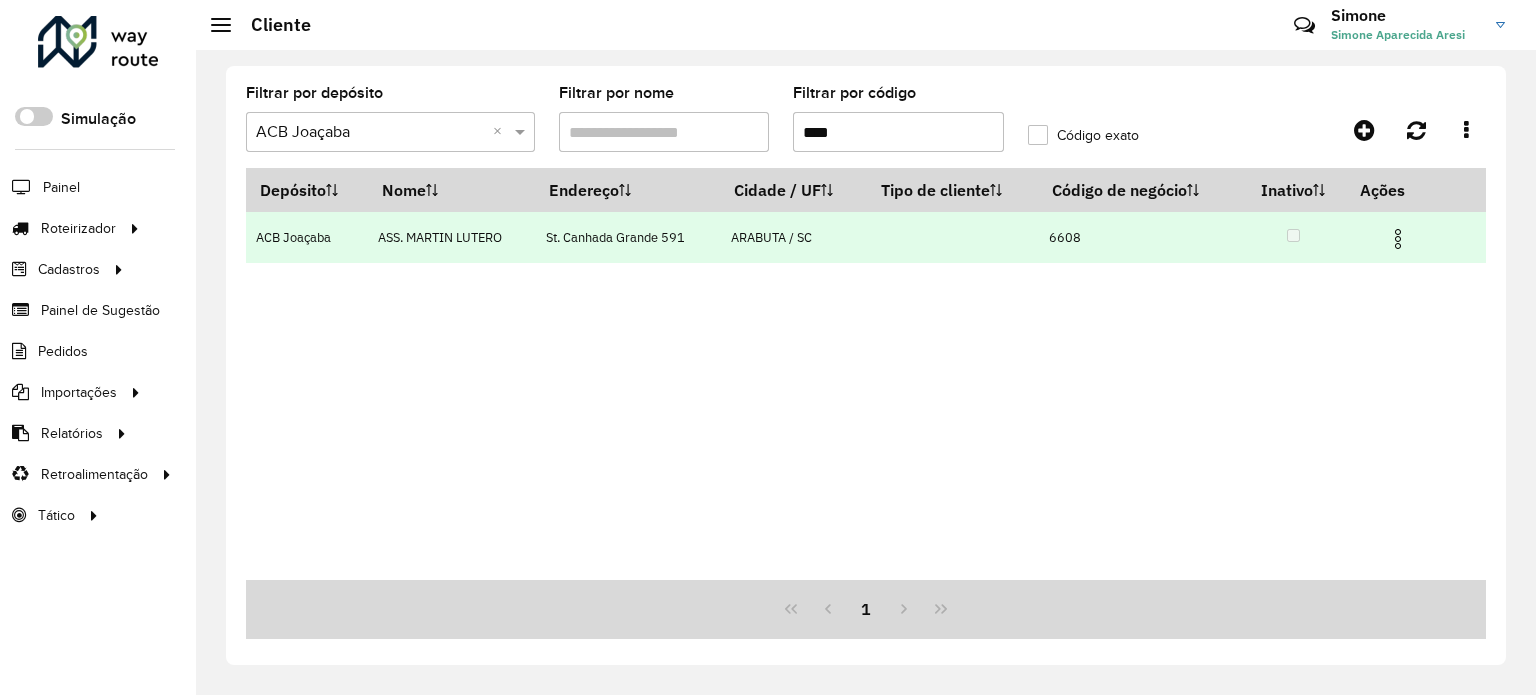 type on "****" 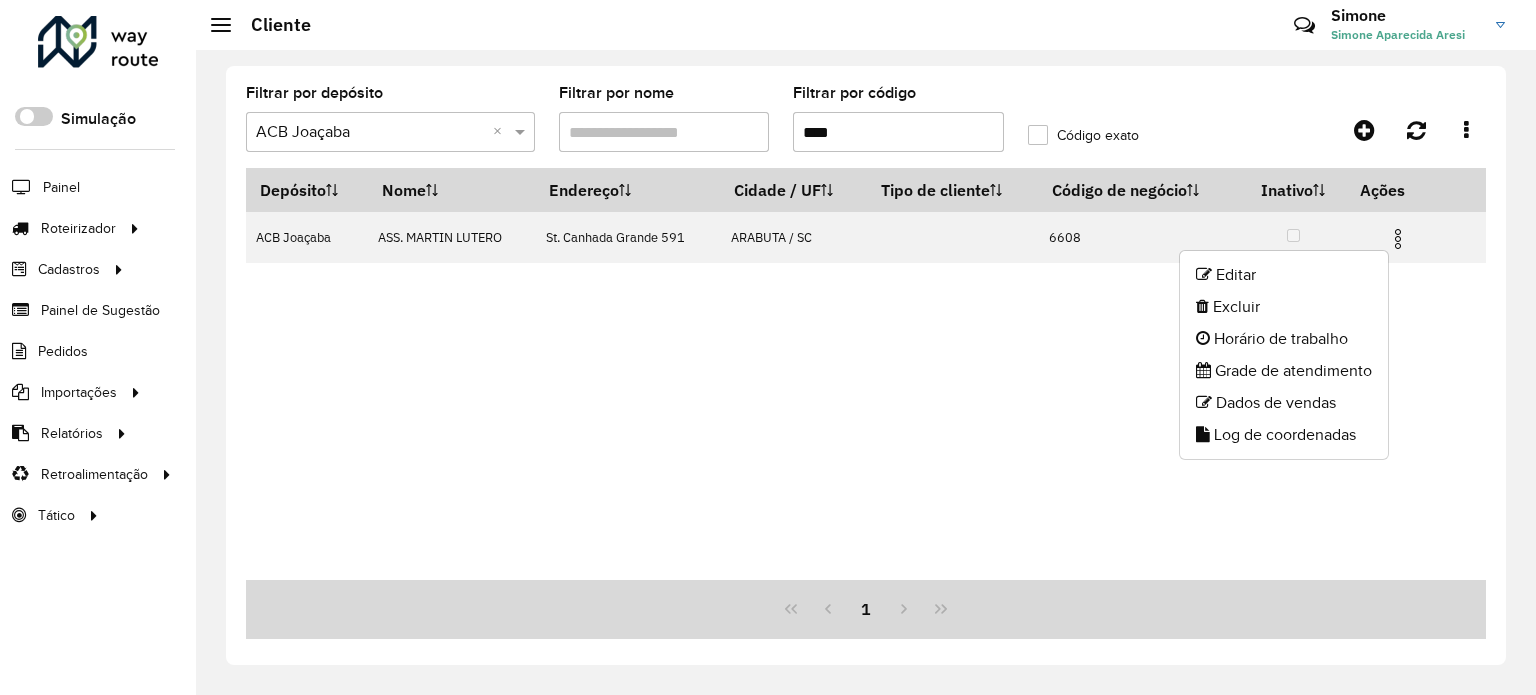 click on "Editar" 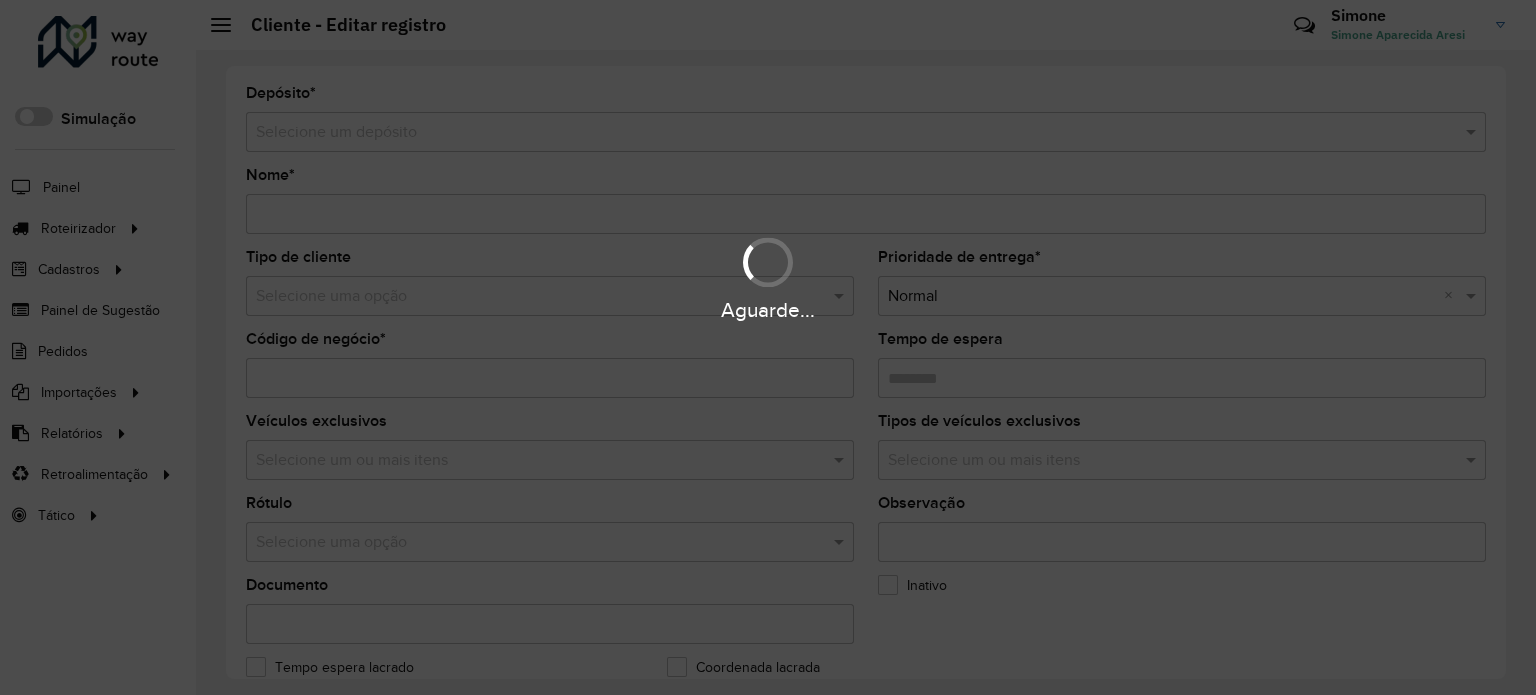 type on "**********" 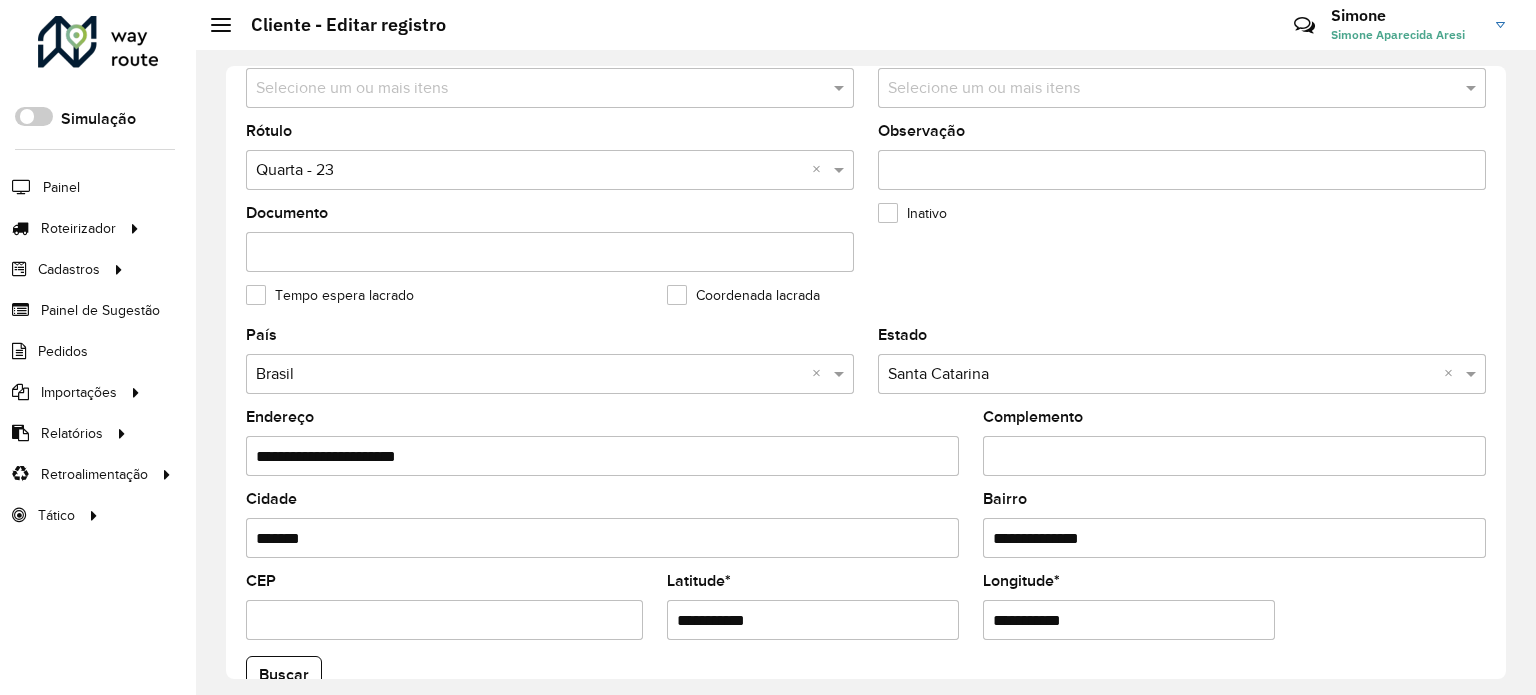 scroll, scrollTop: 700, scrollLeft: 0, axis: vertical 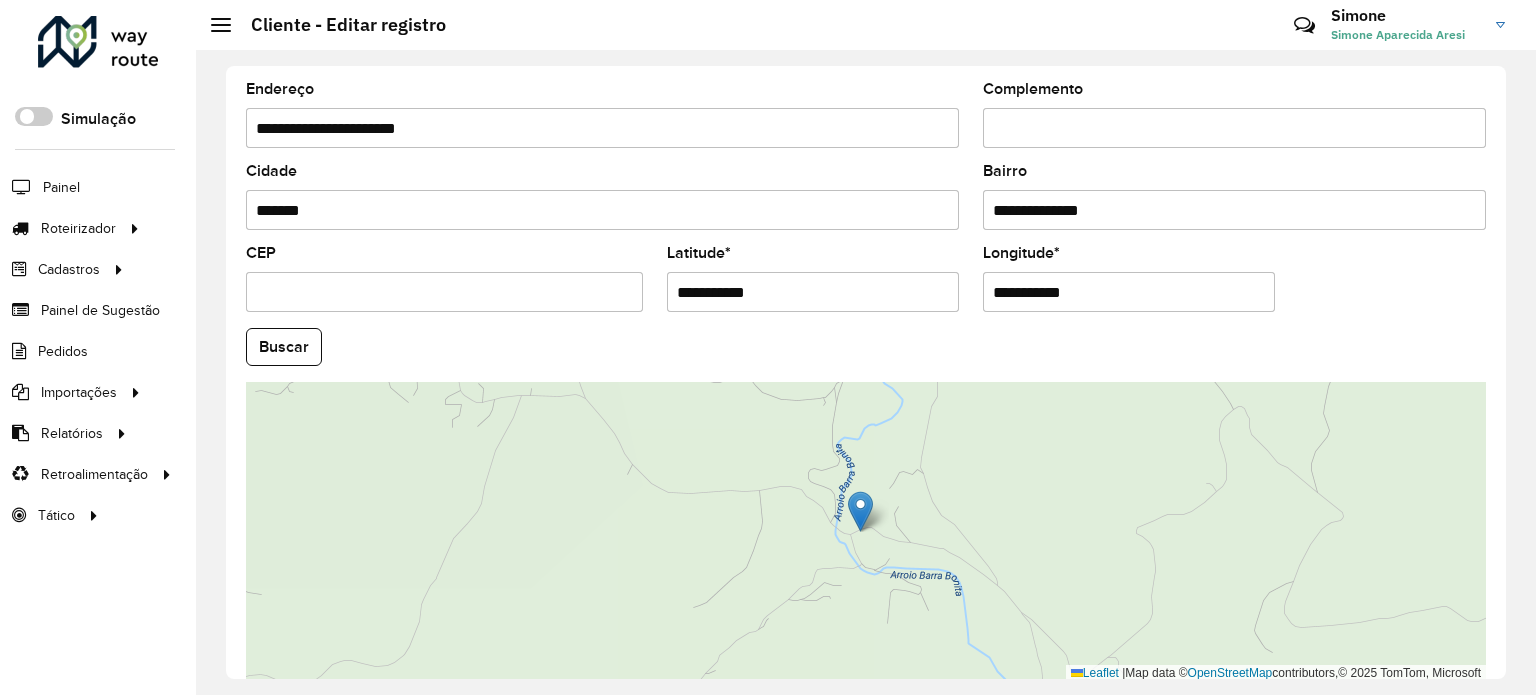 drag, startPoint x: 804, startPoint y: 288, endPoint x: 574, endPoint y: 288, distance: 230 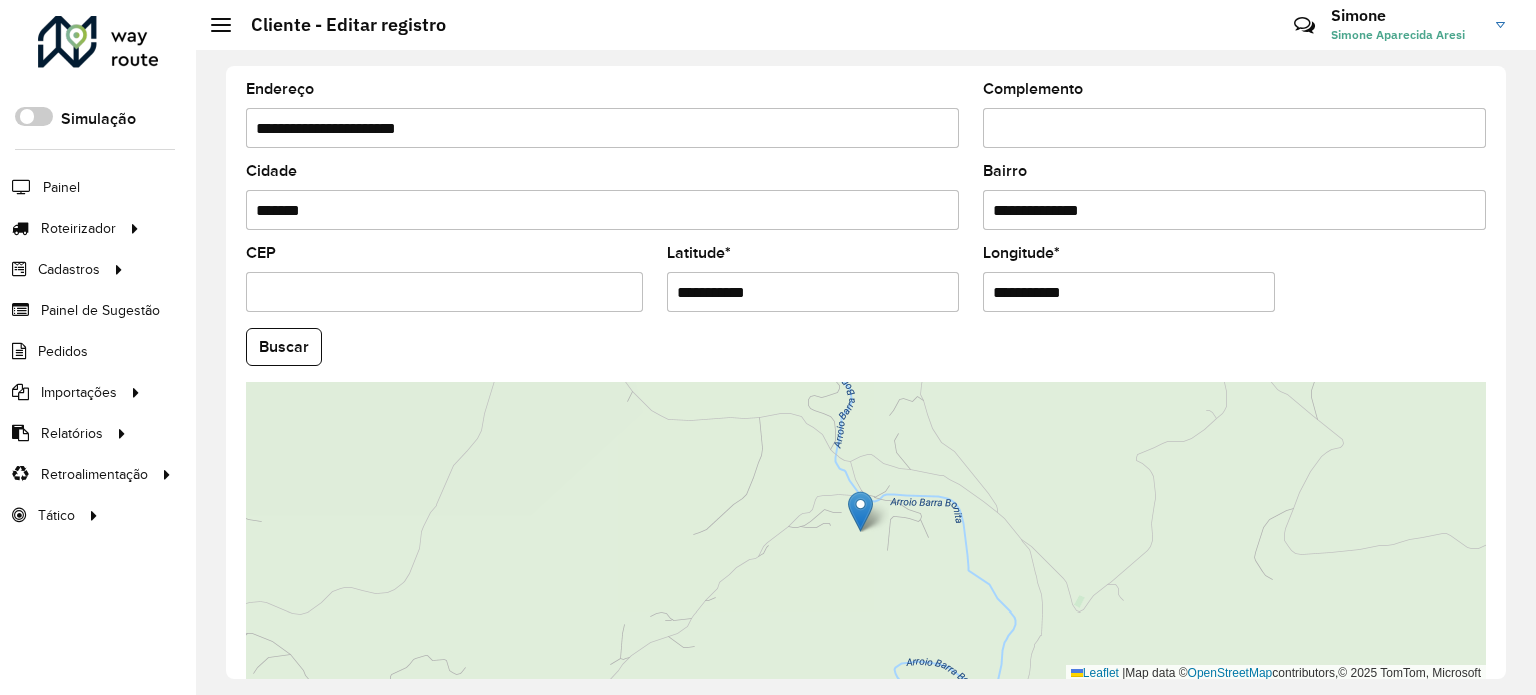 drag, startPoint x: 1147, startPoint y: 279, endPoint x: 884, endPoint y: 295, distance: 263.48624 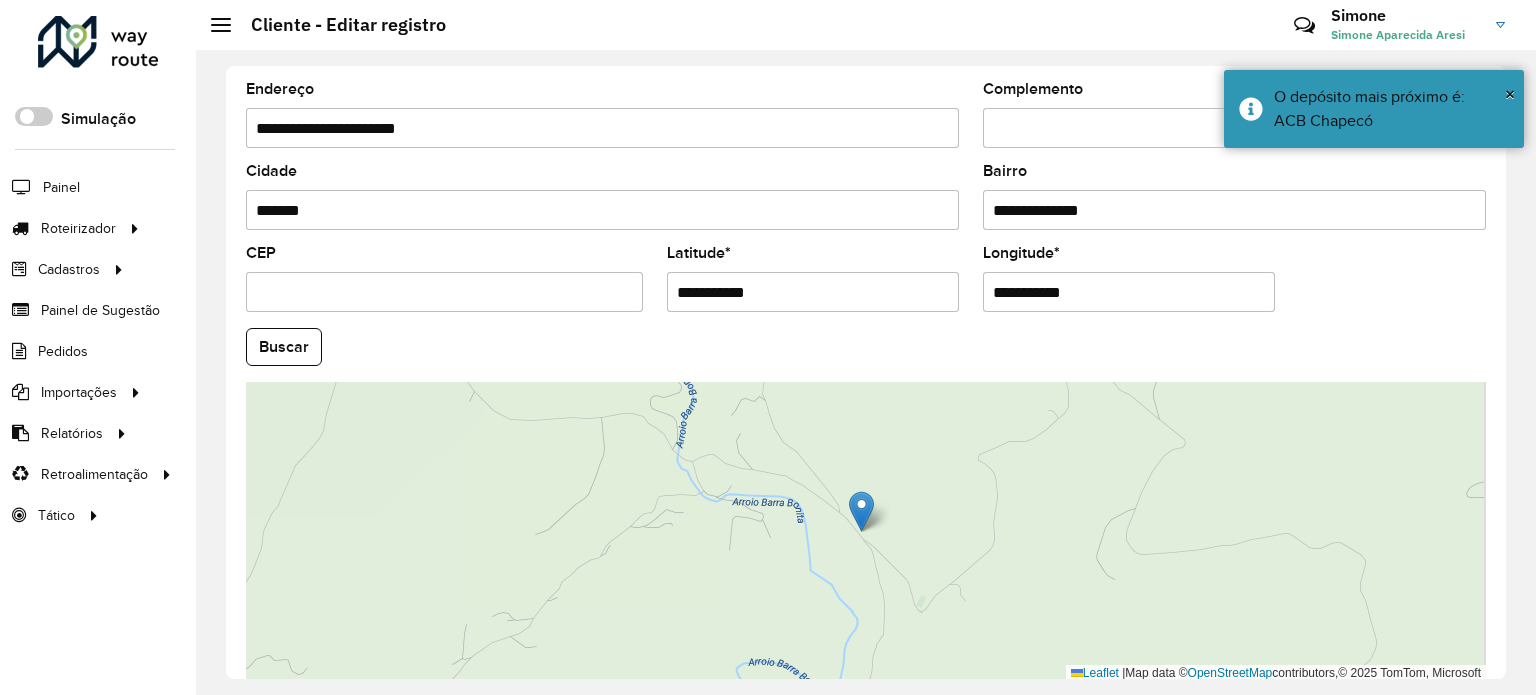 scroll, scrollTop: 784, scrollLeft: 0, axis: vertical 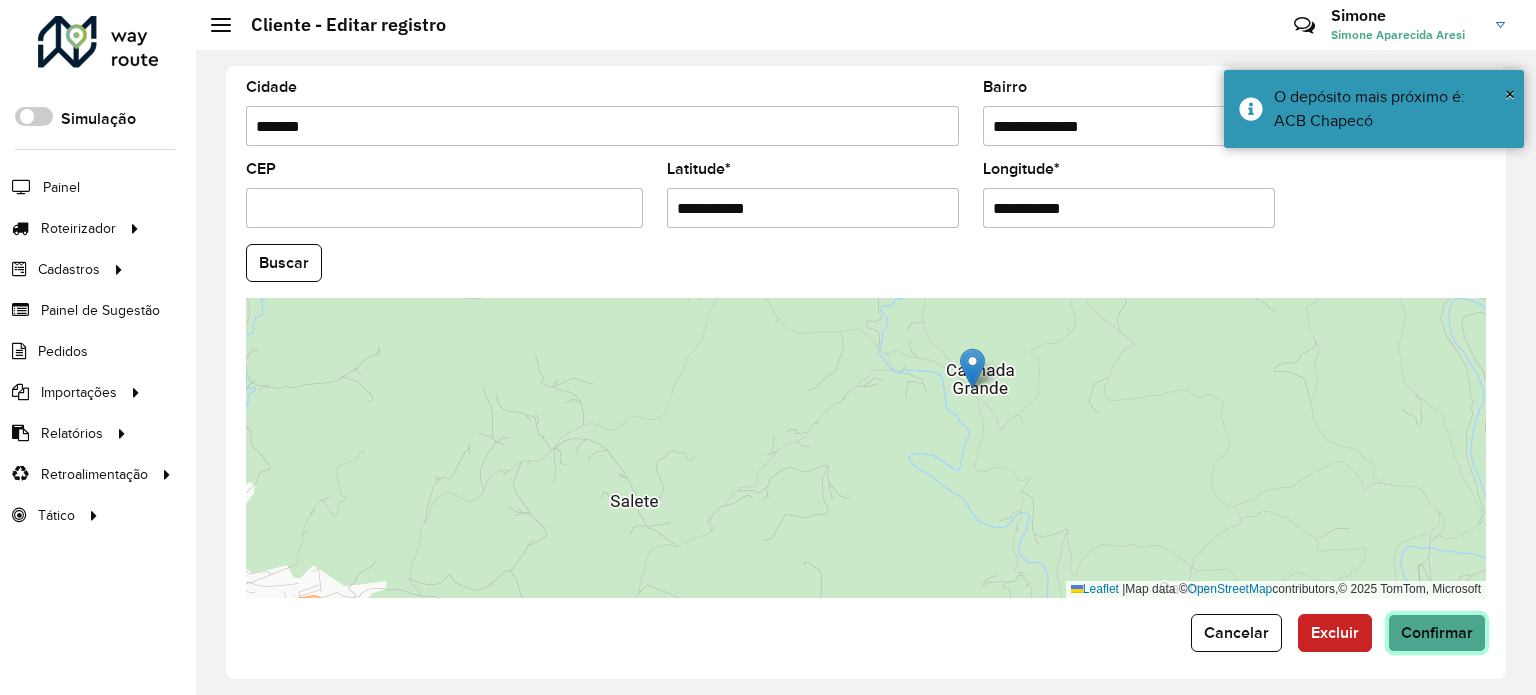 click on "Confirmar" 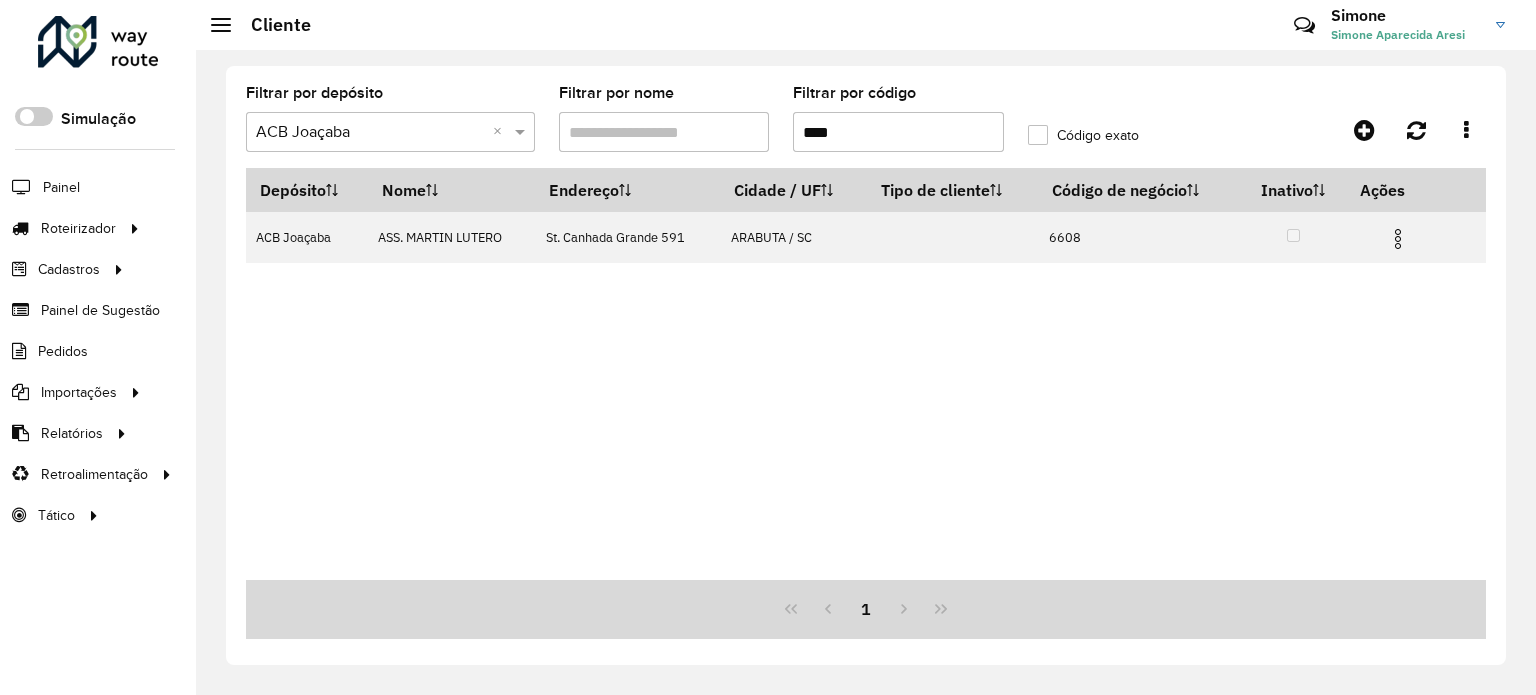 drag, startPoint x: 762, startPoint y: 151, endPoint x: 739, endPoint y: 153, distance: 23.086792 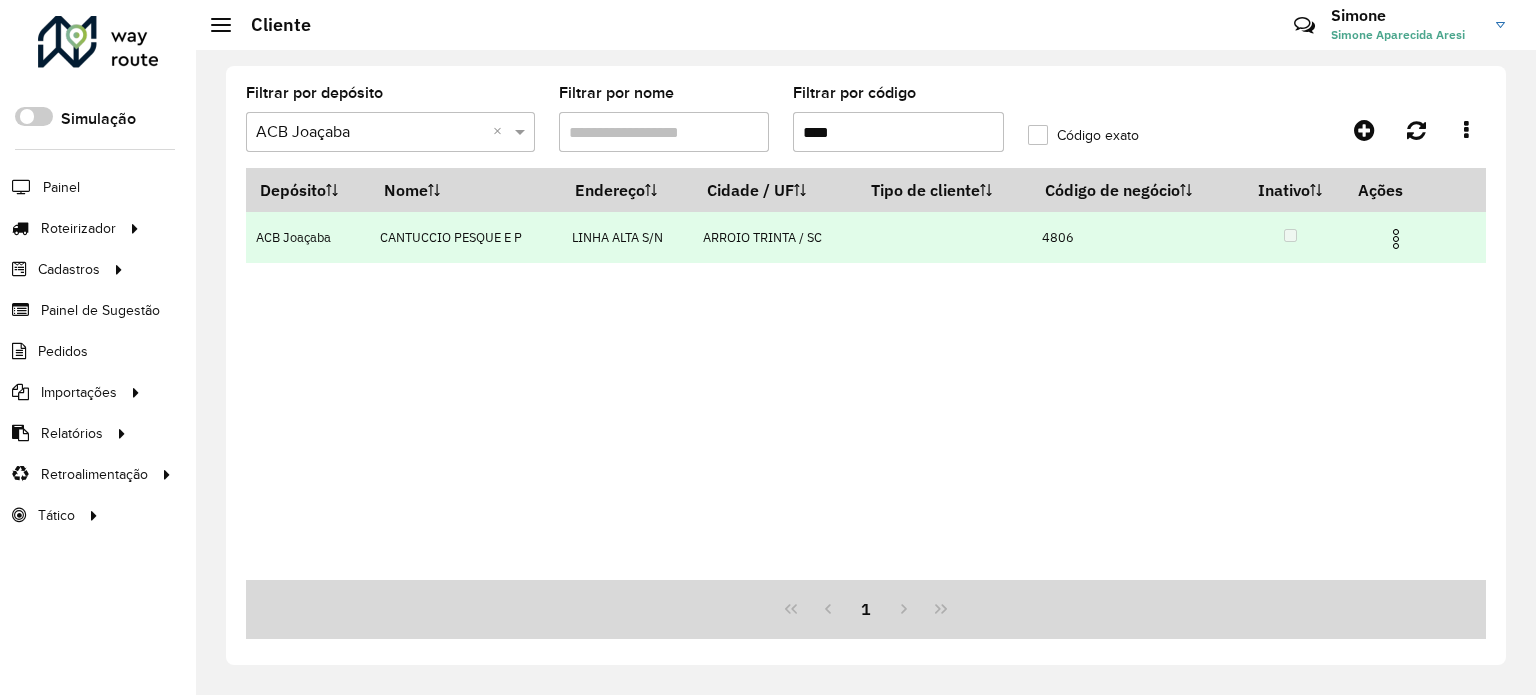 click at bounding box center [1396, 239] 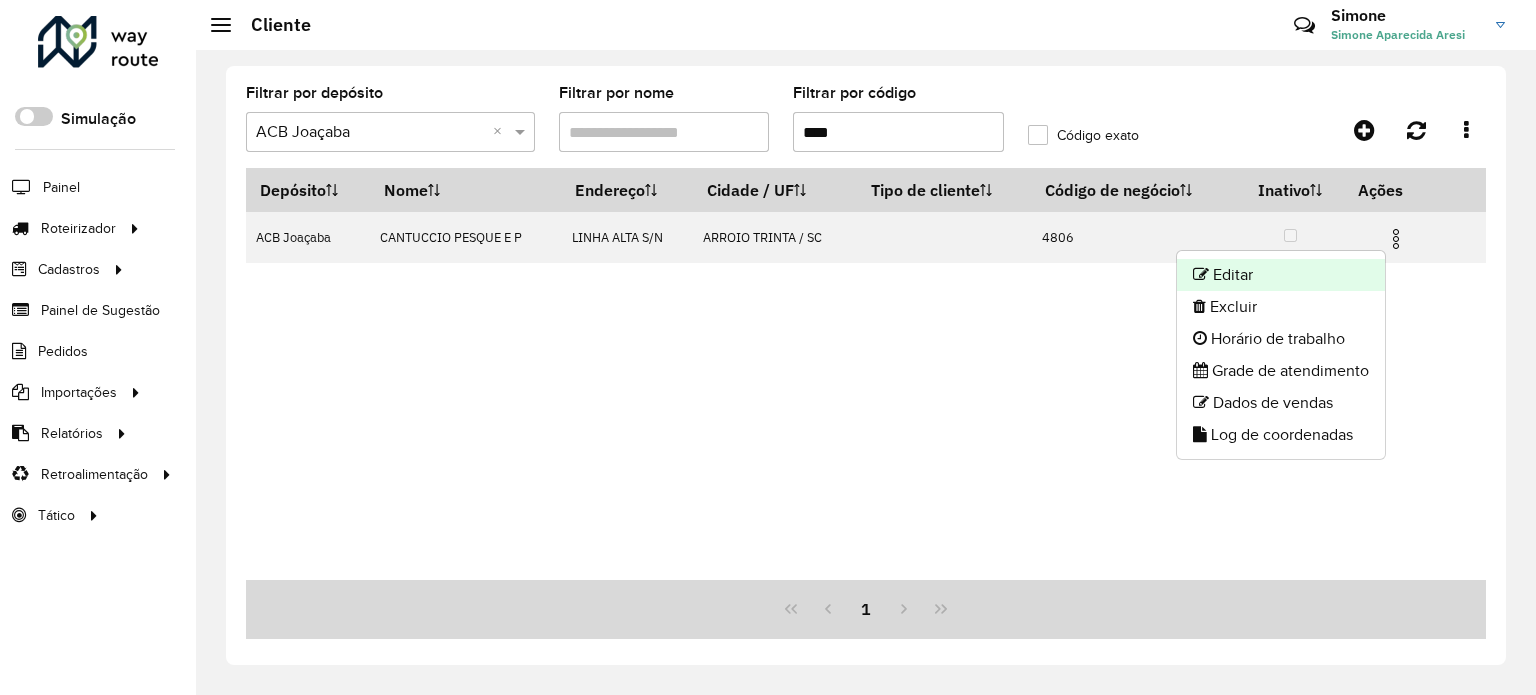 click on "Editar" 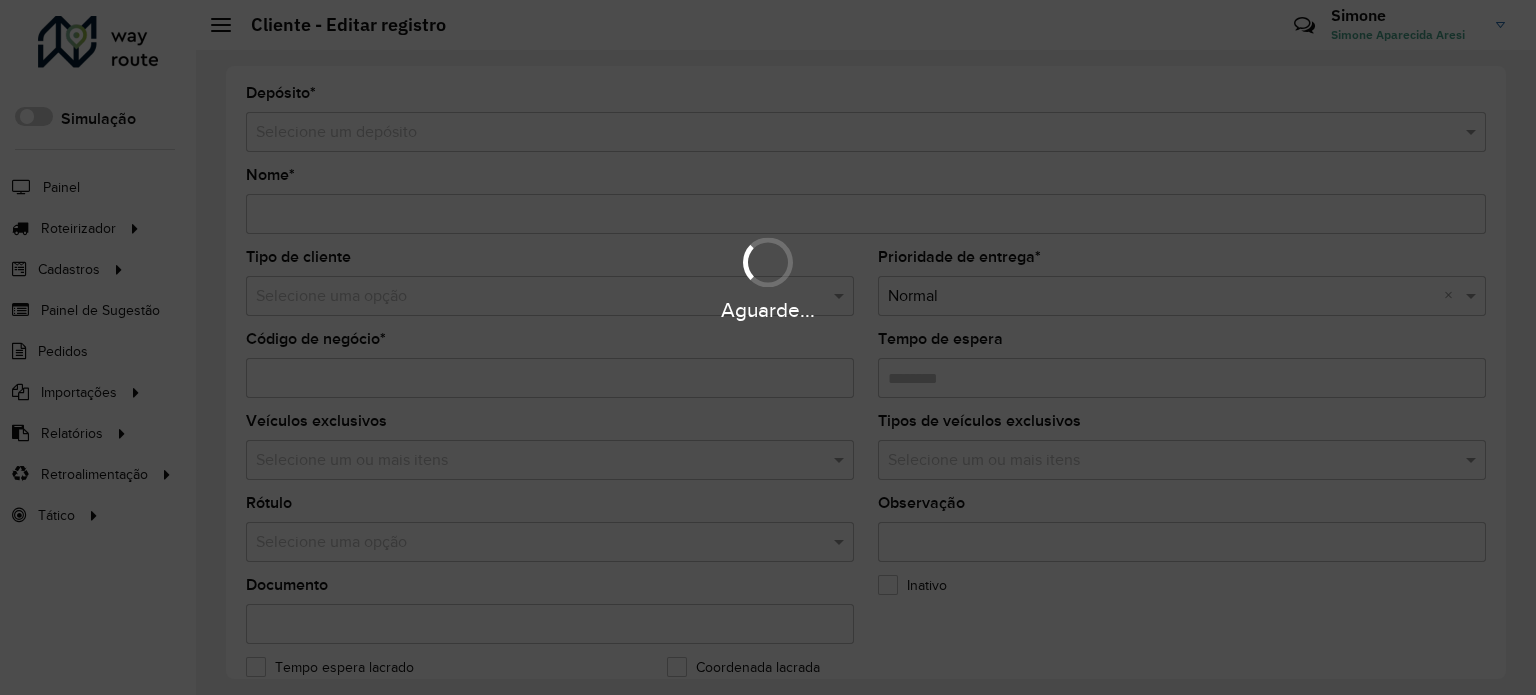 type on "**********" 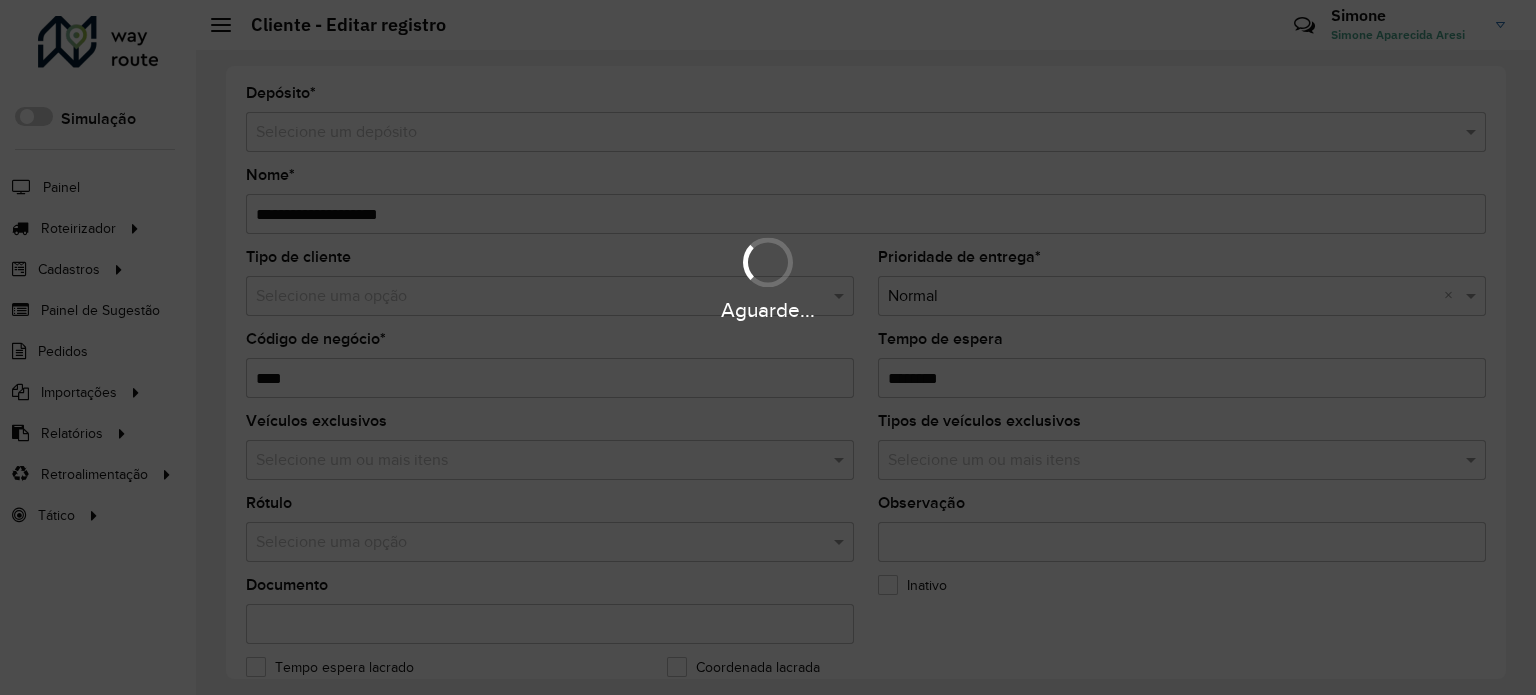 type on "**********" 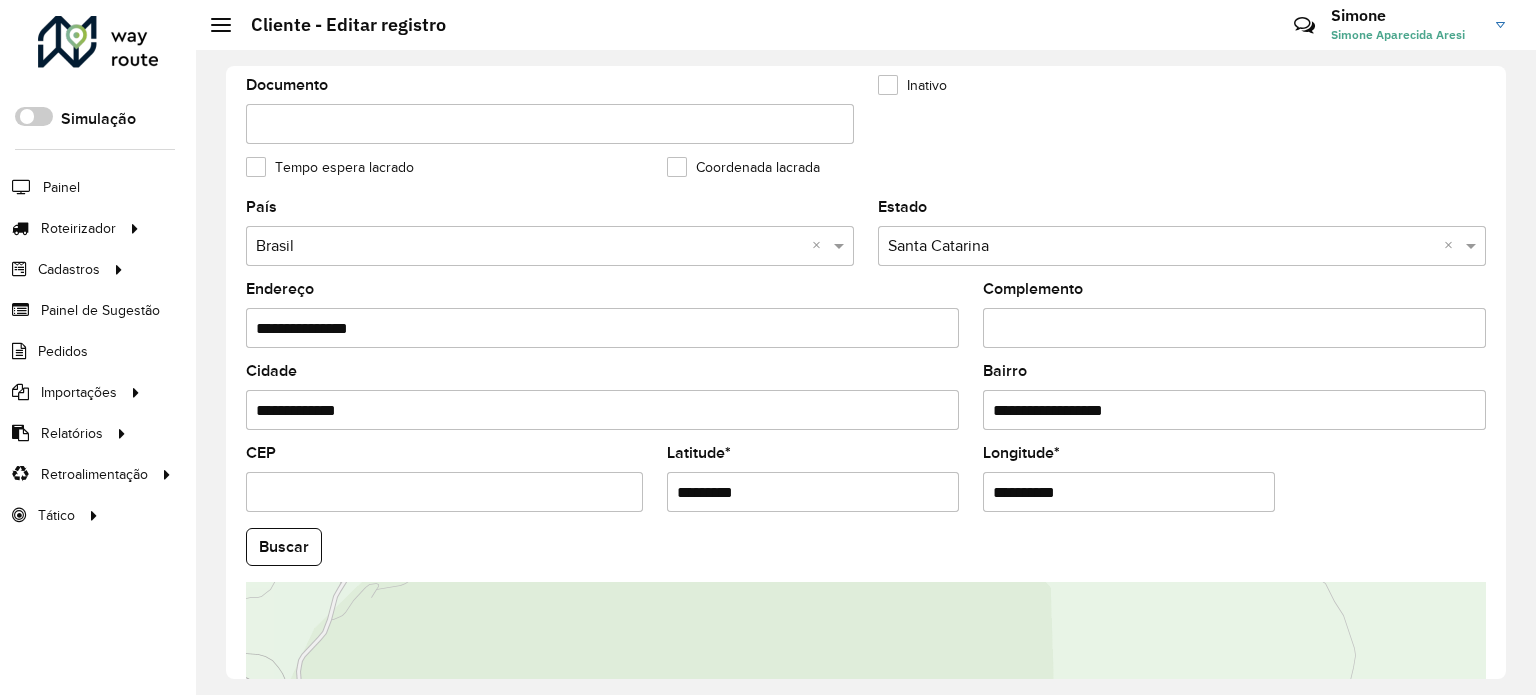 scroll, scrollTop: 700, scrollLeft: 0, axis: vertical 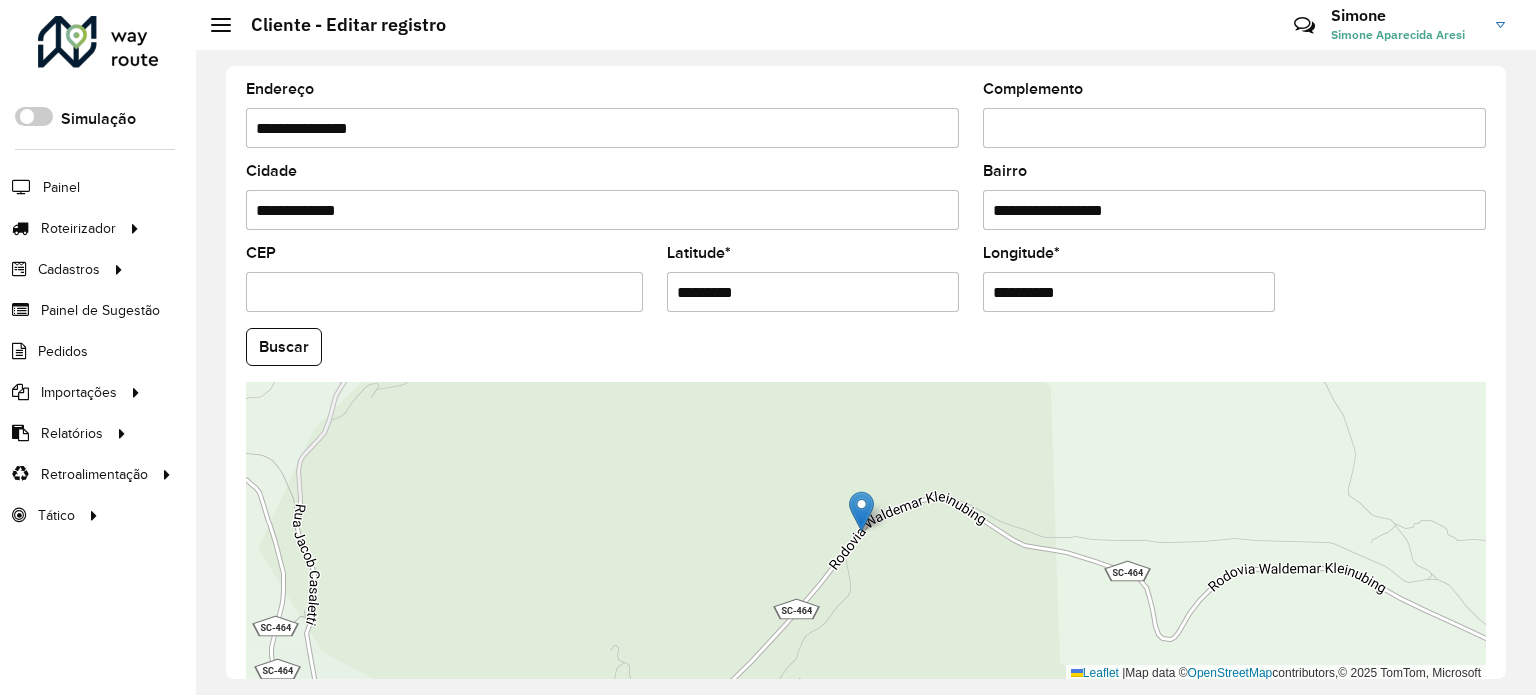 drag, startPoint x: 700, startPoint y: 282, endPoint x: 584, endPoint y: 491, distance: 239.03348 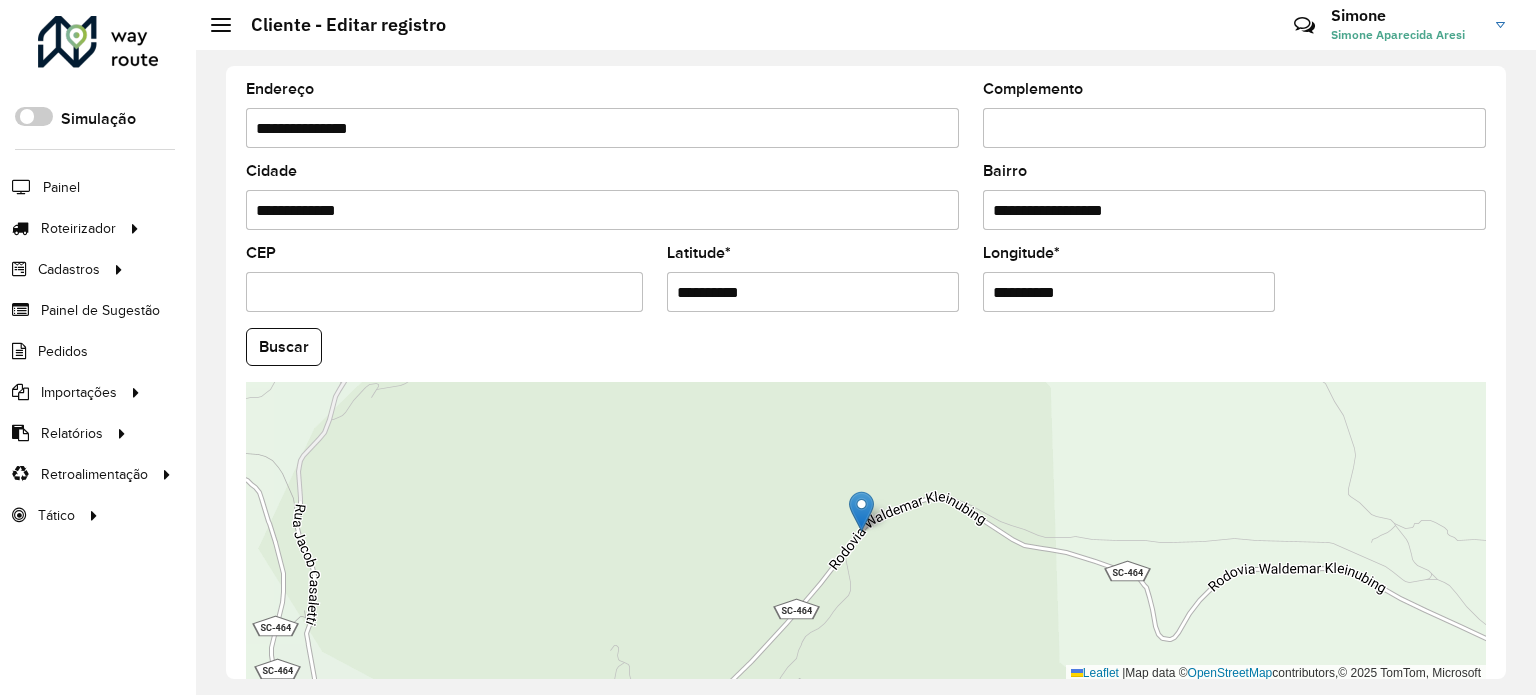 type on "**********" 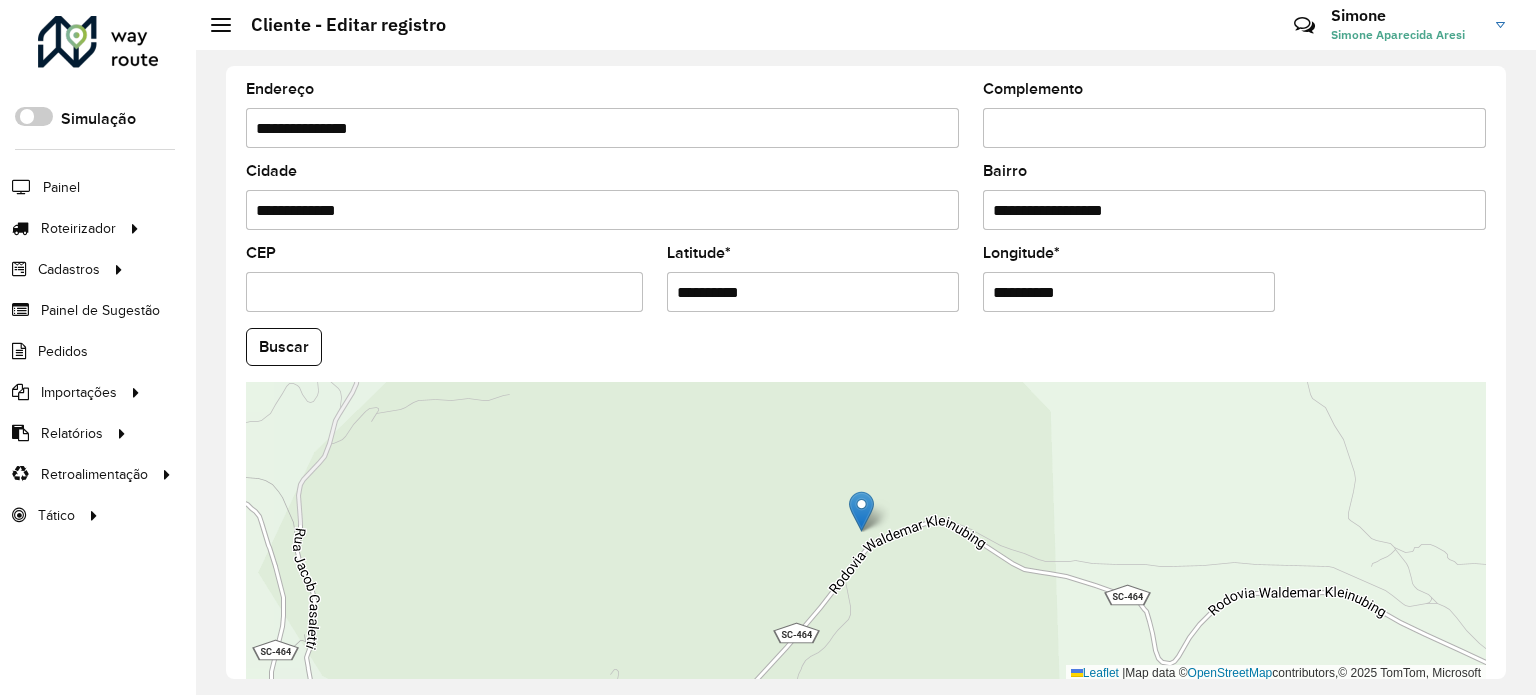 drag, startPoint x: 1104, startPoint y: 286, endPoint x: 851, endPoint y: 289, distance: 253.01779 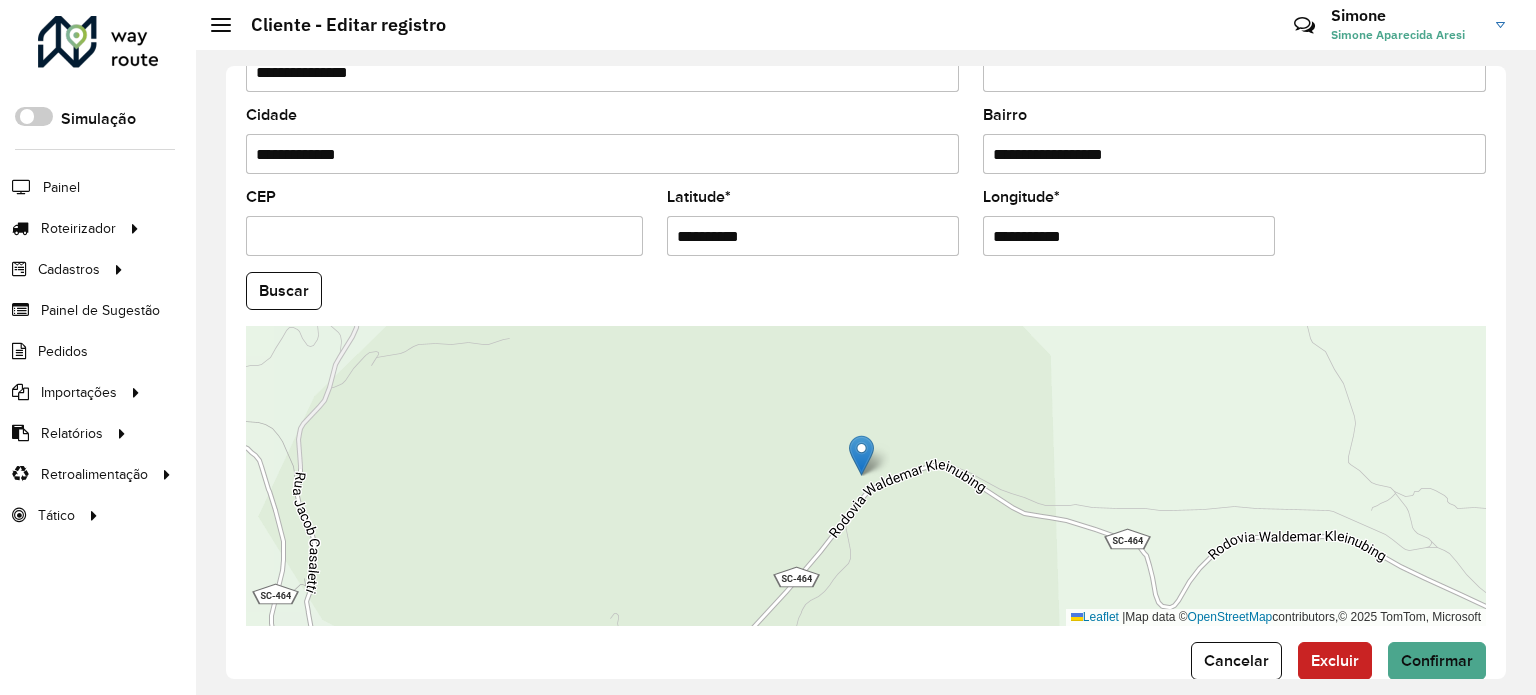scroll, scrollTop: 784, scrollLeft: 0, axis: vertical 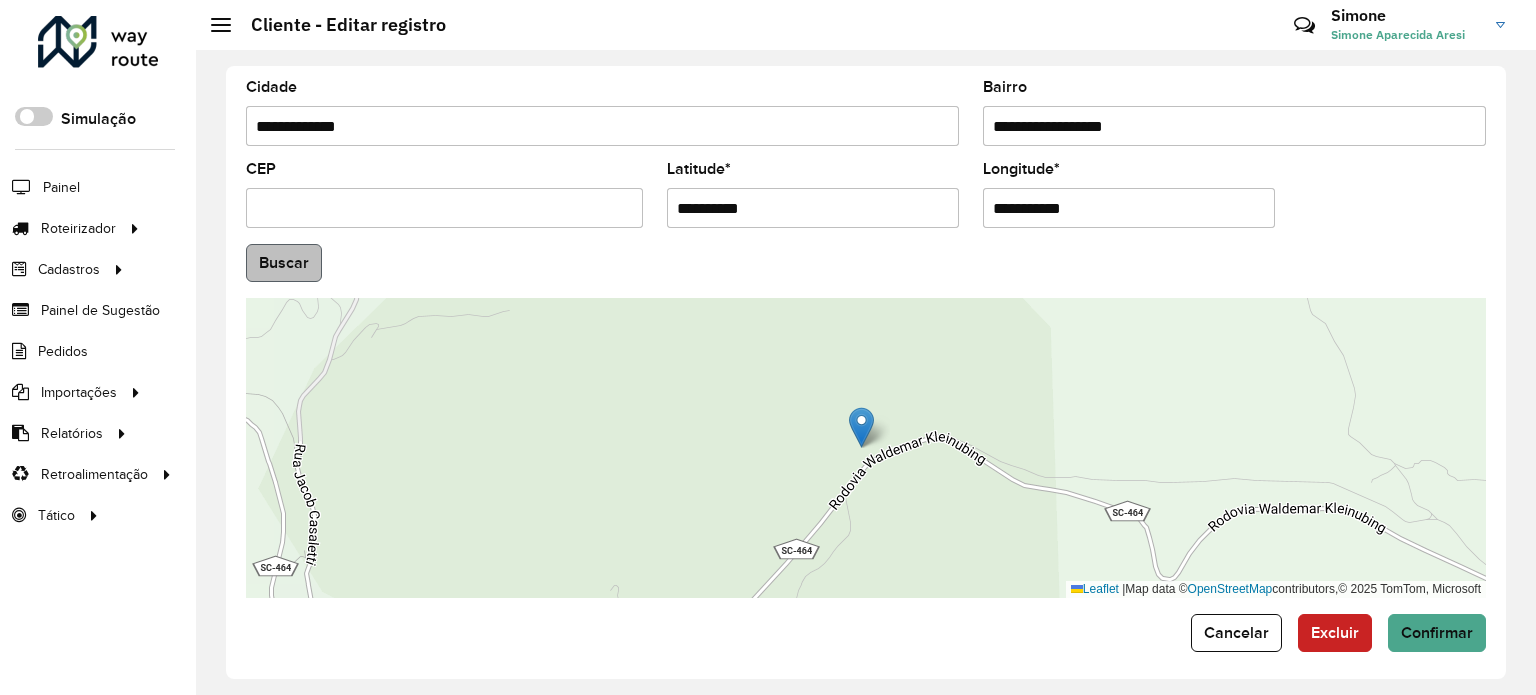 type on "**********" 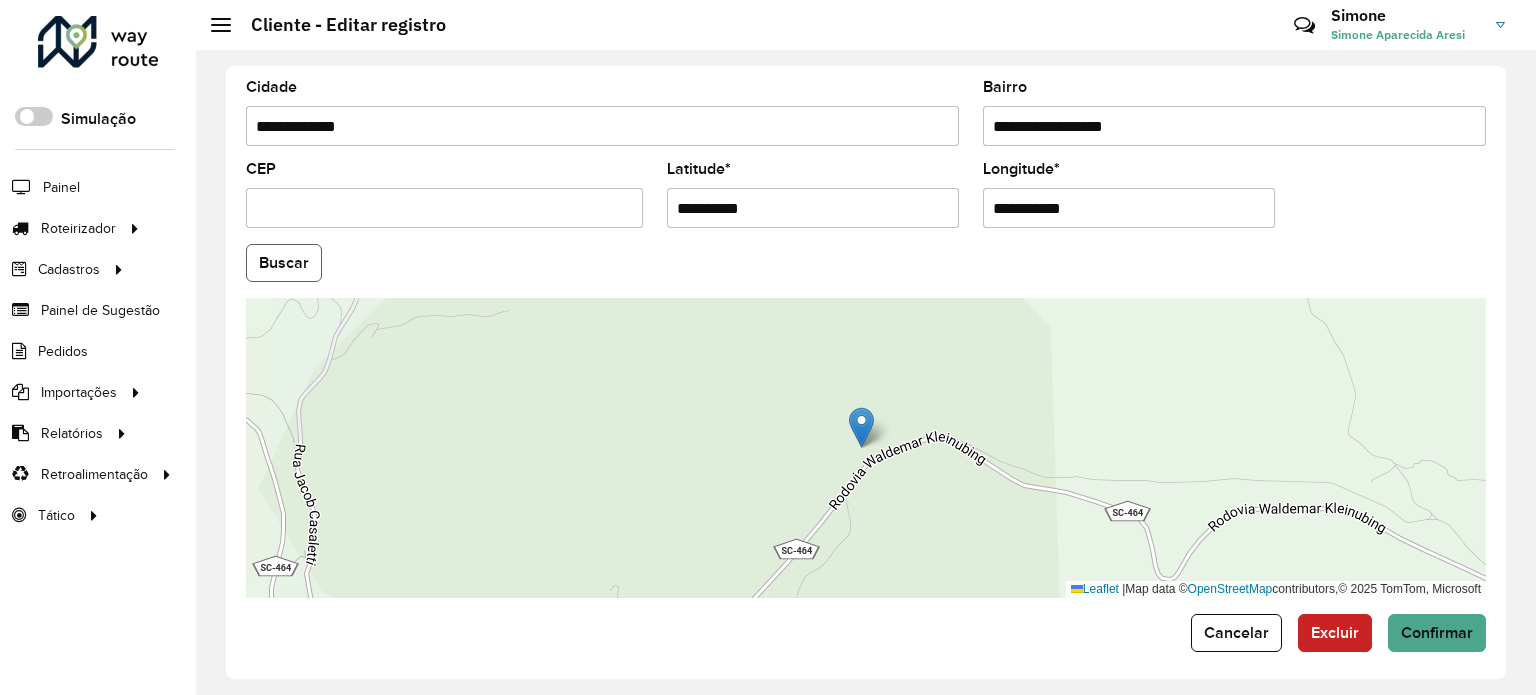 click on "Aguarde...  Pop-up bloqueado!  Seu navegador bloqueou automáticamente a abertura de uma nova janela.   Acesse as configurações e adicione o endereço do sistema a lista de permissão.   Fechar  Roteirizador AmbevTech Simulação Painel Roteirizador Entregas Vendas Cadastros Checkpoint Classificações de venda Cliente Consulta de setores Depósito Disponibilidade de veículos Fator tipo de produto Gabarito planner Grupo Rota Fator Tipo Produto Grupo de rotas exclusiva Grupo de setores Layout integração Modelo Parada Pedágio Perfil de Vendedor Ponto de apoio FAD Produto Restrição de Atendimento Planner Rodízio de placa Rota exclusiva FAD Rótulo Setor Setor Planner Tipo de cliente Tipo de veículo Tipo de veículo RN Transportadora Vendedor Veículo Painel de Sugestão Pedidos Importações Classificação e volume de venda Clientes Fator tipo produto Gabarito planner Grade de atendimento Janela de atendimento Localização Pedidos Restrição de Atendimento Planner Tempo de espera Vendedor Veículos" at bounding box center (768, 347) 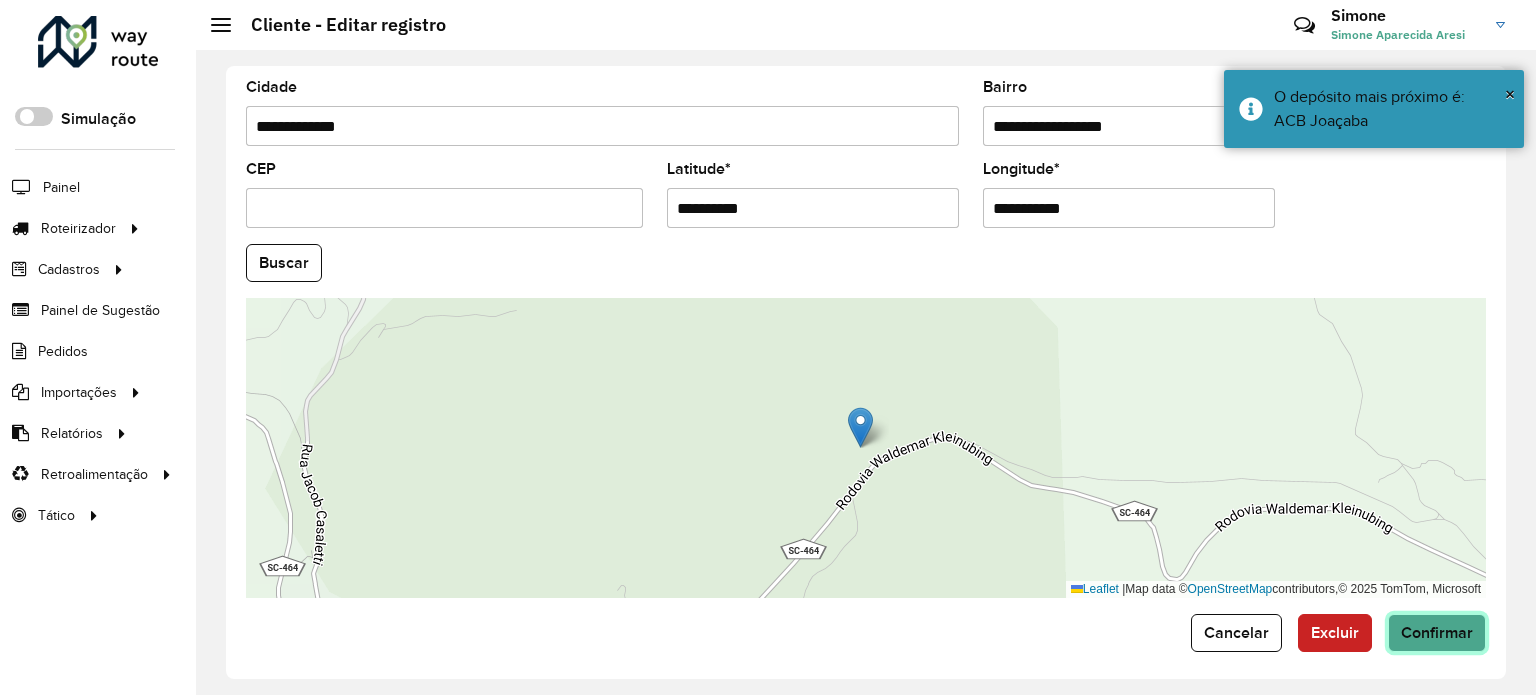 click on "Confirmar" 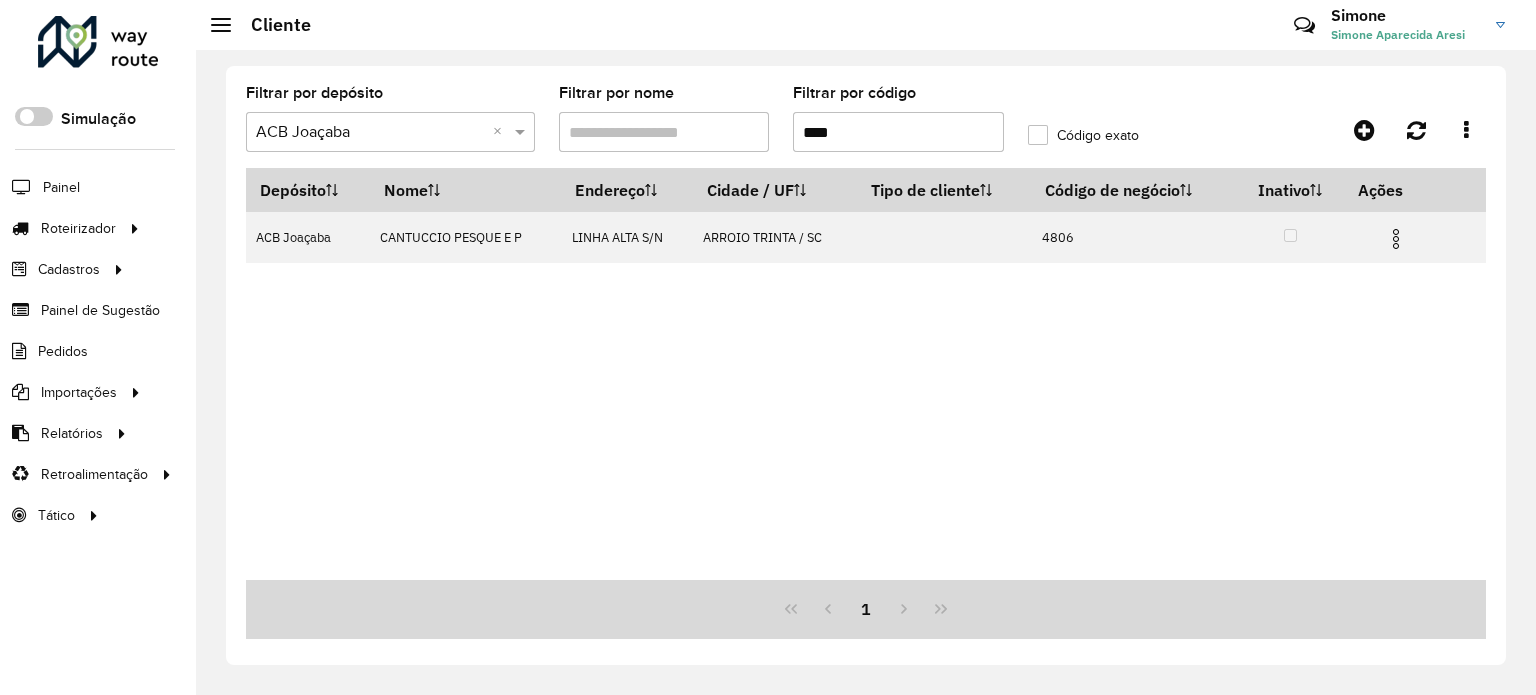 click on "ACB Joaçaba   [COMPANY]   LINHA ALTA S/N  [CITY] / [STATE]      4806" at bounding box center [866, 374] 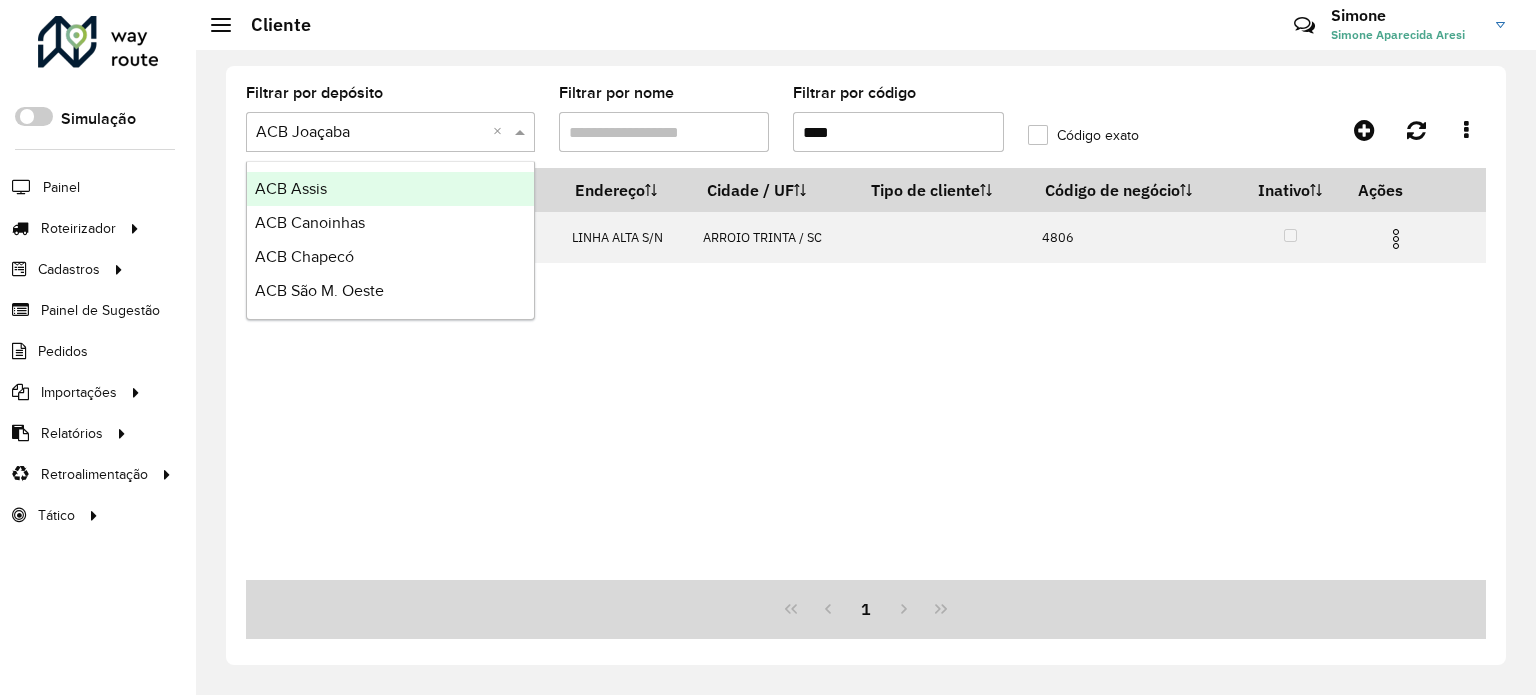 click on "ACB Assis" at bounding box center (291, 188) 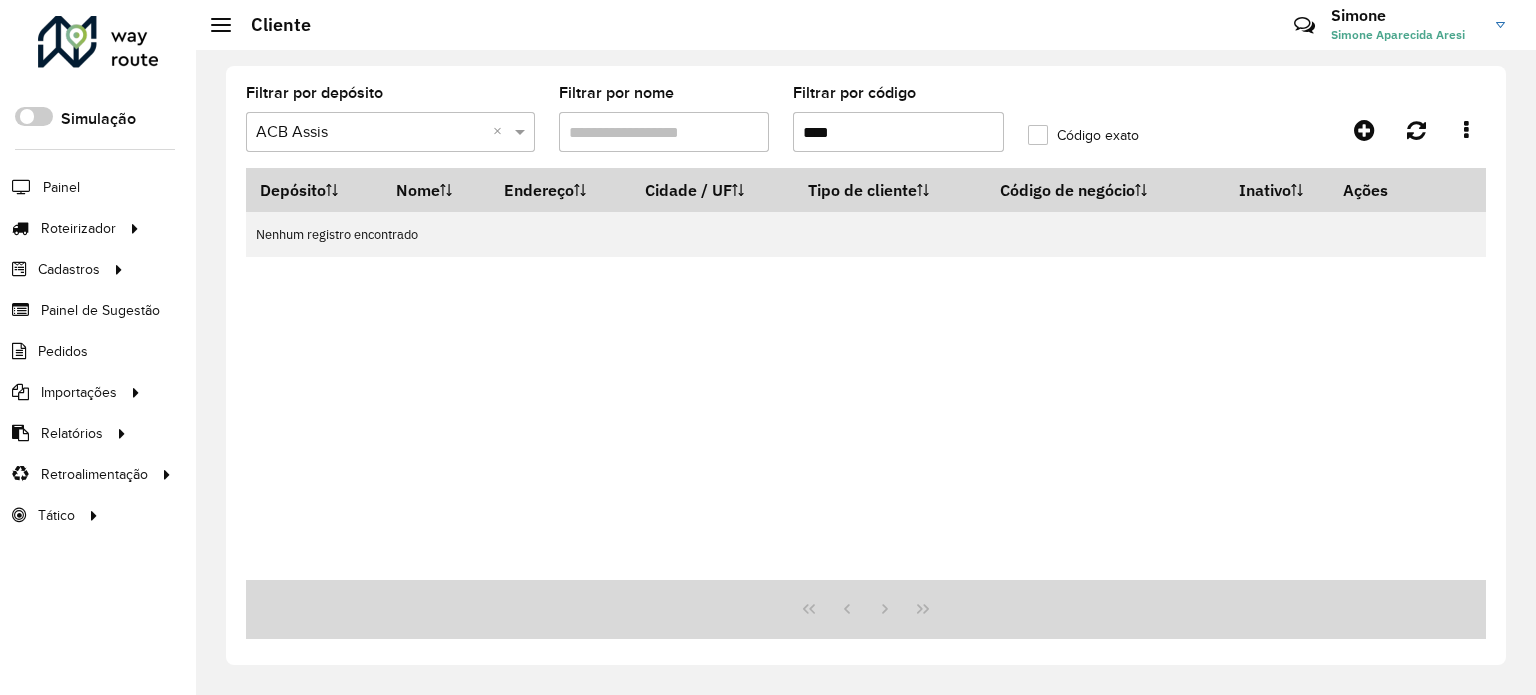 drag, startPoint x: 905, startPoint y: 134, endPoint x: 716, endPoint y: 102, distance: 191.68985 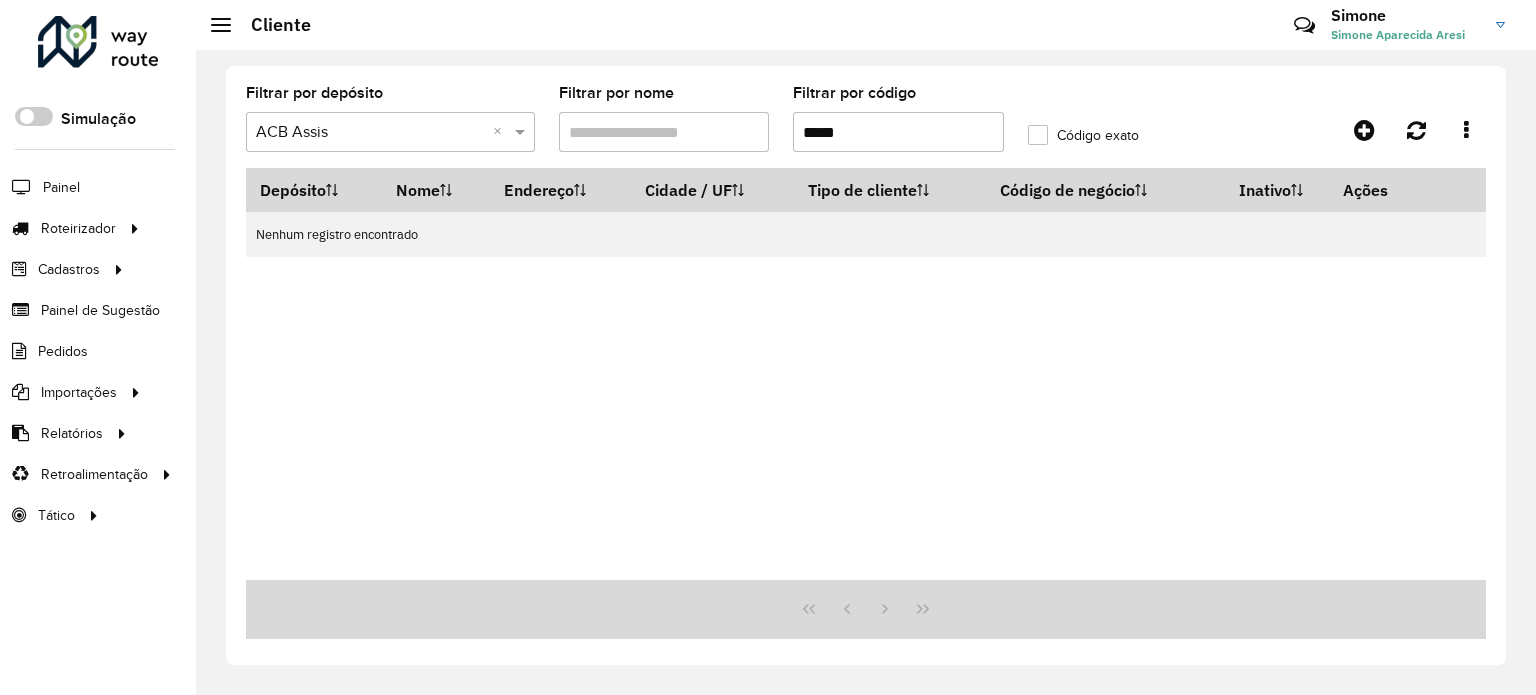 type on "*****" 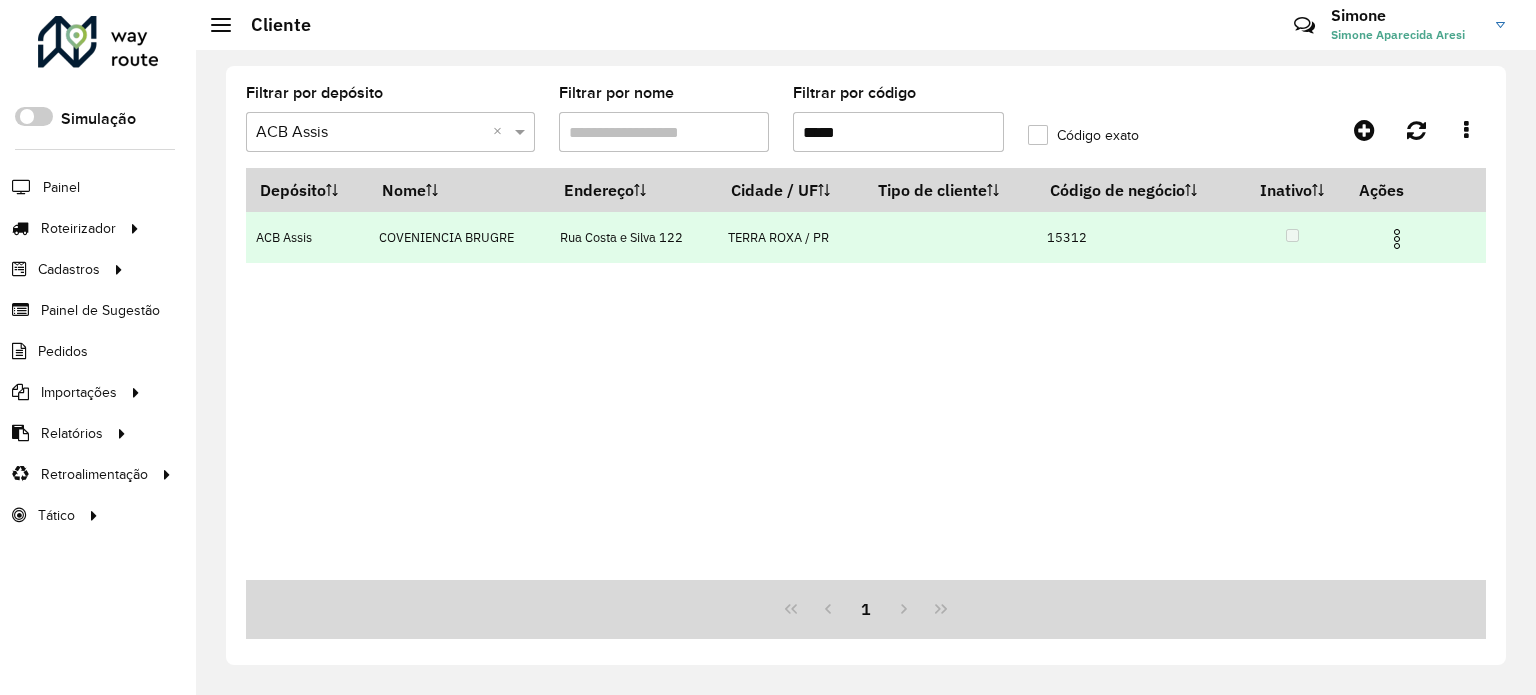 click at bounding box center (1397, 239) 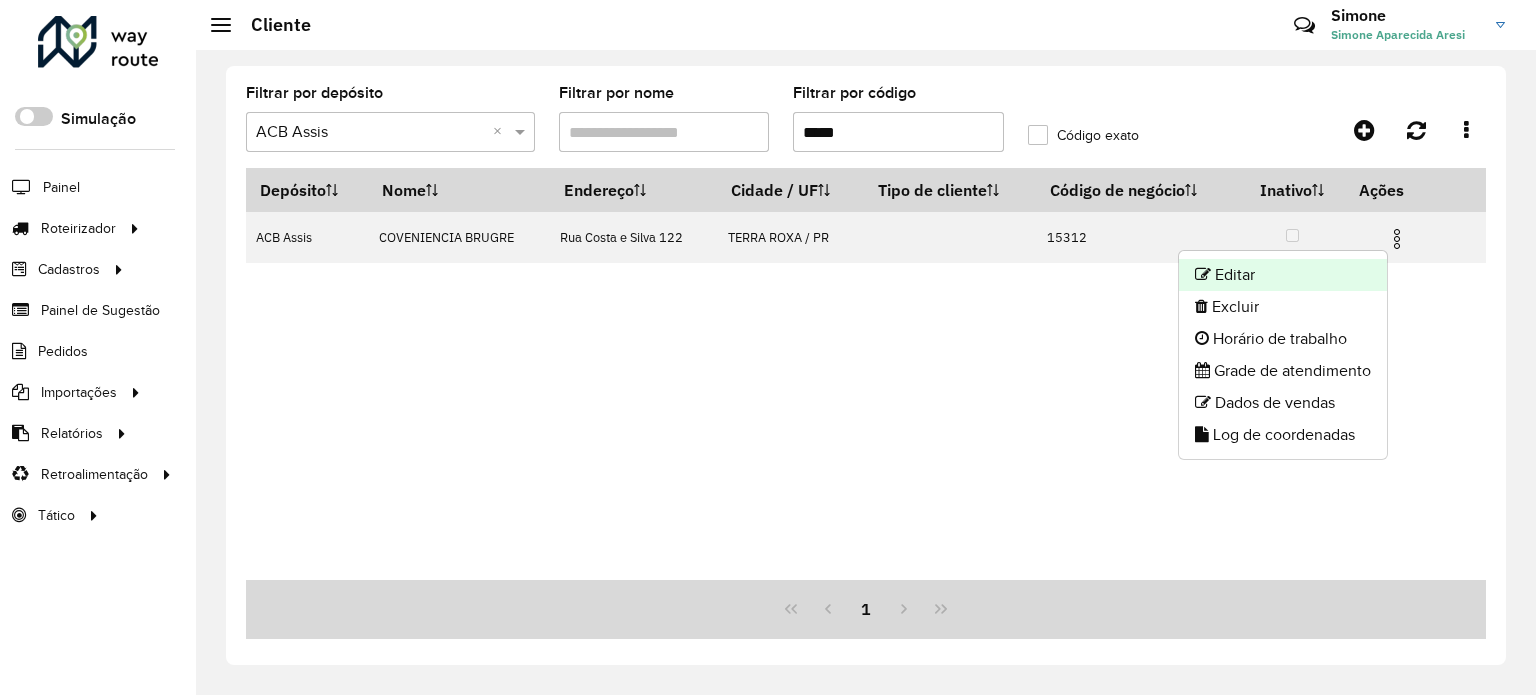 click on "Editar" 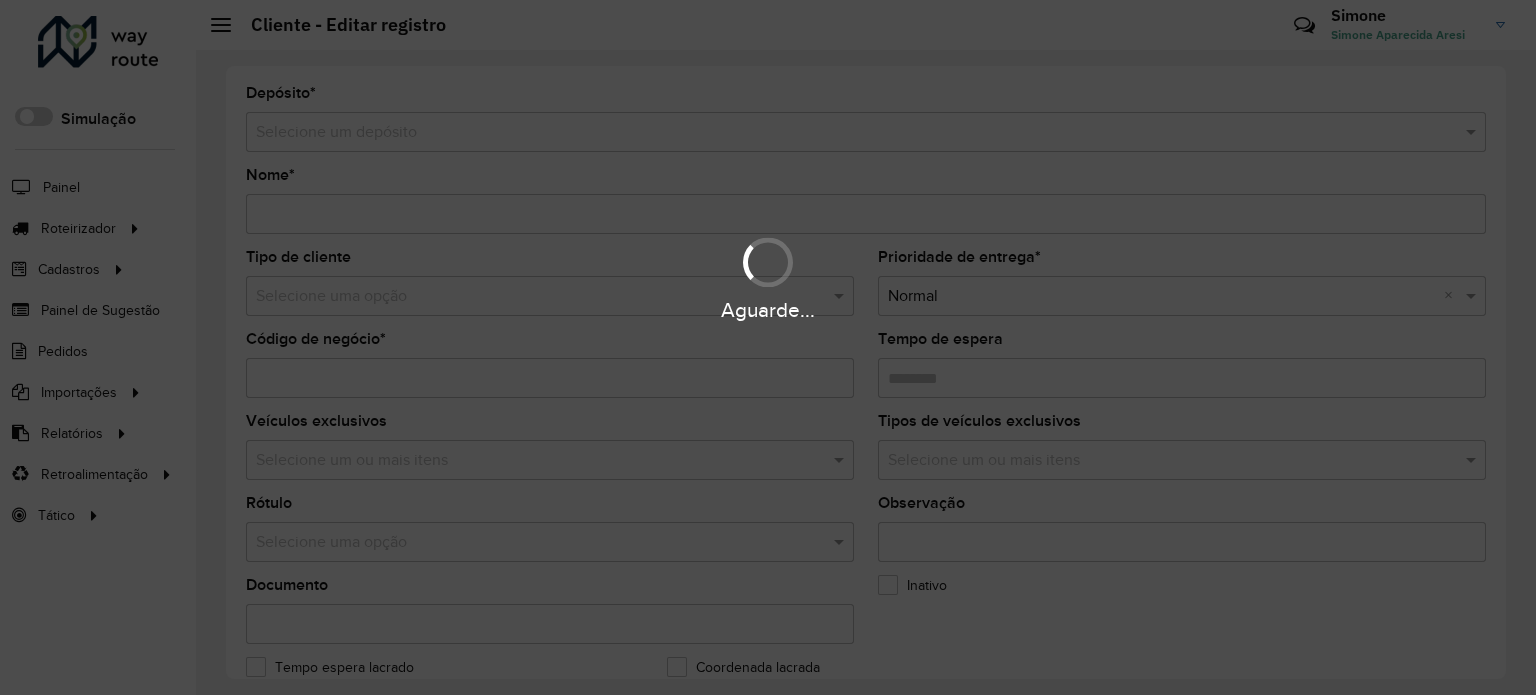 type on "**********" 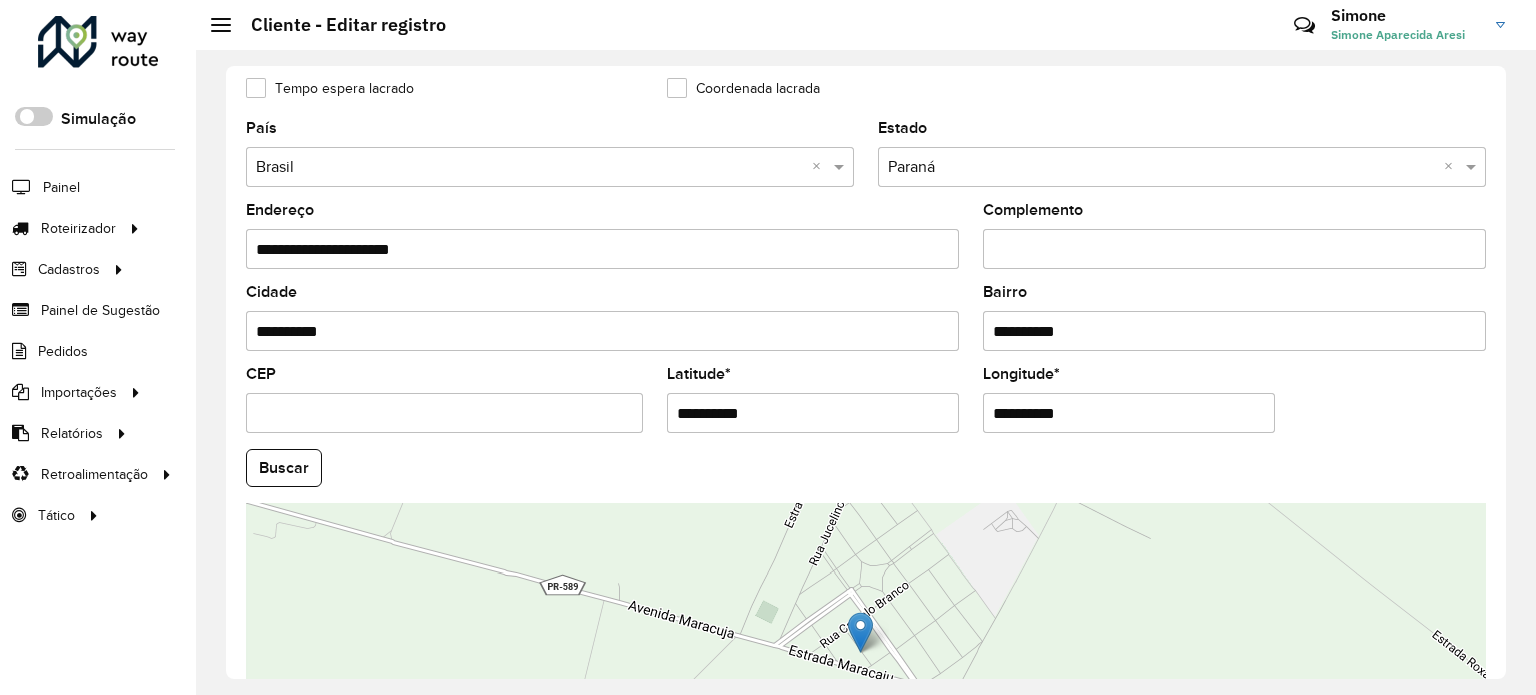 scroll, scrollTop: 600, scrollLeft: 0, axis: vertical 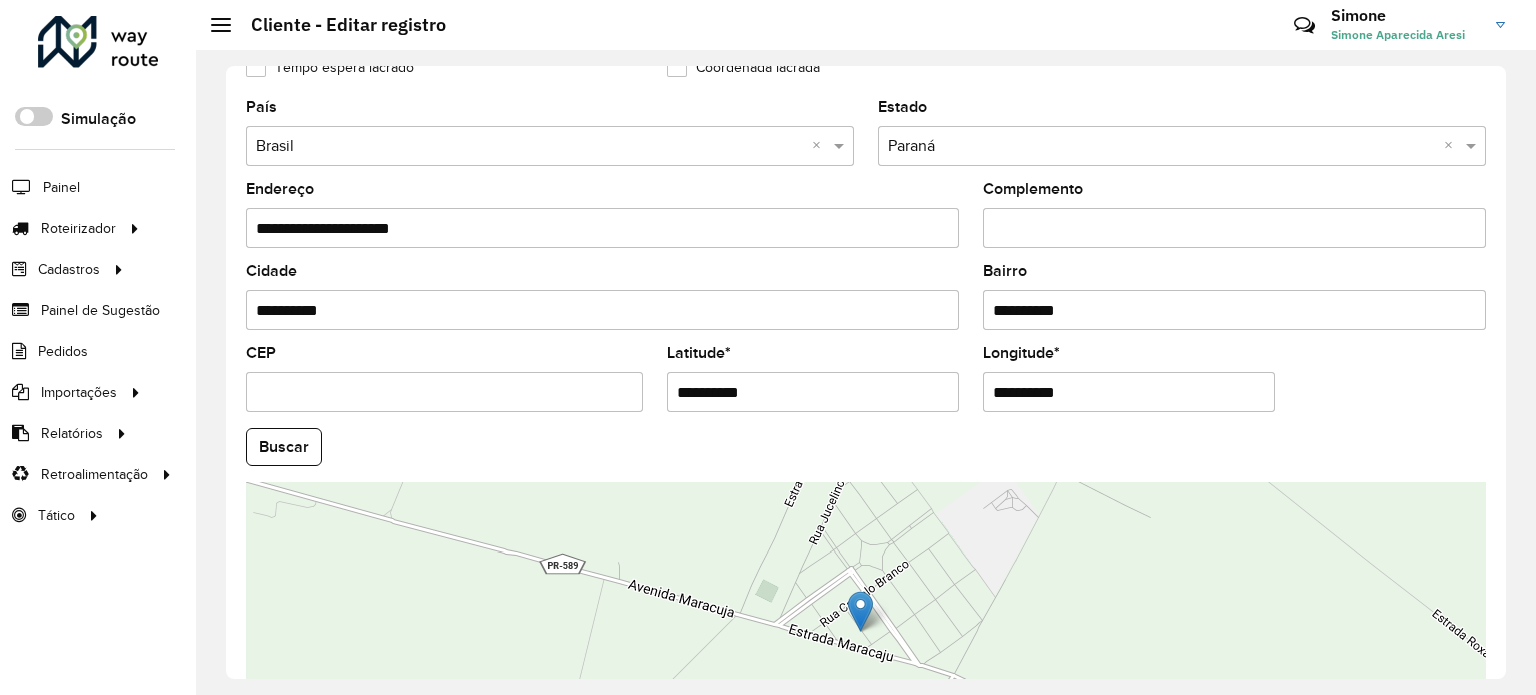 click on "**********" 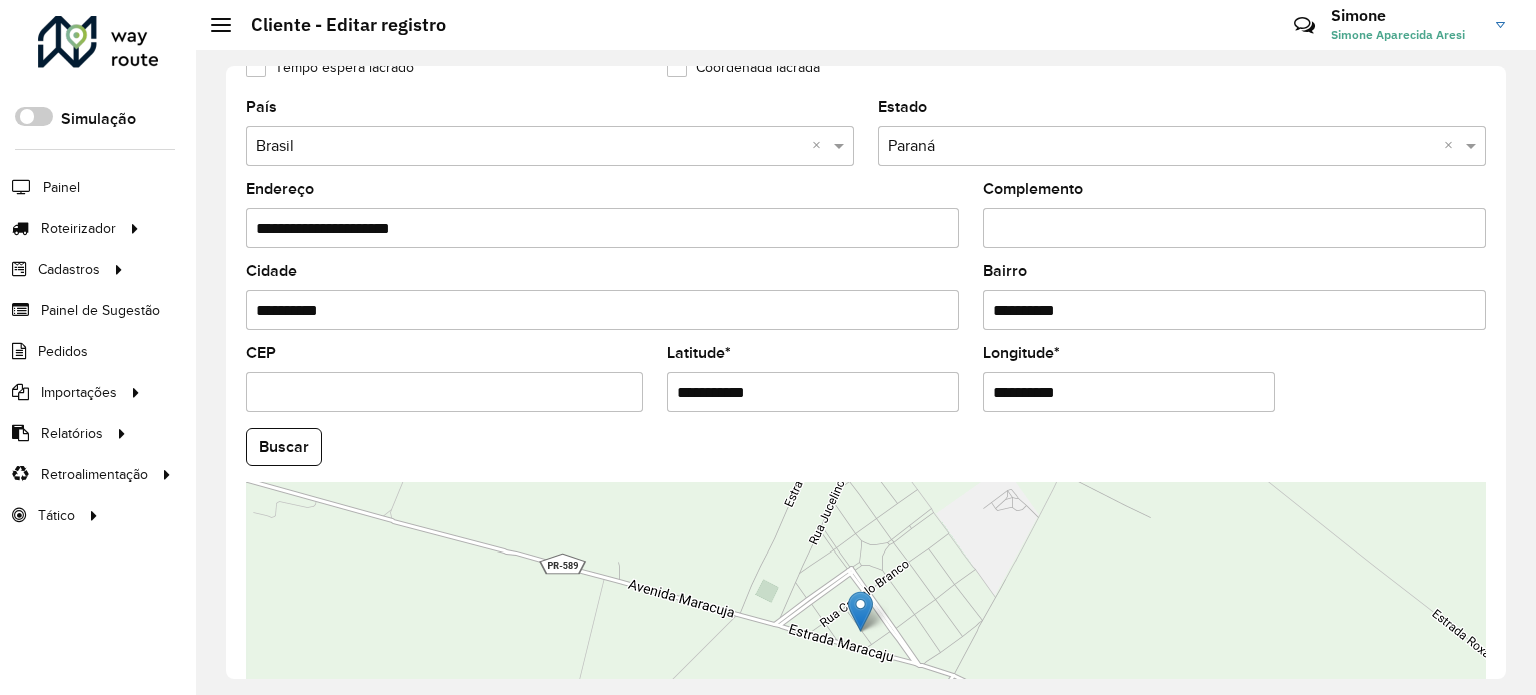 type on "**********" 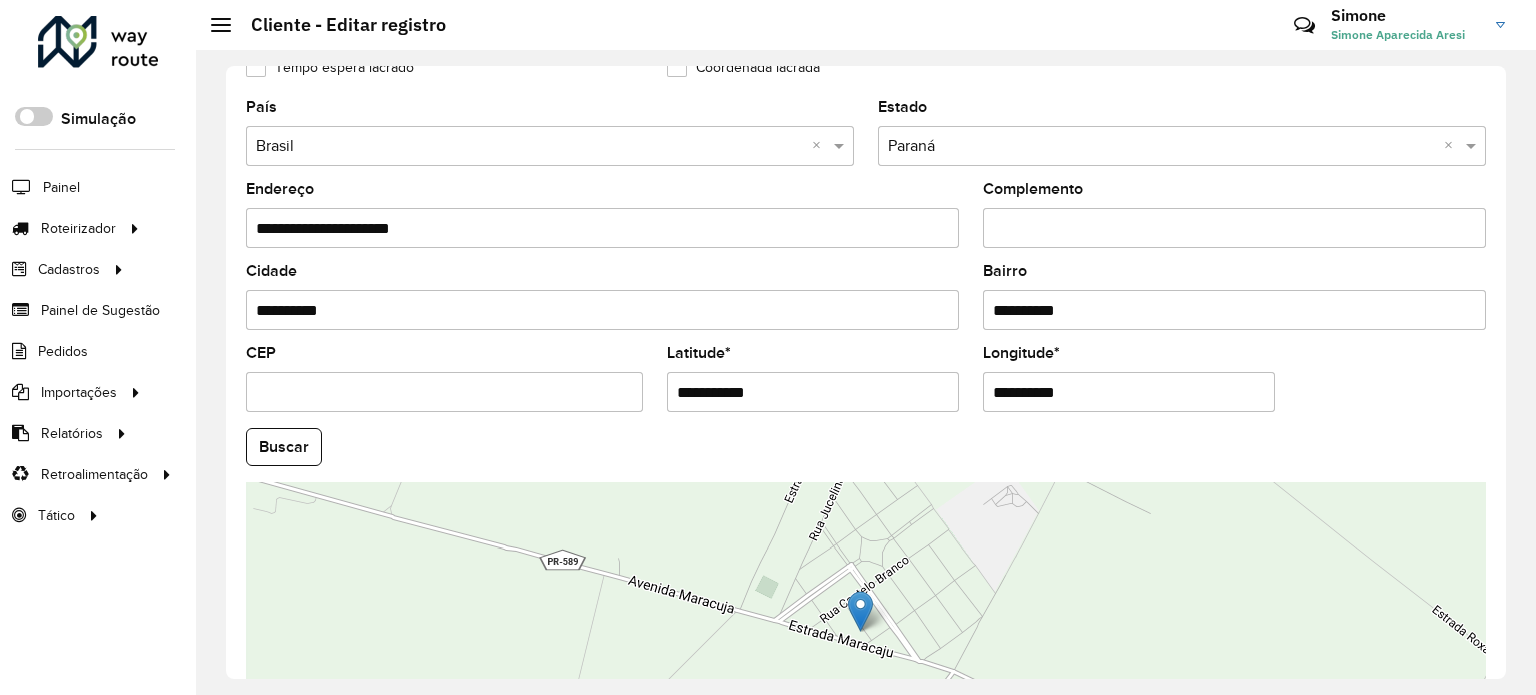 drag, startPoint x: 1123, startPoint y: 388, endPoint x: 856, endPoint y: 398, distance: 267.1872 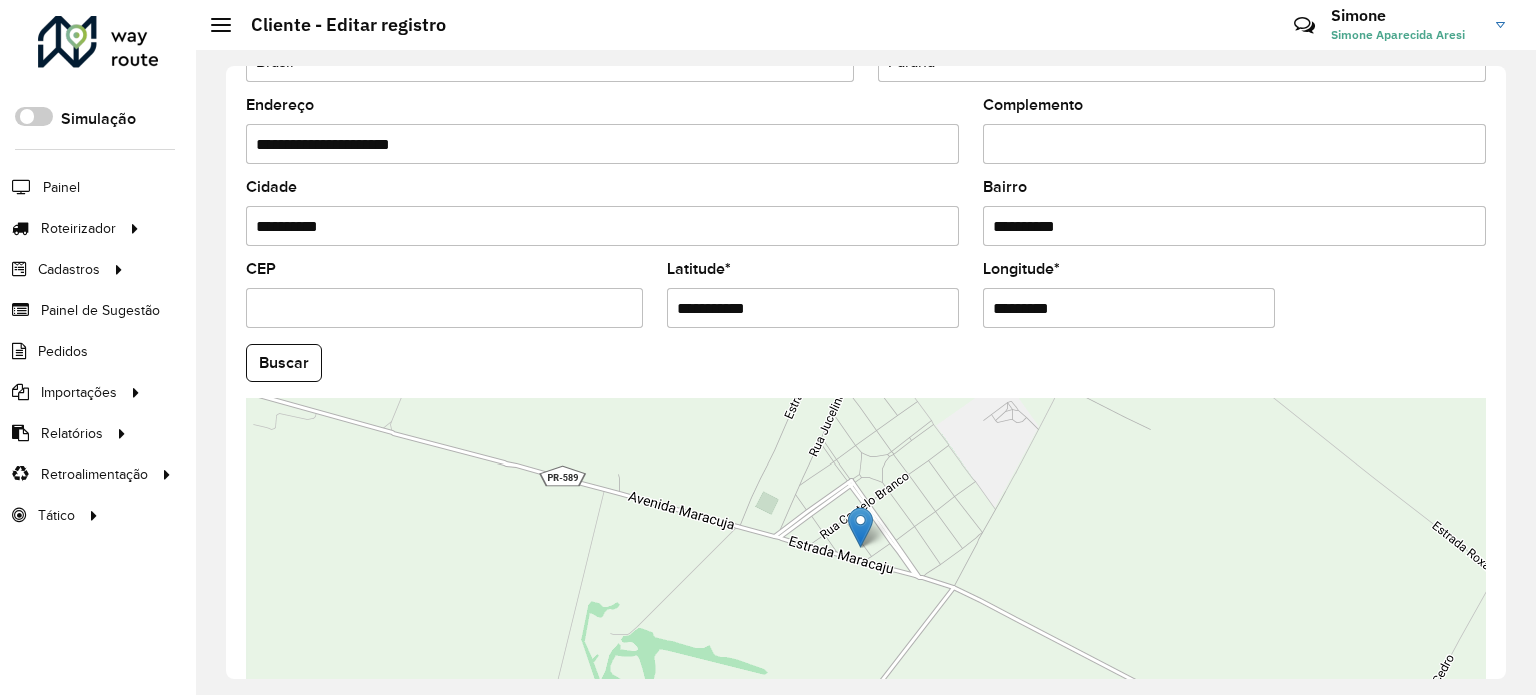 scroll, scrollTop: 784, scrollLeft: 0, axis: vertical 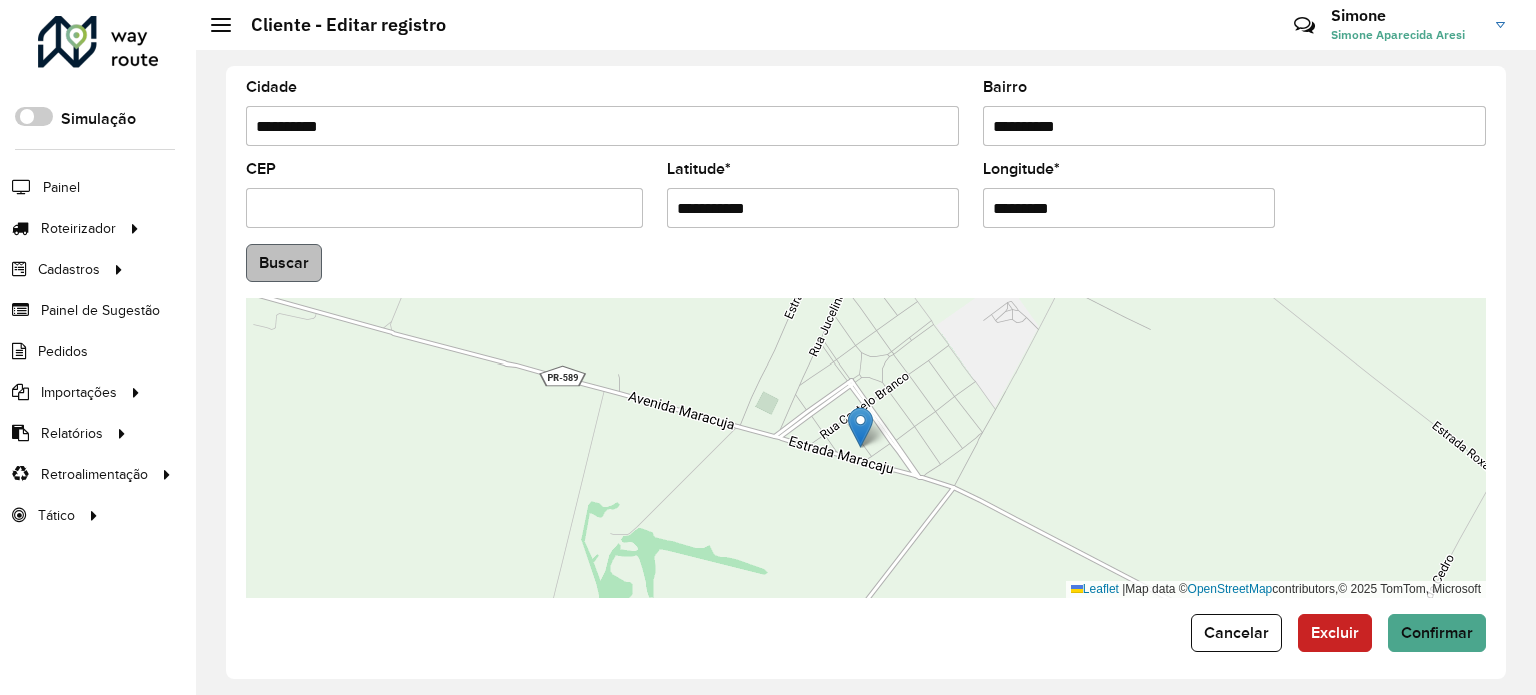 type on "*********" 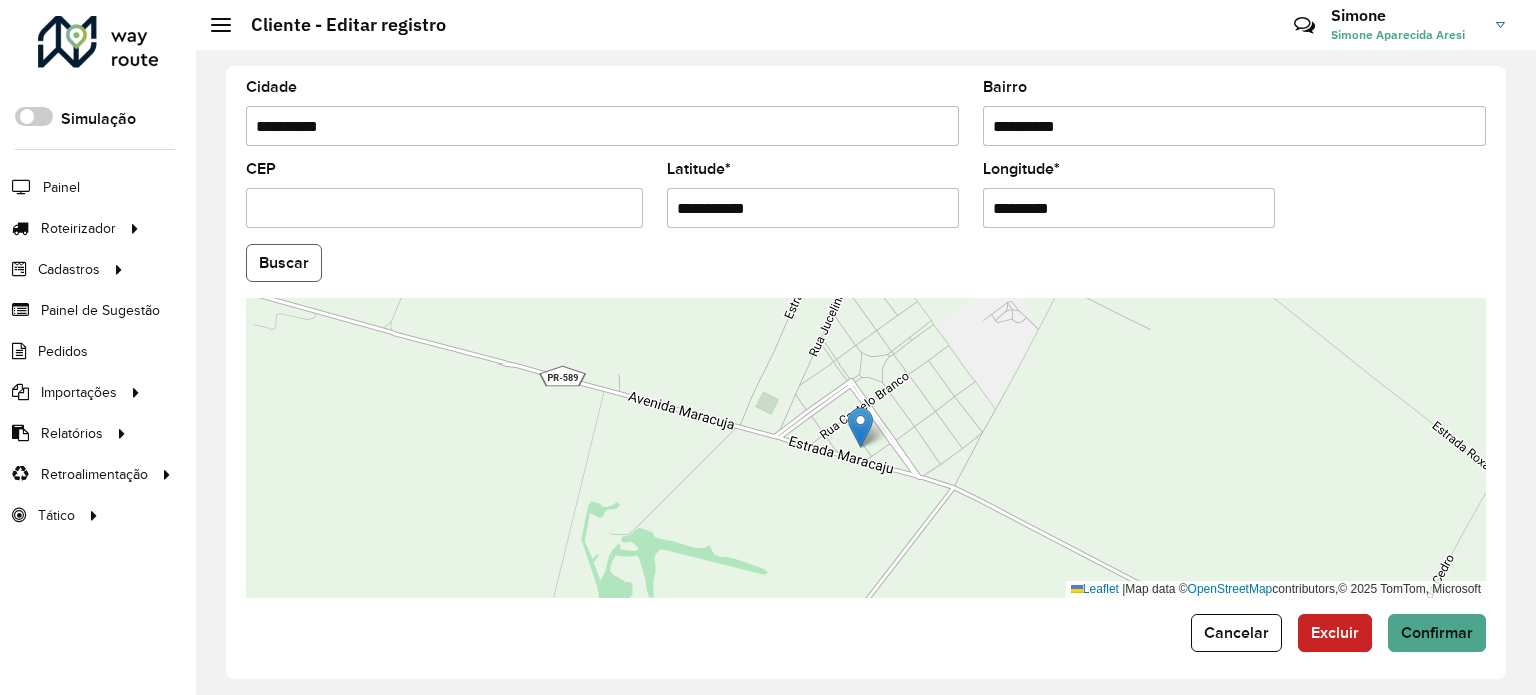 click on "Aguarde...  Pop-up bloqueado!  Seu navegador bloqueou automáticamente a abertura de uma nova janela.   Acesse as configurações e adicione o endereço do sistema a lista de permissão.   Fechar  Roteirizador AmbevTech Simulação Painel Roteirizador Entregas Vendas Cadastros Checkpoint Classificações de venda Cliente Consulta de setores Depósito Disponibilidade de veículos Fator tipo de produto Gabarito planner Grupo Rota Fator Tipo Produto Grupo de rotas exclusiva Grupo de setores Layout integração Modelo Parada Pedágio Perfil de Vendedor Ponto de apoio FAD Produto Restrição de Atendimento Planner Rodízio de placa Rota exclusiva FAD Rótulo Setor Setor Planner Tipo de cliente Tipo de veículo Tipo de veículo RN Transportadora Vendedor Veículo Painel de Sugestão Pedidos Importações Classificação e volume de venda Clientes Fator tipo produto Gabarito planner Grade de atendimento Janela de atendimento Localização Pedidos Restrição de Atendimento Planner Tempo de espera Vendedor Veículos" at bounding box center (768, 347) 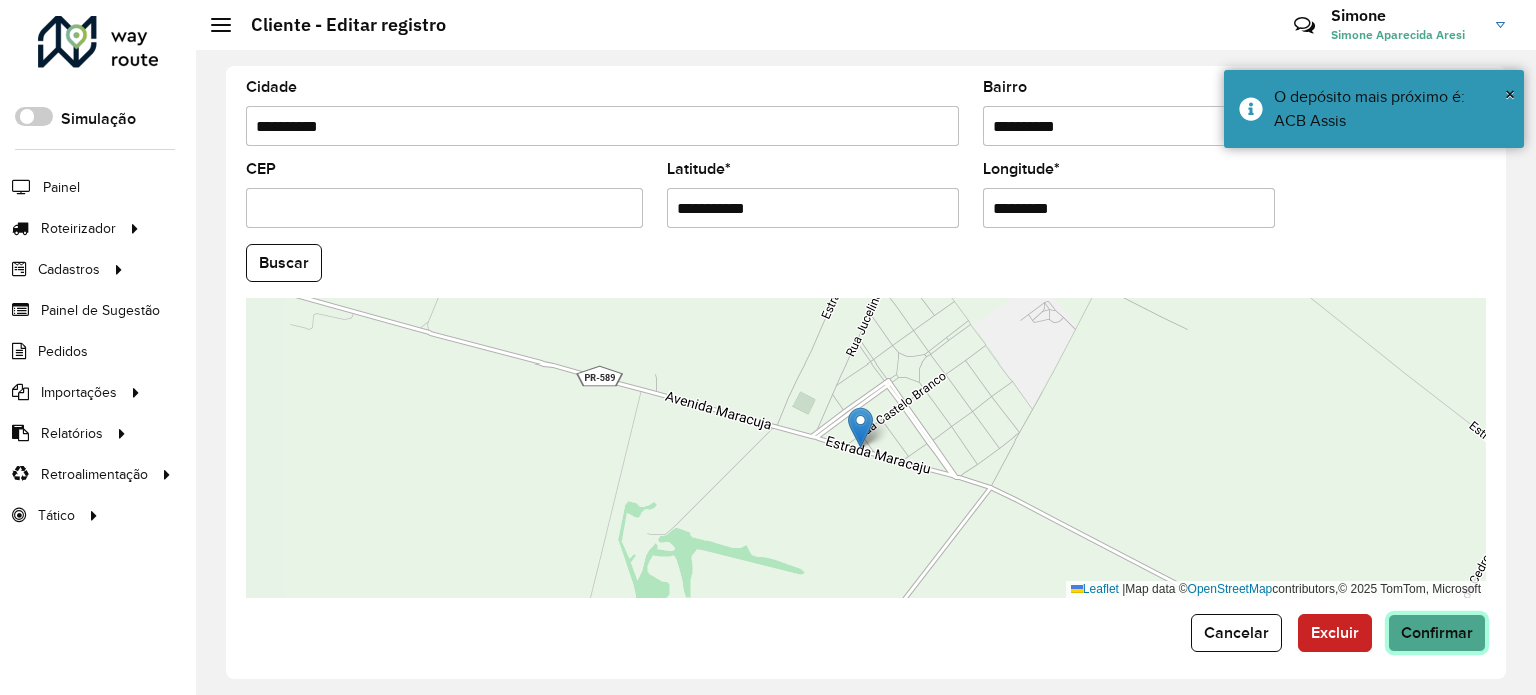 click on "Confirmar" 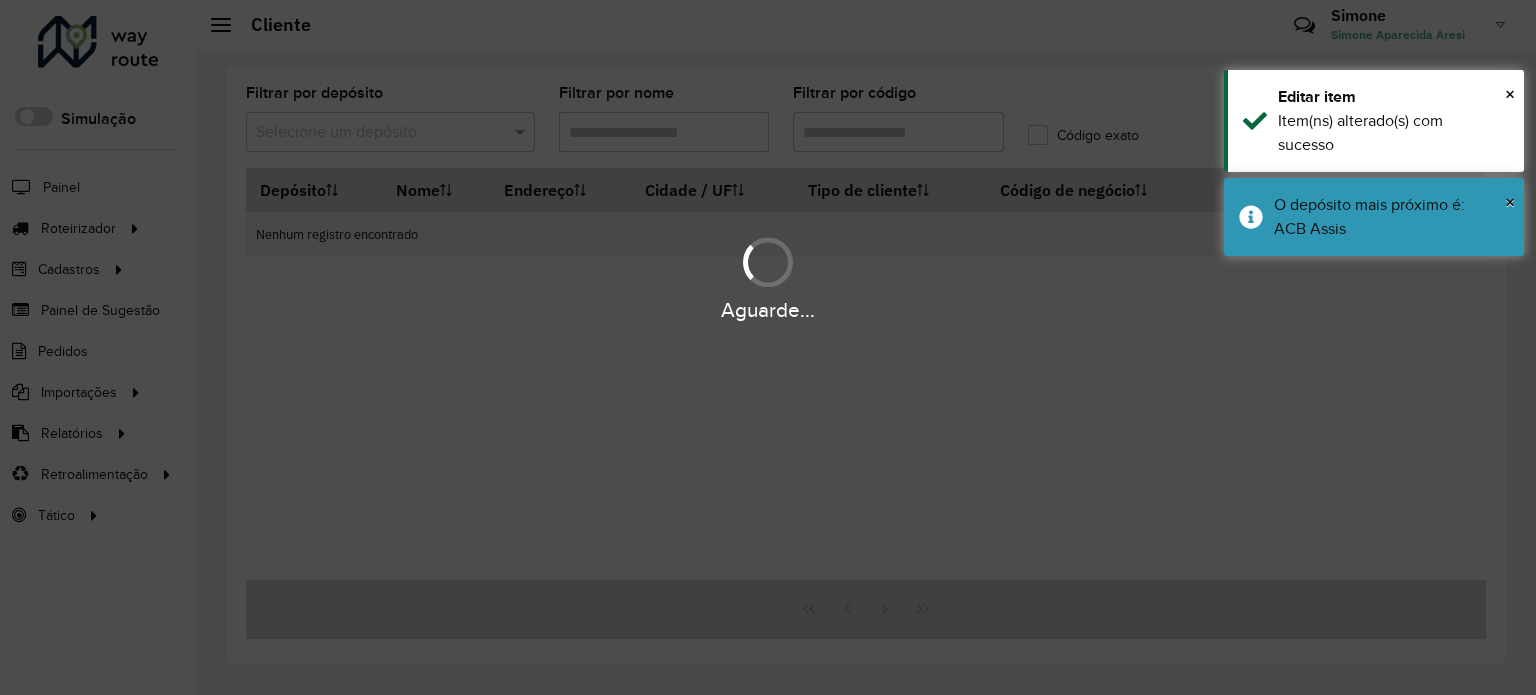 type on "*****" 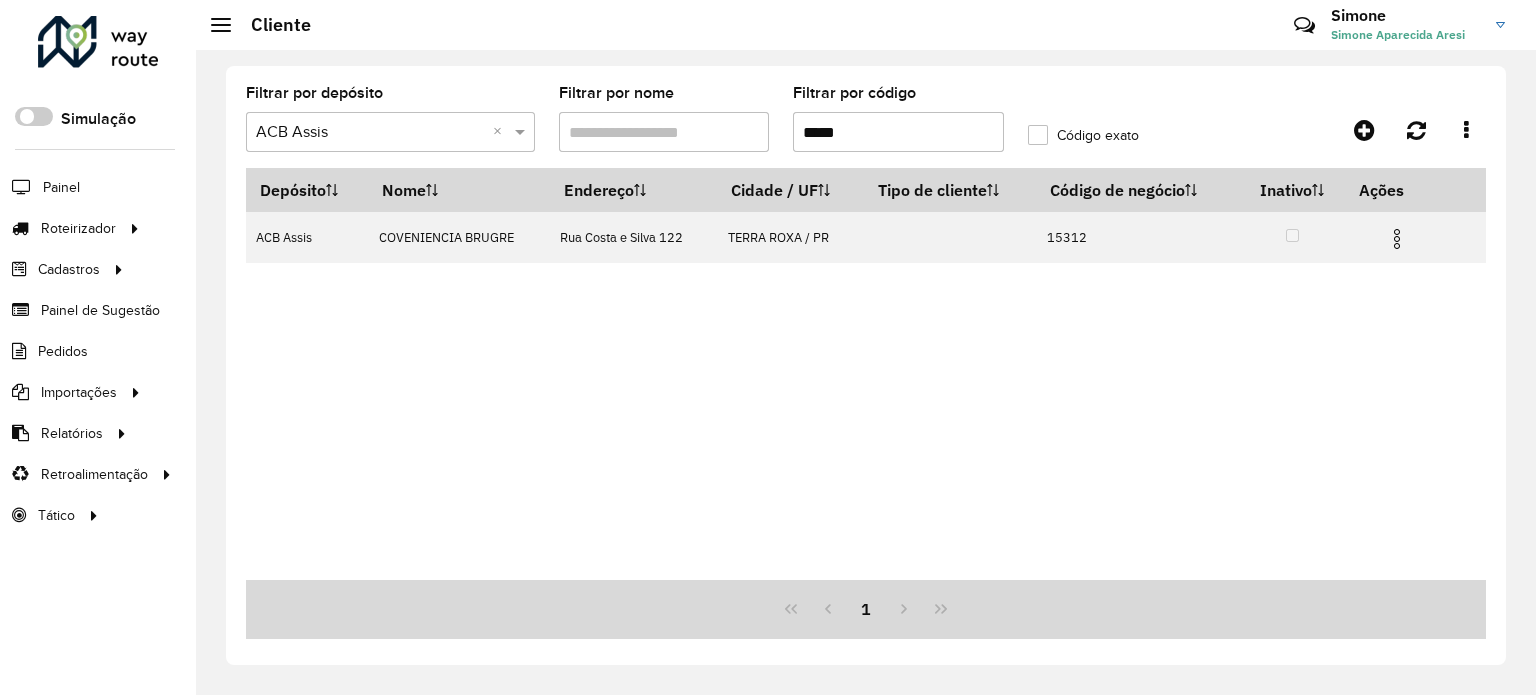 click on "ACB Assis   [COMPANY]  [LAST]   Rua Costa e Silva 122  [CITY] / [STATE]      15312" at bounding box center [866, 374] 